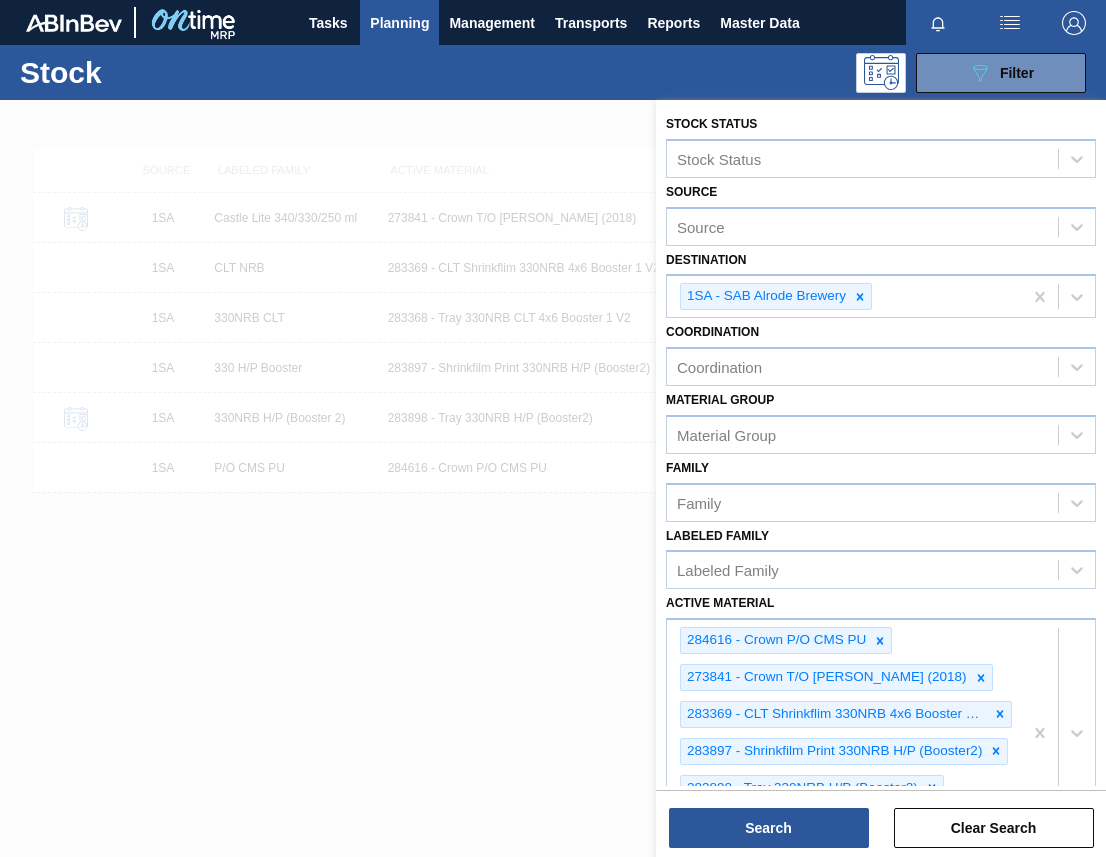 scroll, scrollTop: 0, scrollLeft: 0, axis: both 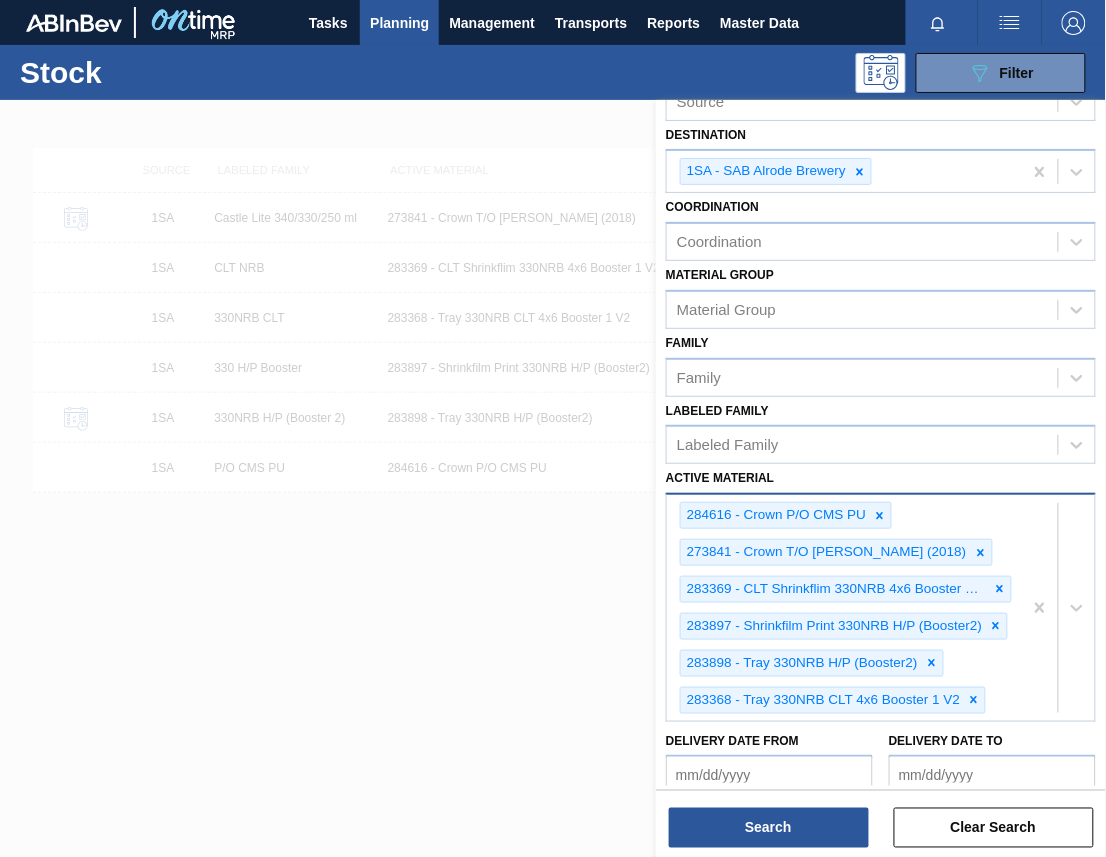 type 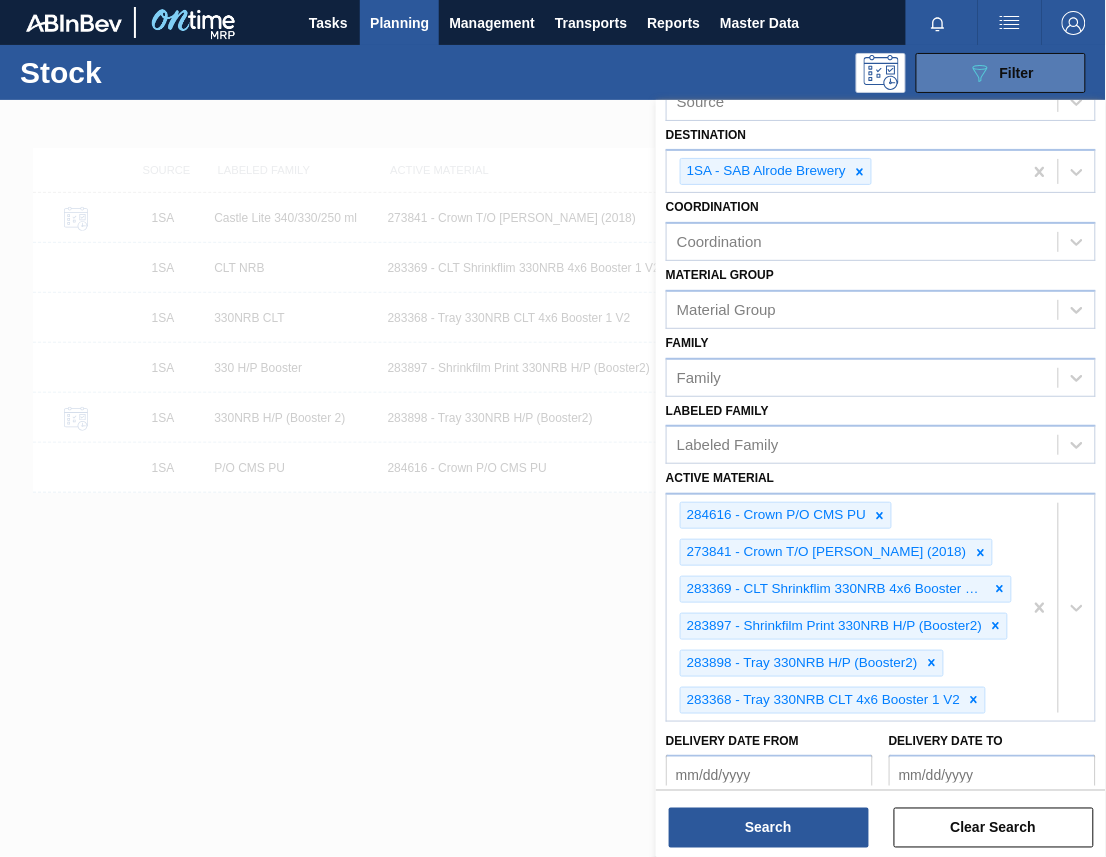 click on "Filter" at bounding box center [1017, 73] 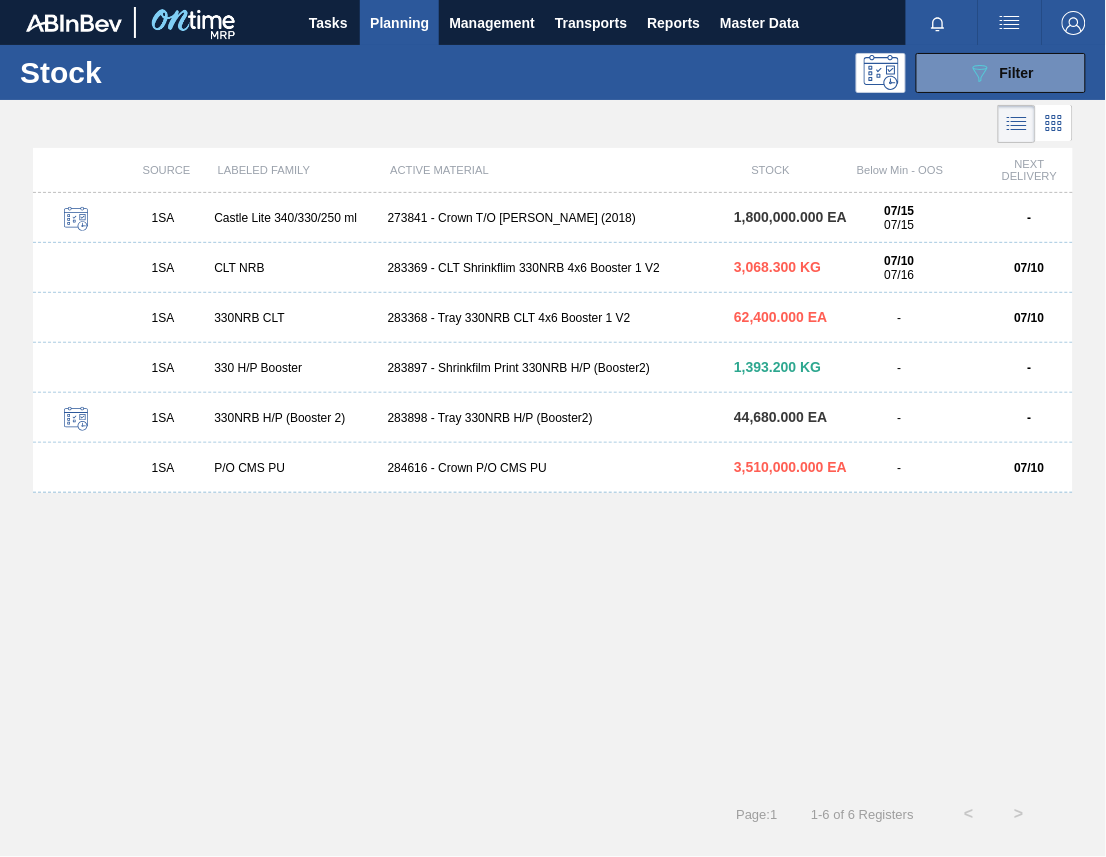 click on "Planning" at bounding box center [399, 23] 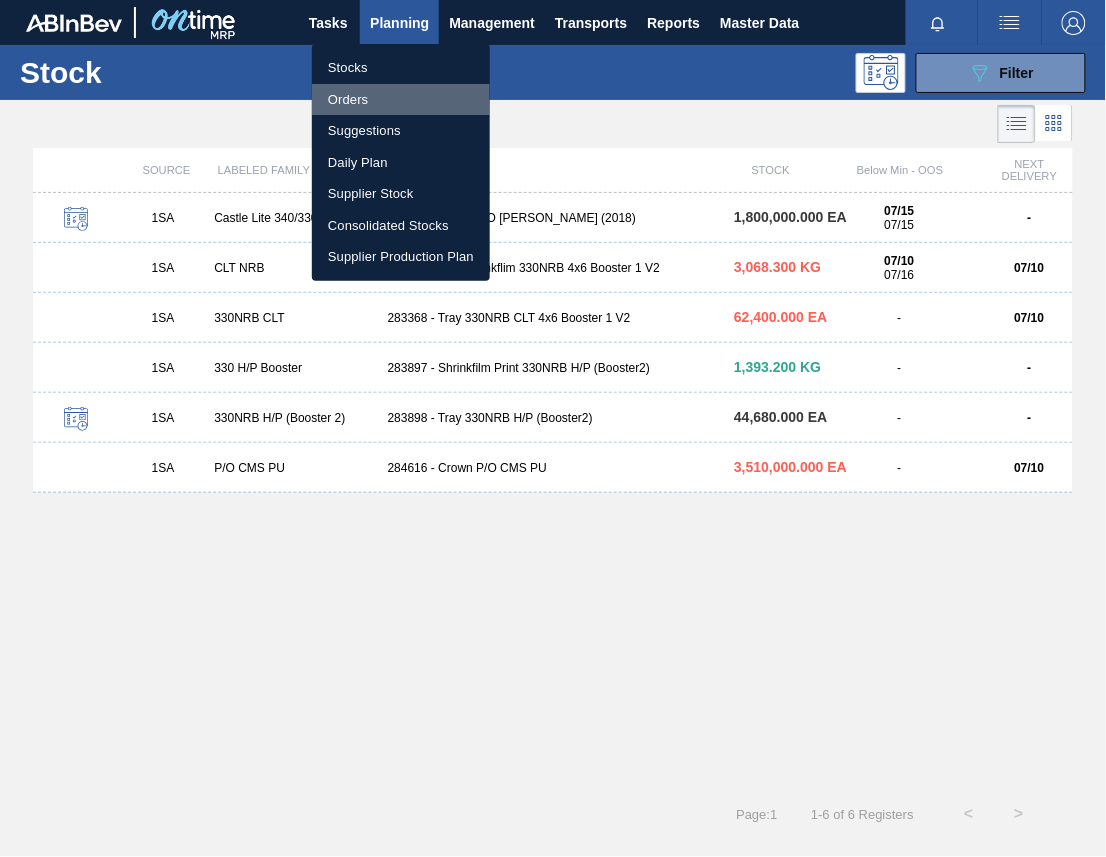 click on "Orders" at bounding box center [401, 100] 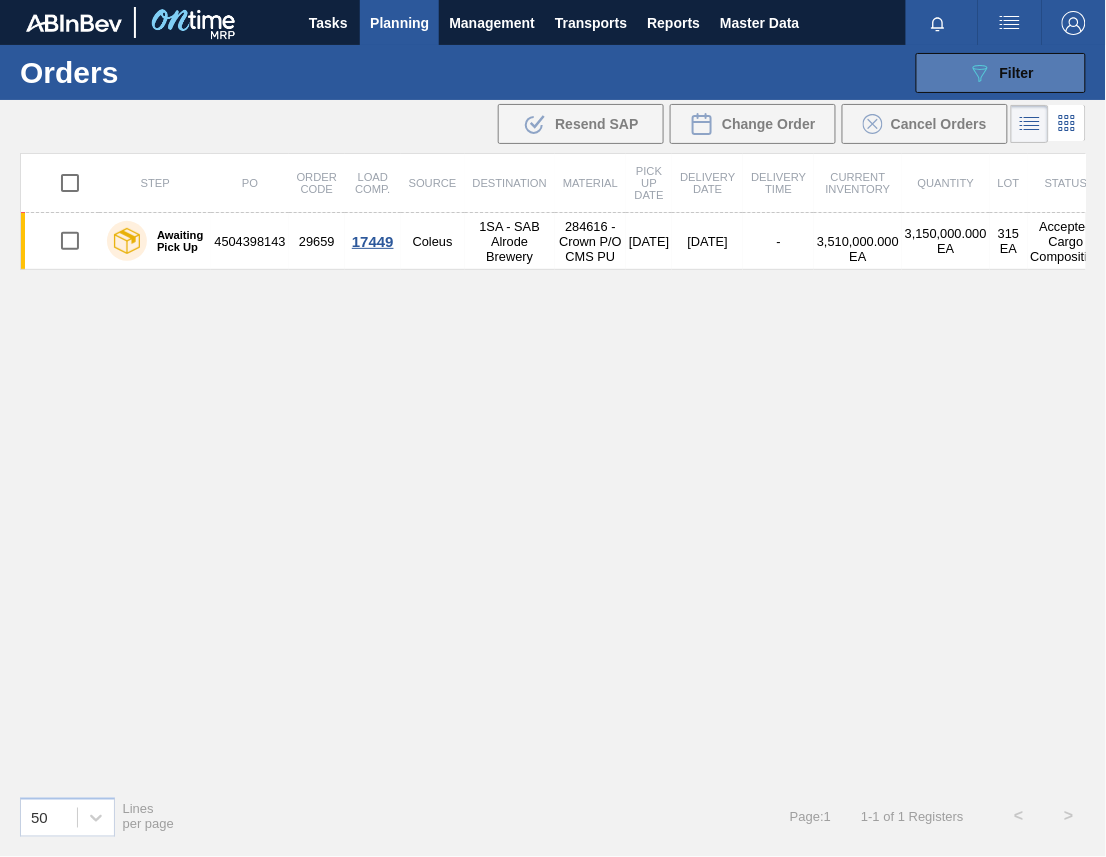 click on "Filter" at bounding box center (1017, 73) 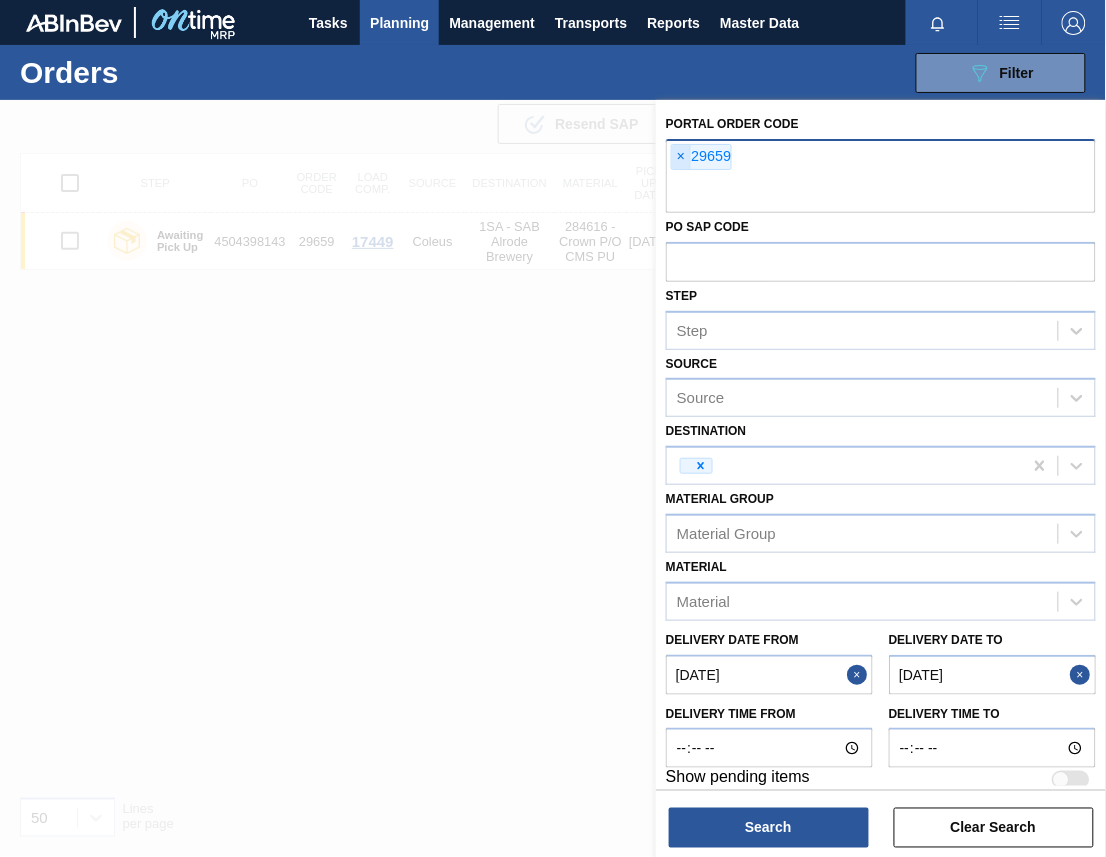 click on "×" at bounding box center [681, 157] 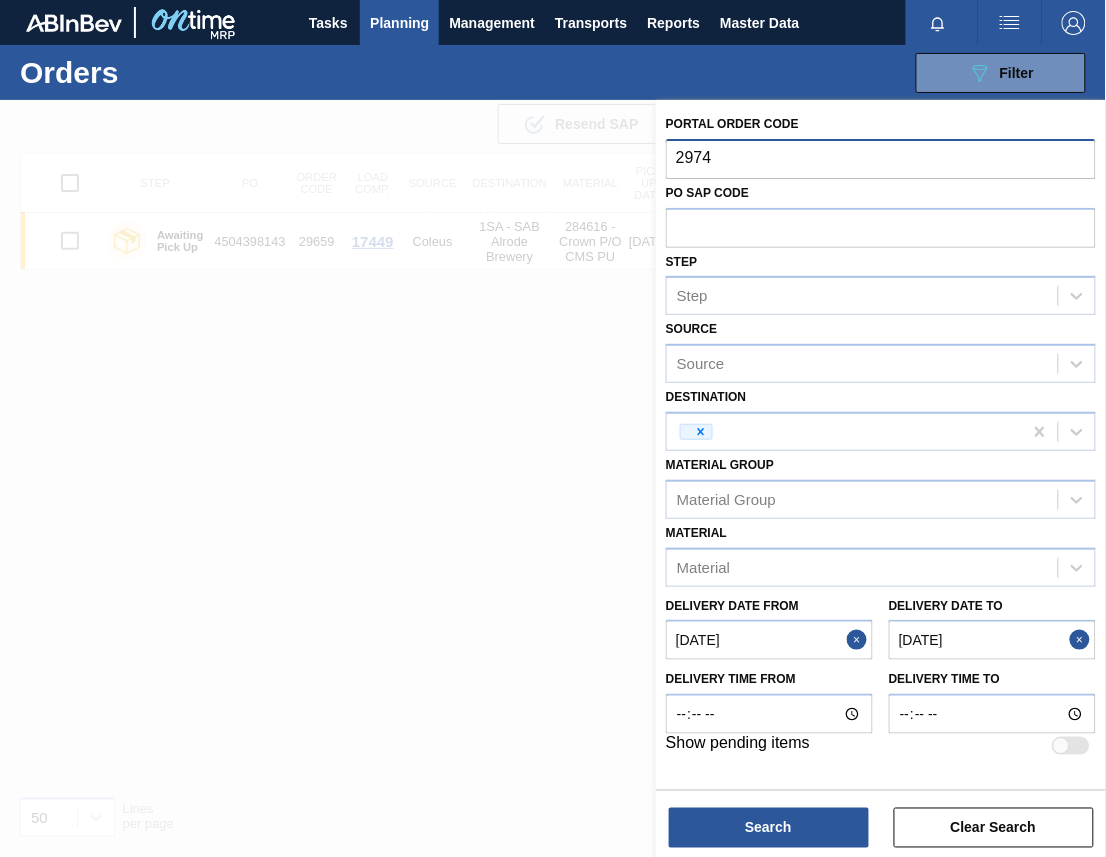type on "29747" 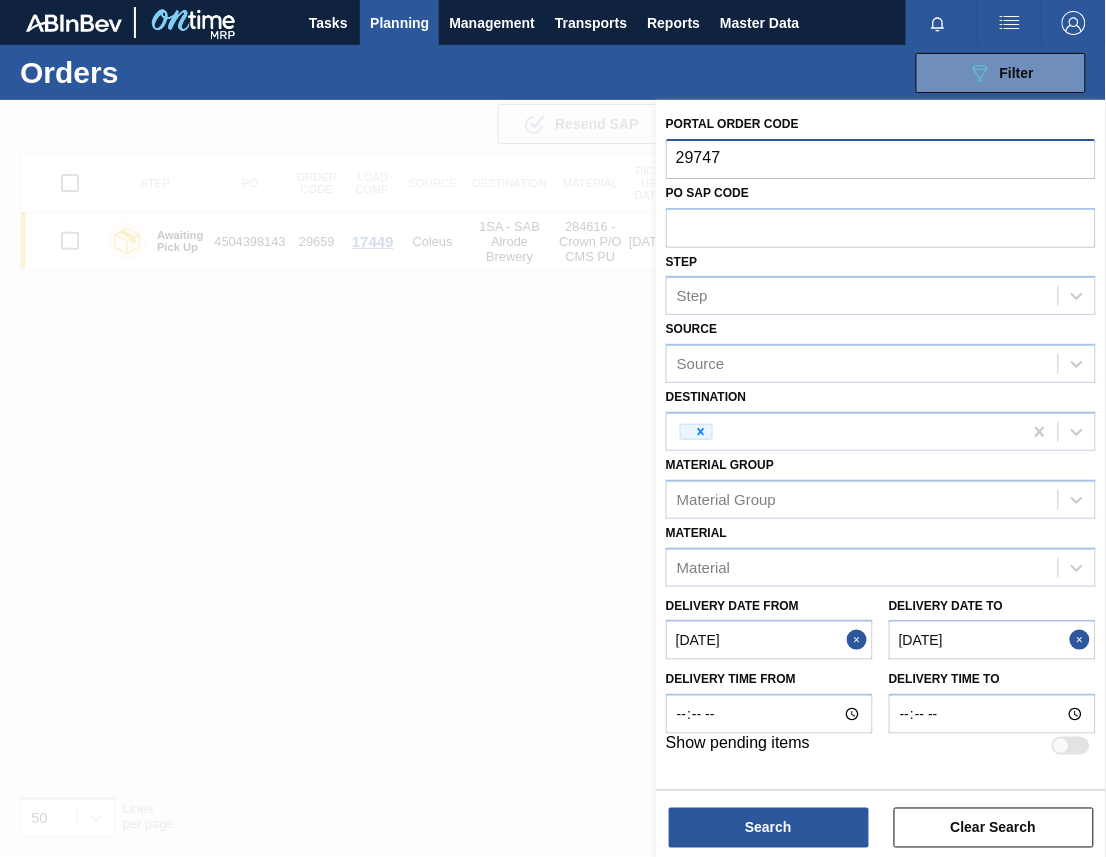 type 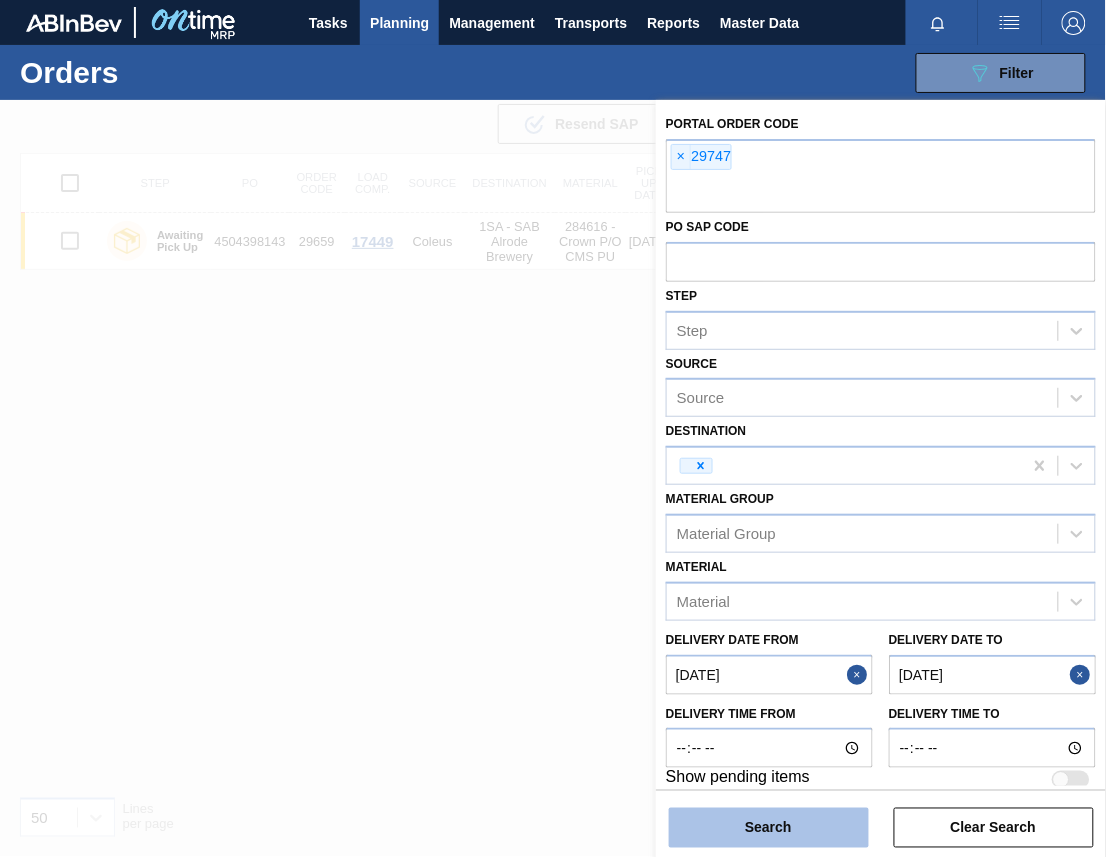click on "Search" at bounding box center (769, 828) 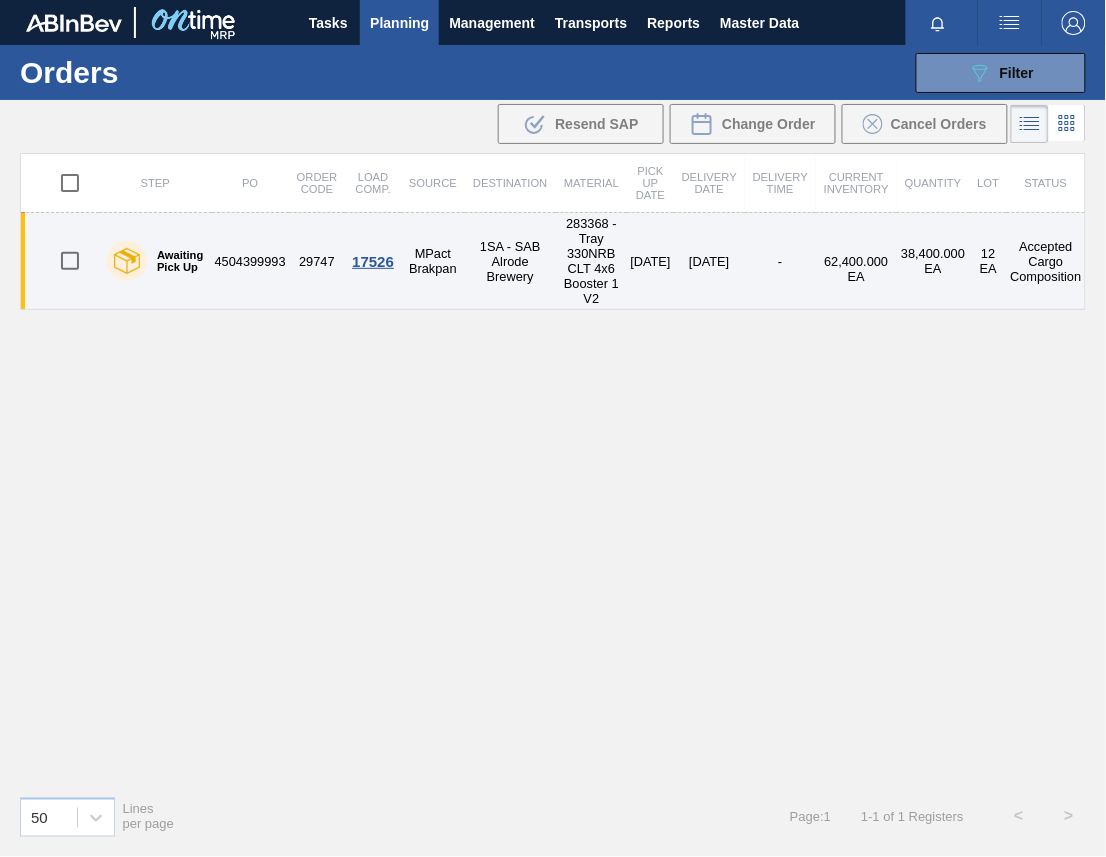 click on "17526" at bounding box center [373, 261] 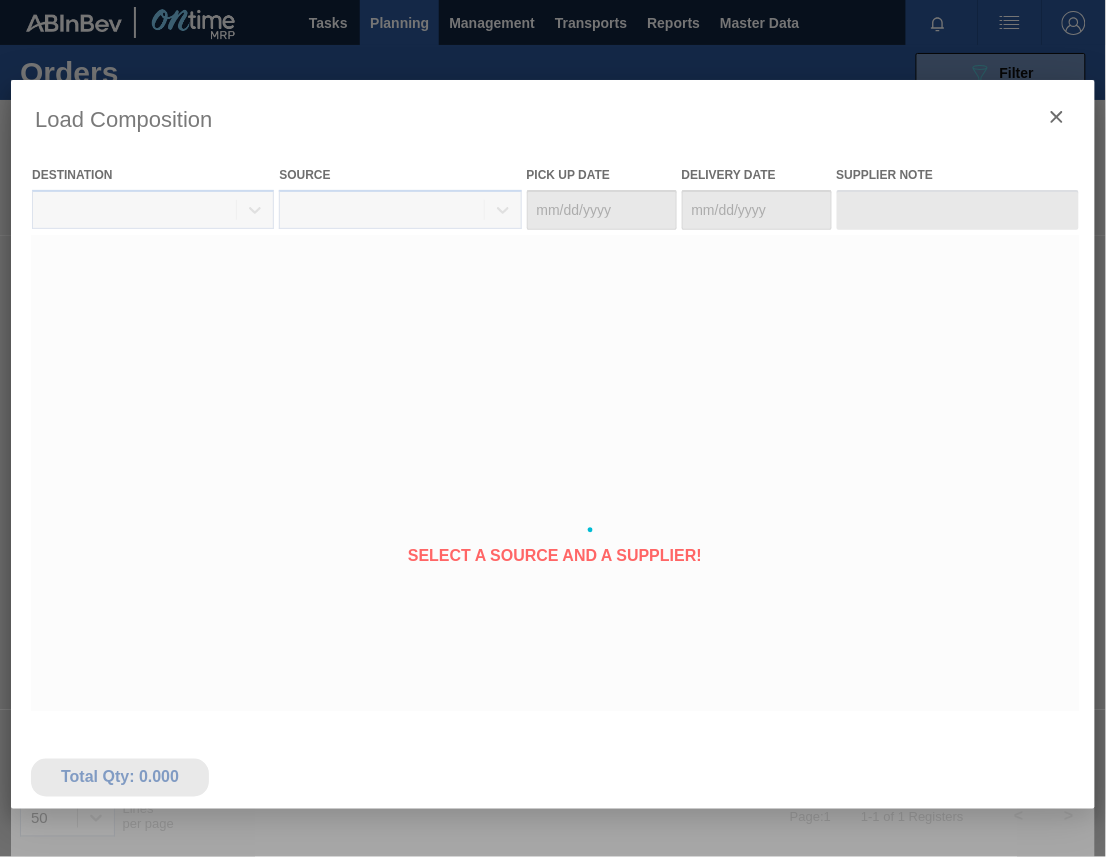 type on "[DATE]" 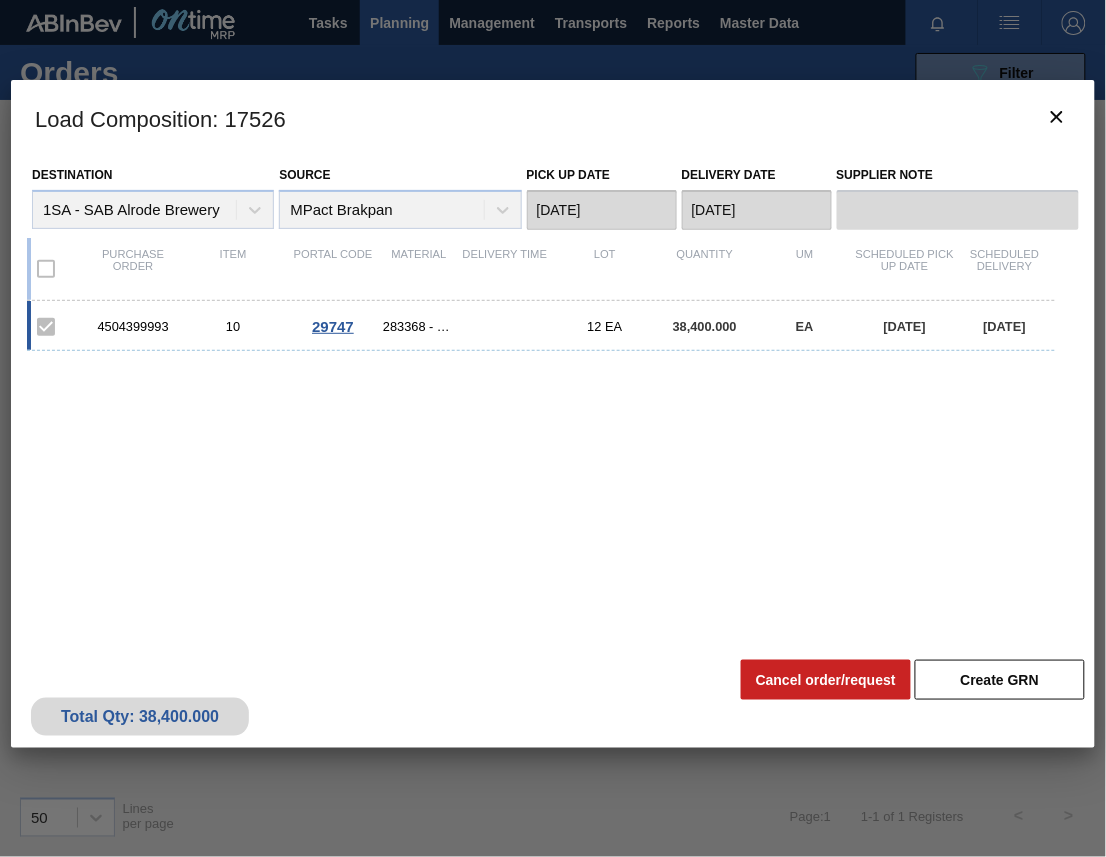 click on "29747" at bounding box center (333, 326) 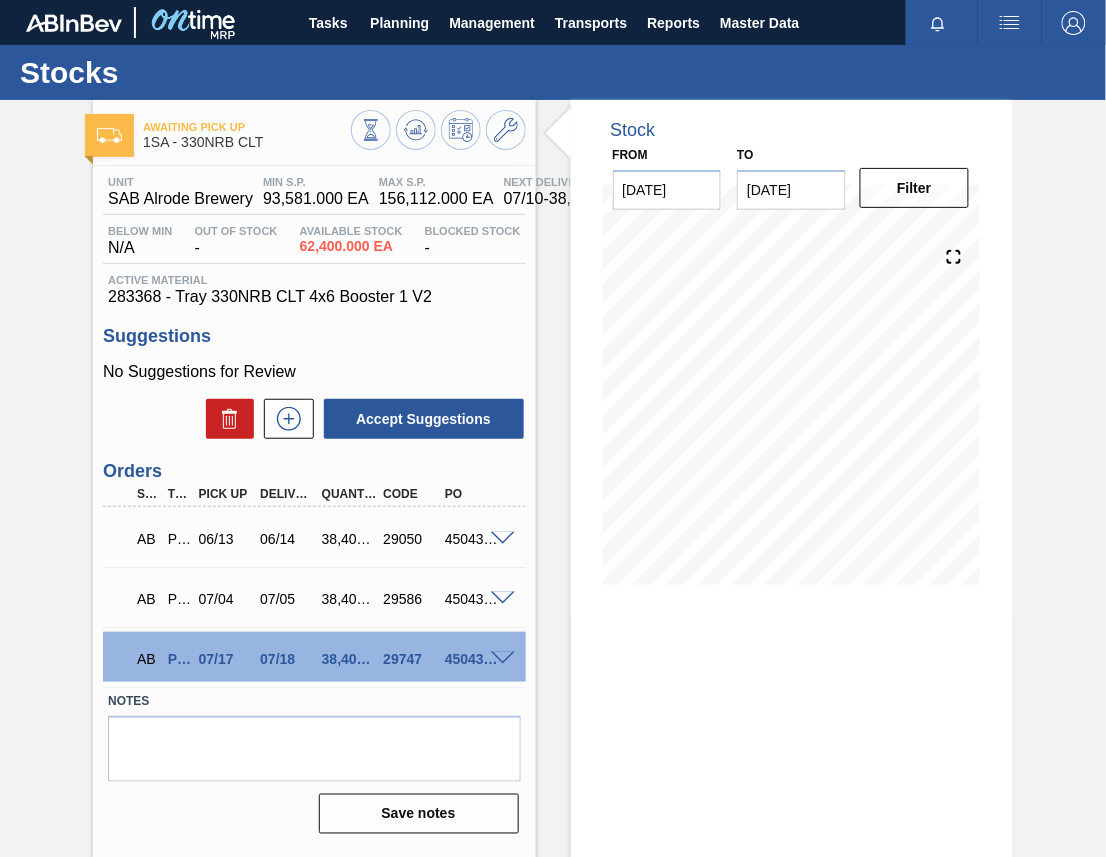click at bounding box center (503, 659) 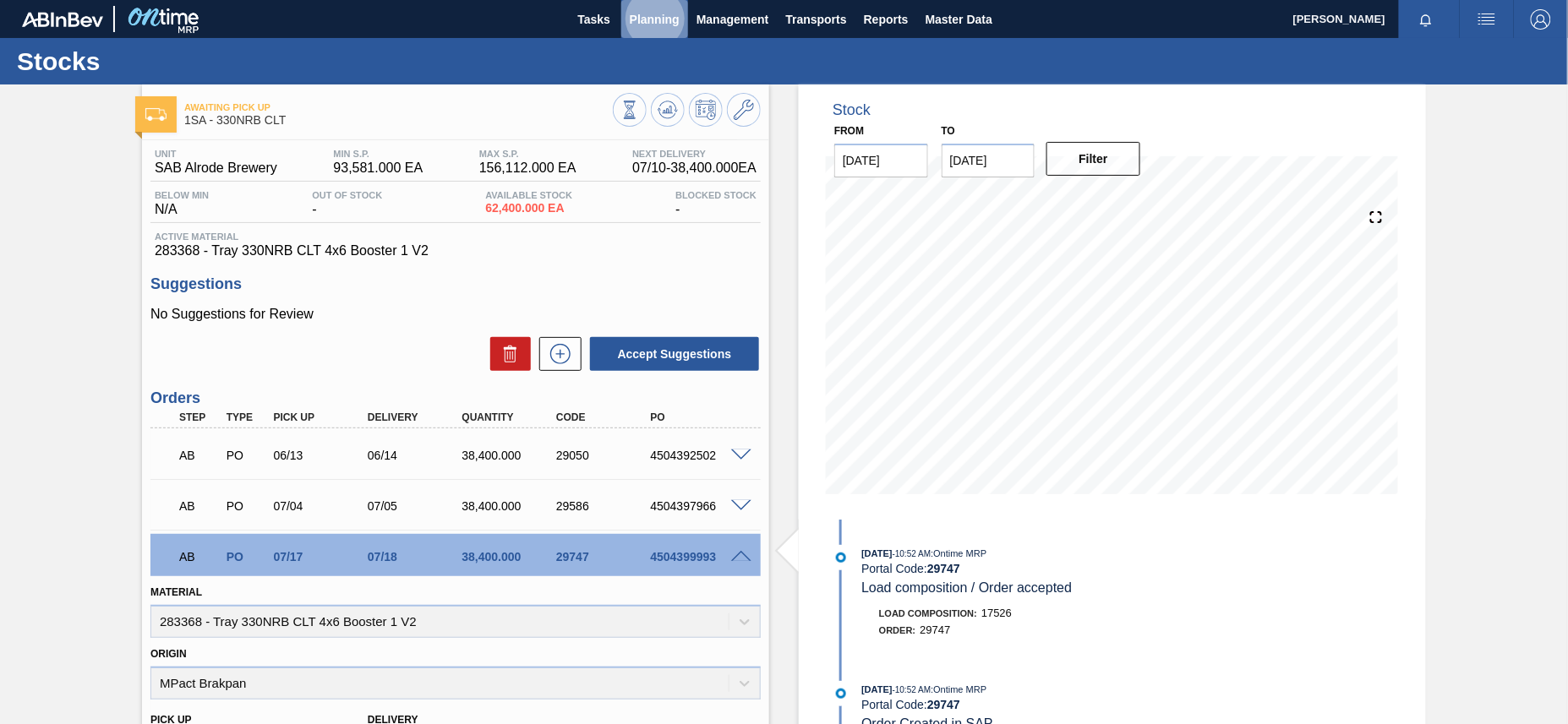 click on "Planning" at bounding box center [654, 19] 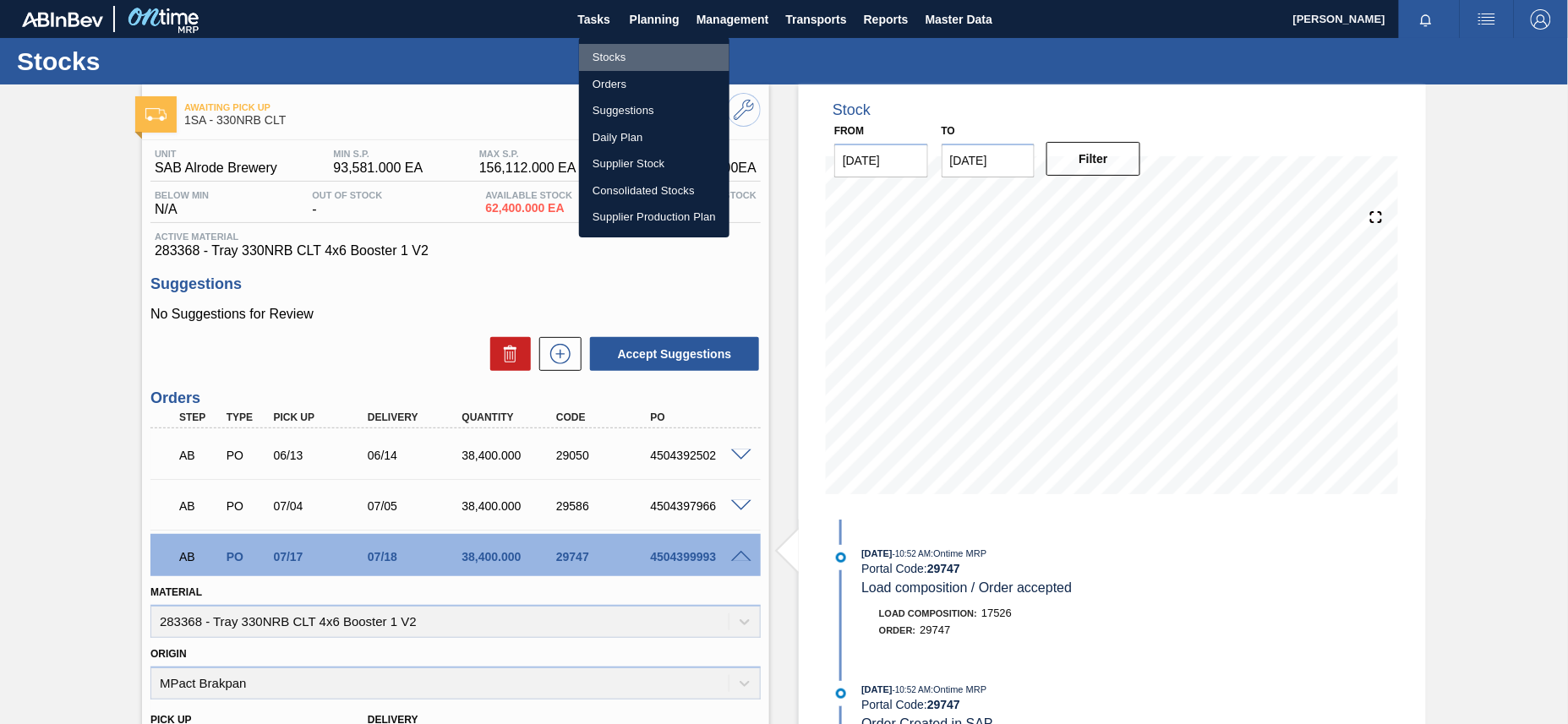 click on "Stocks" at bounding box center (654, 57) 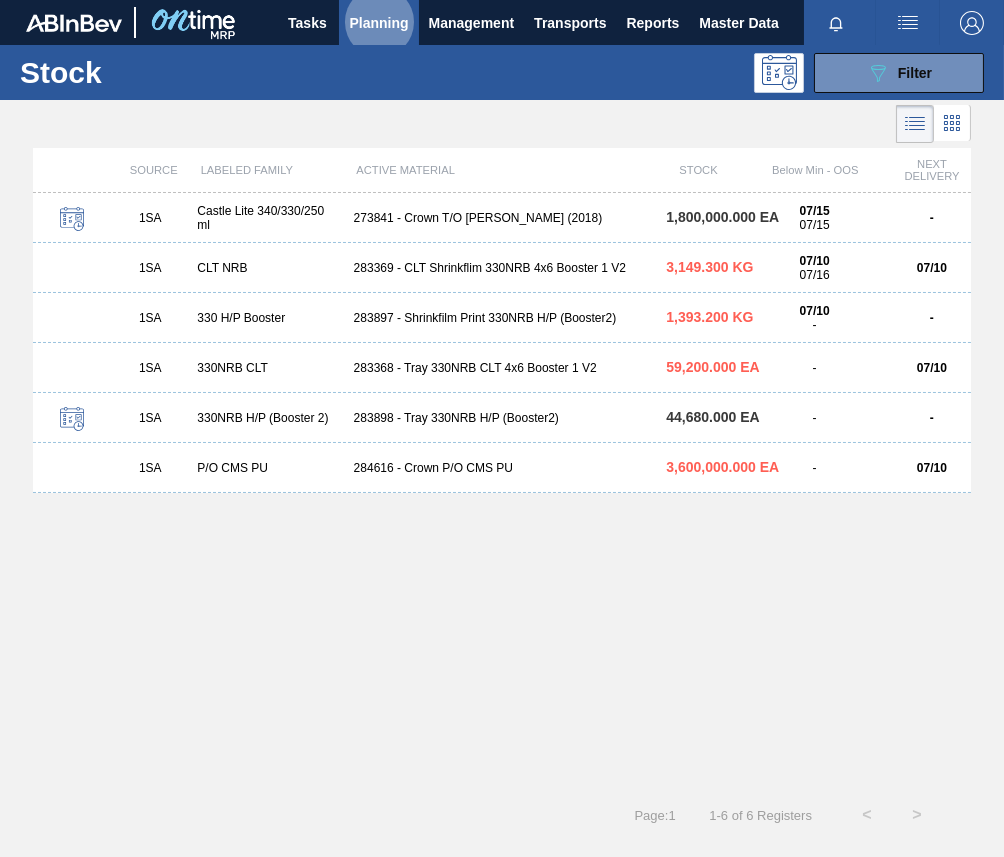 click on "283369 - CLT Shrinkflim 330NRB 4x6 Booster 1 V2" at bounding box center [502, 268] 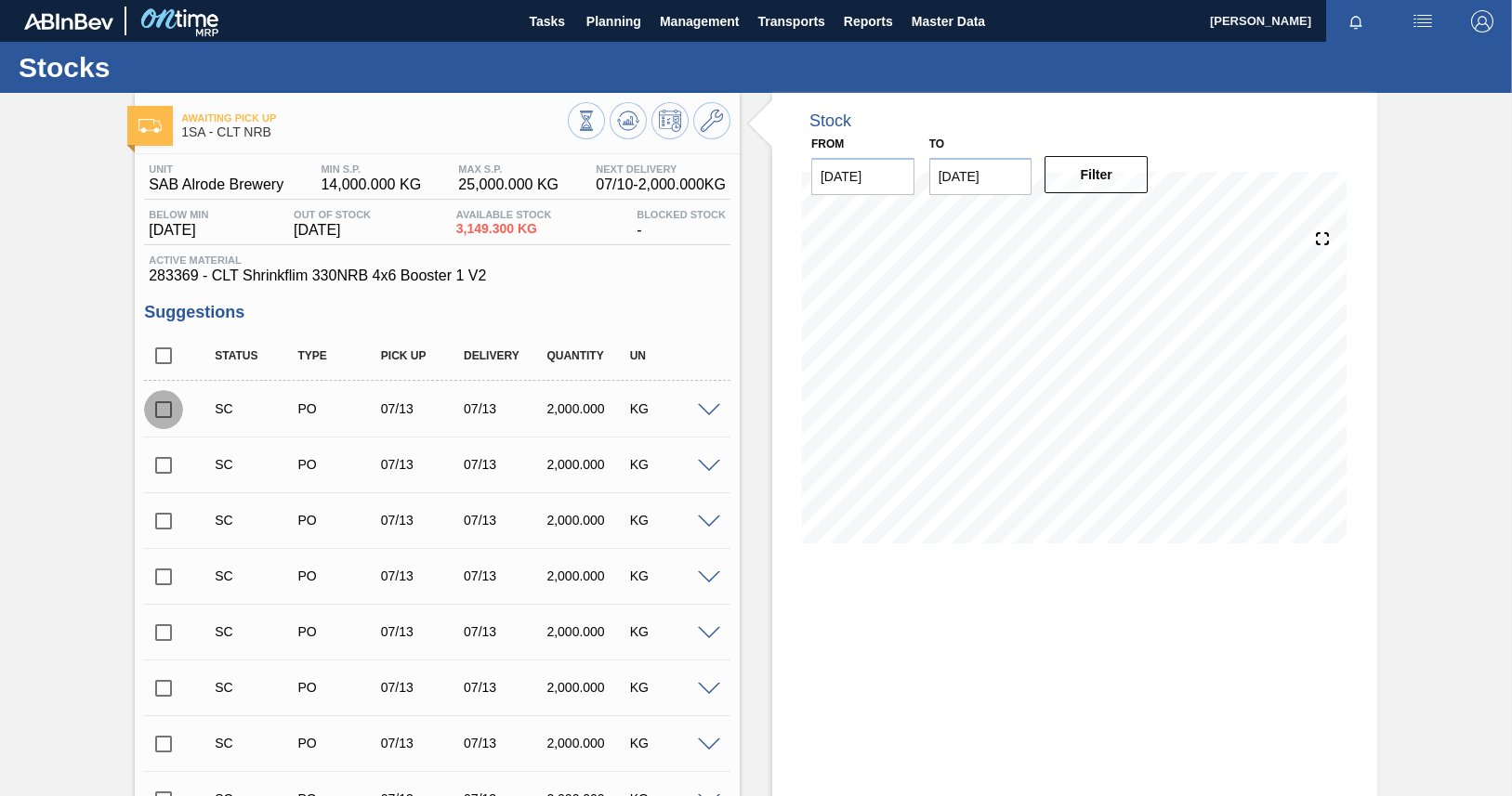 click at bounding box center [164, 410] 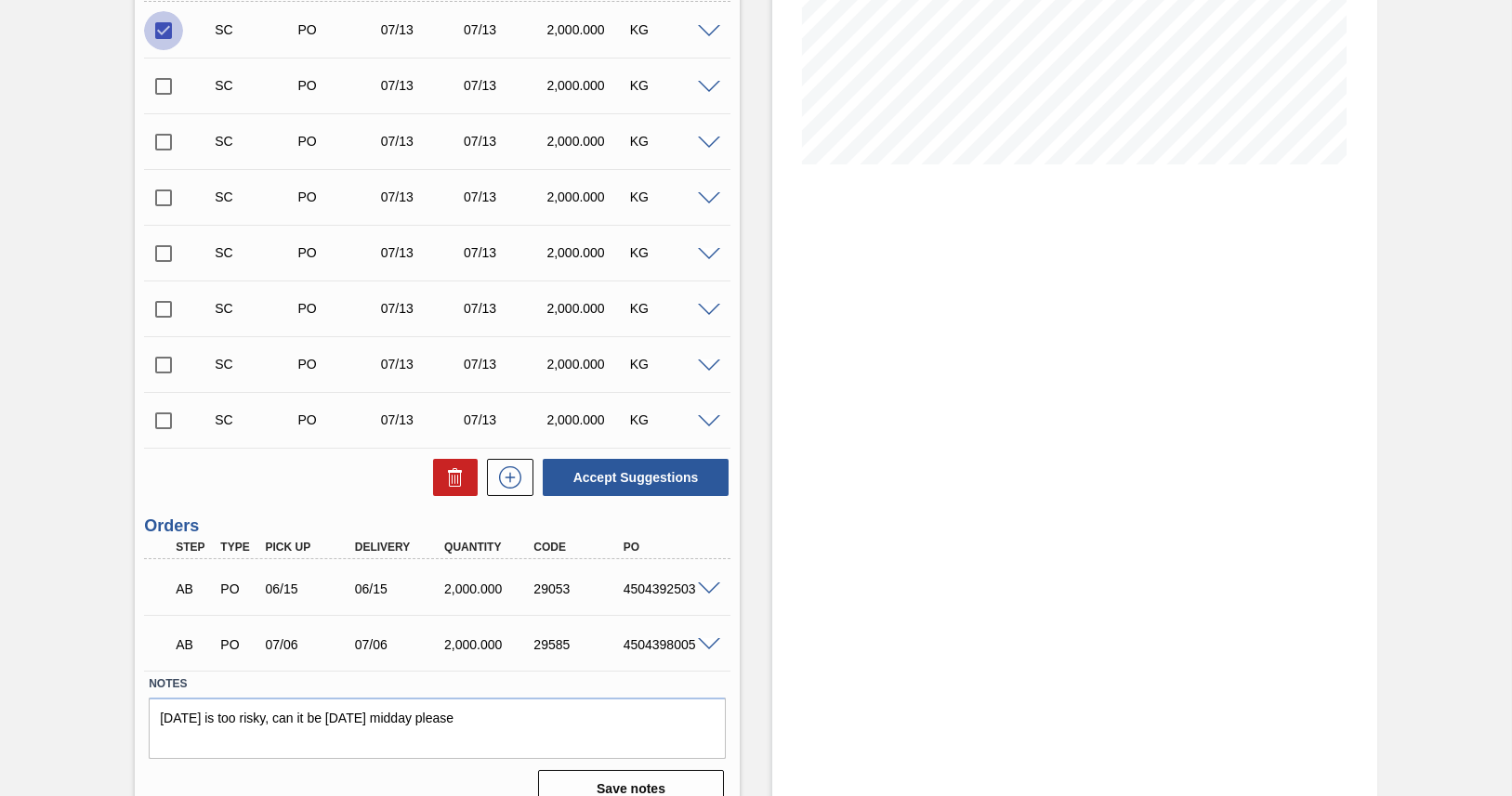scroll, scrollTop: 405, scrollLeft: 0, axis: vertical 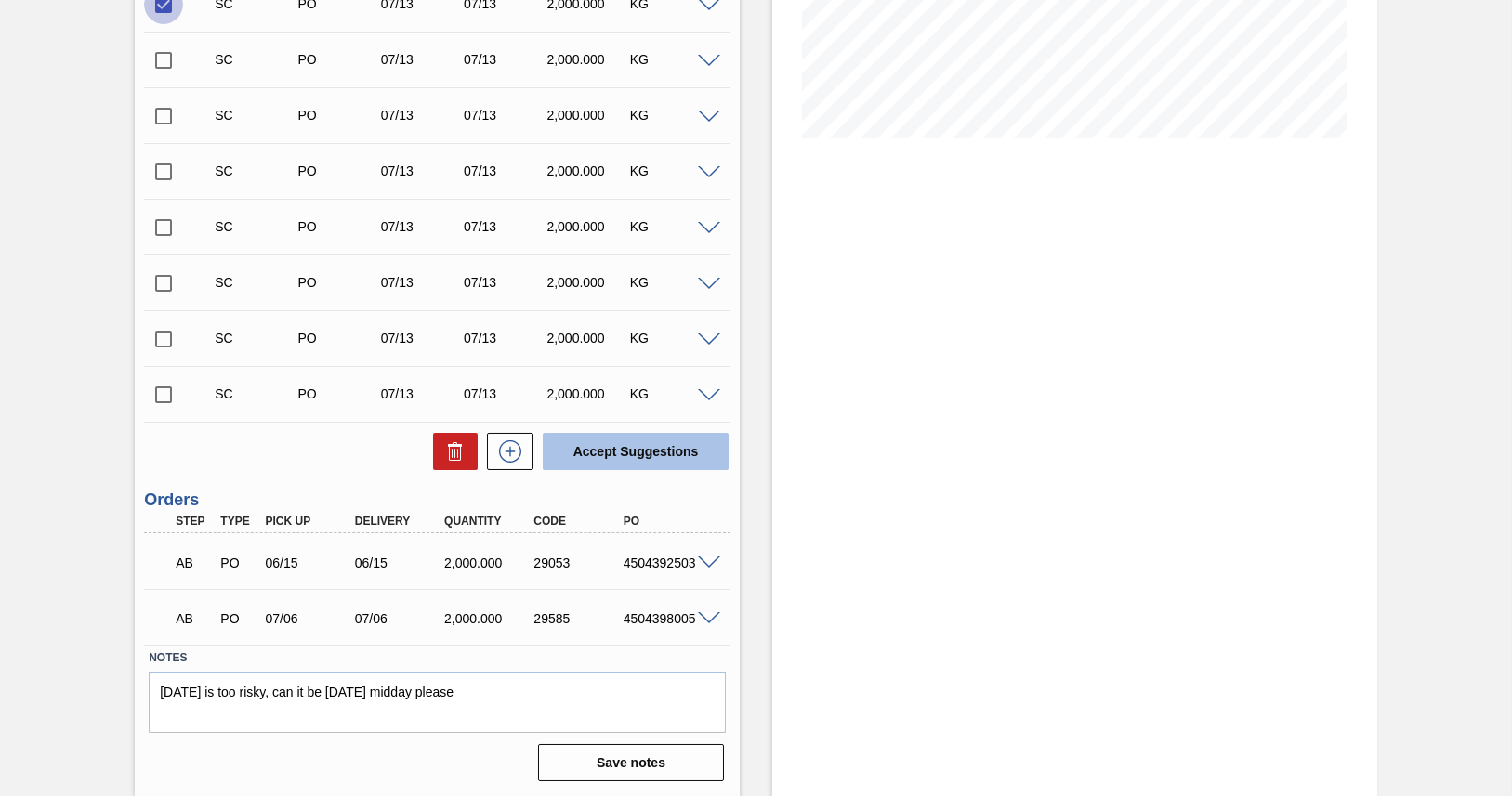 click on "Accept Suggestions" at bounding box center [636, 451] 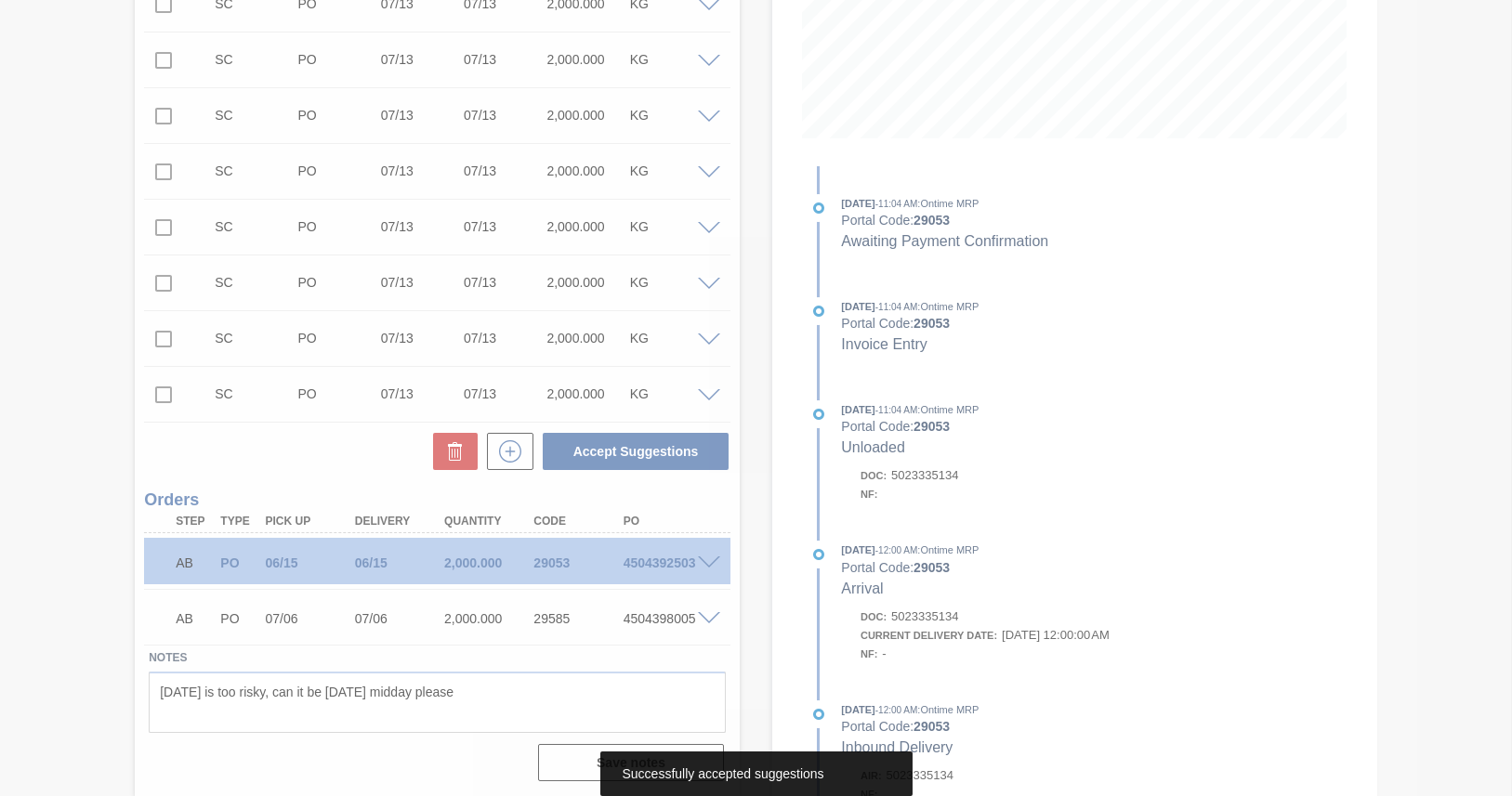 scroll, scrollTop: 350, scrollLeft: 0, axis: vertical 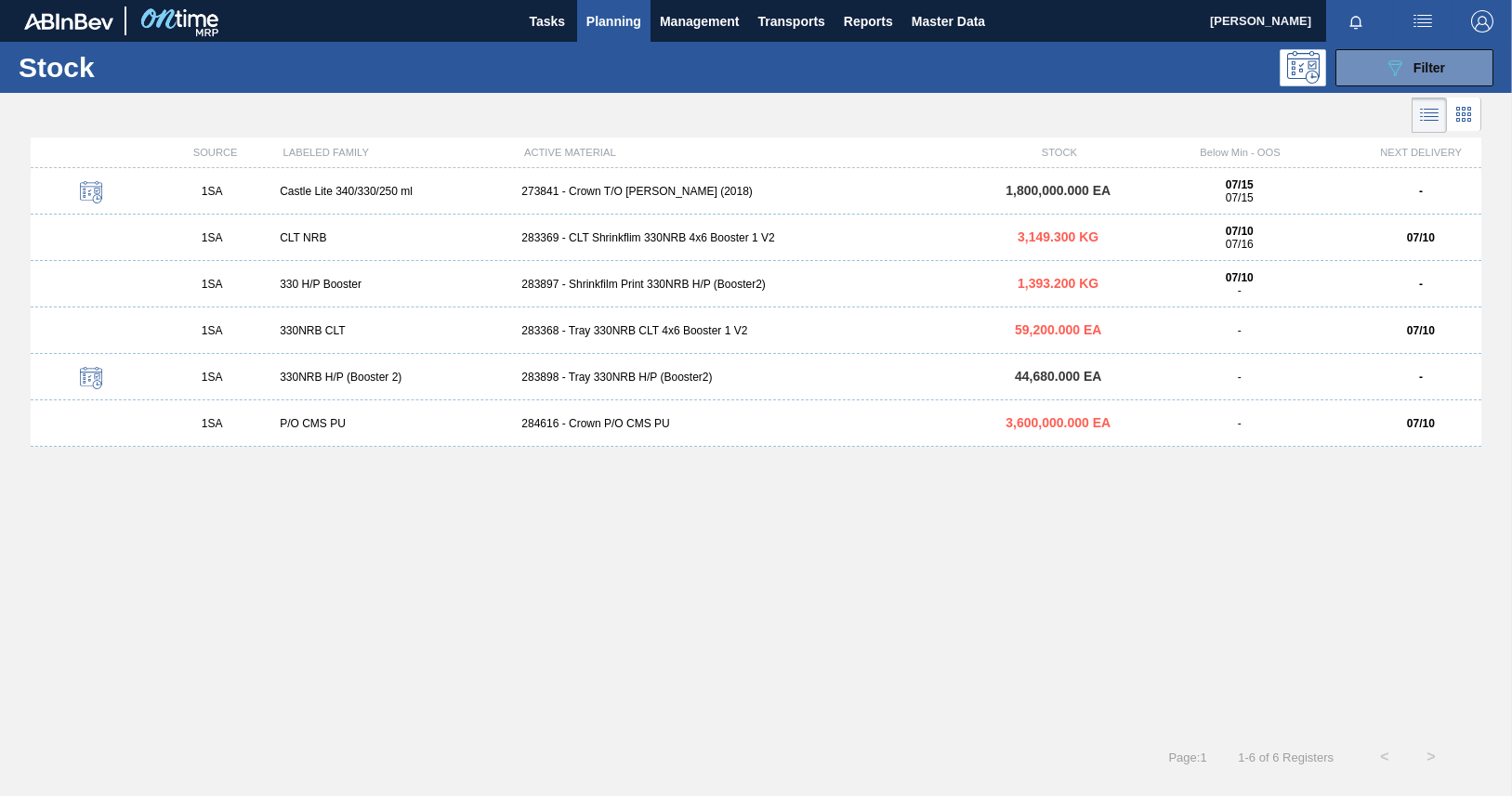 click on "283897 - Shrinkfilm Print 330NRB H/P (Booster2)" at bounding box center (756, 284) 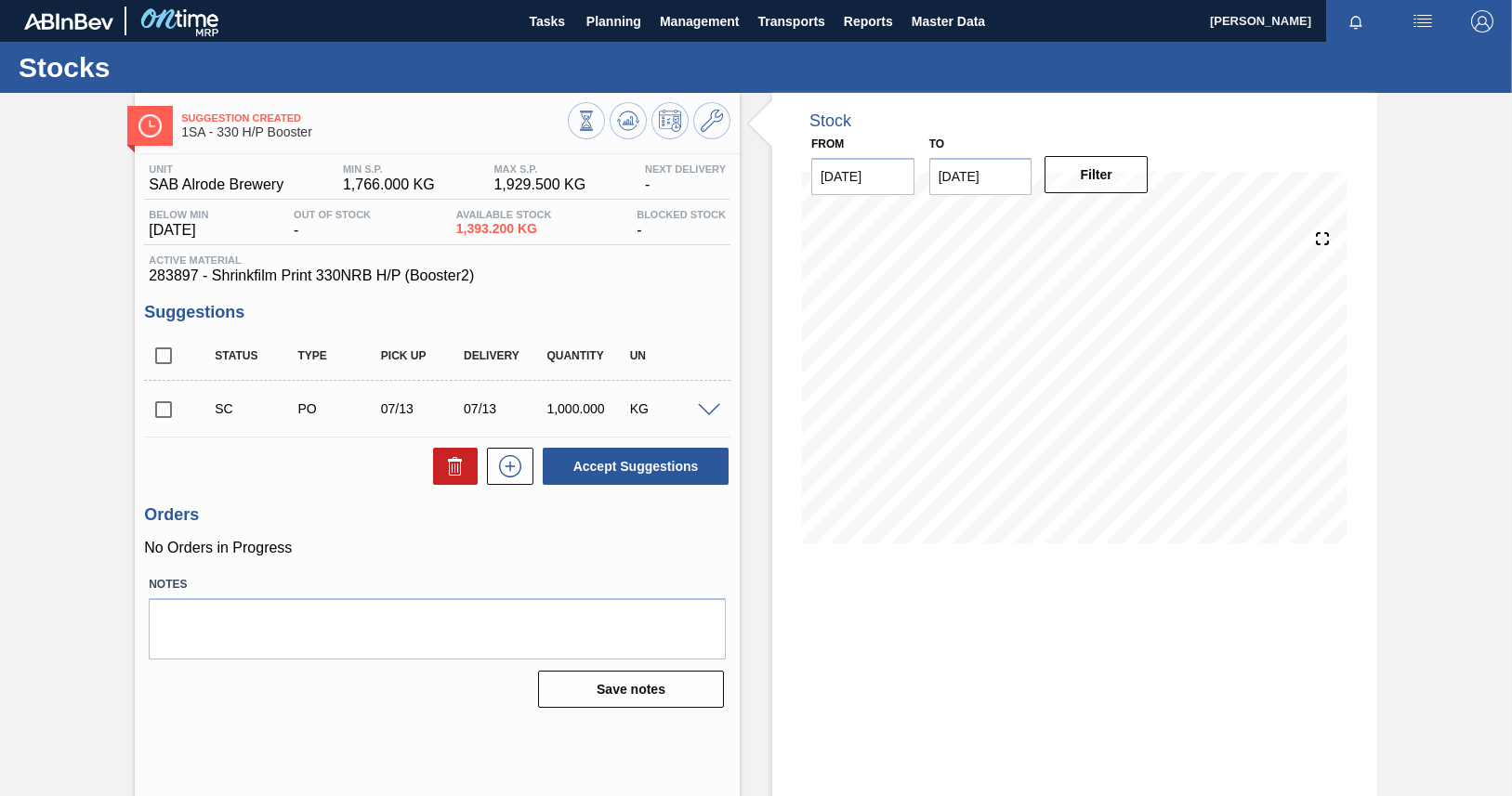 click at bounding box center [164, 410] 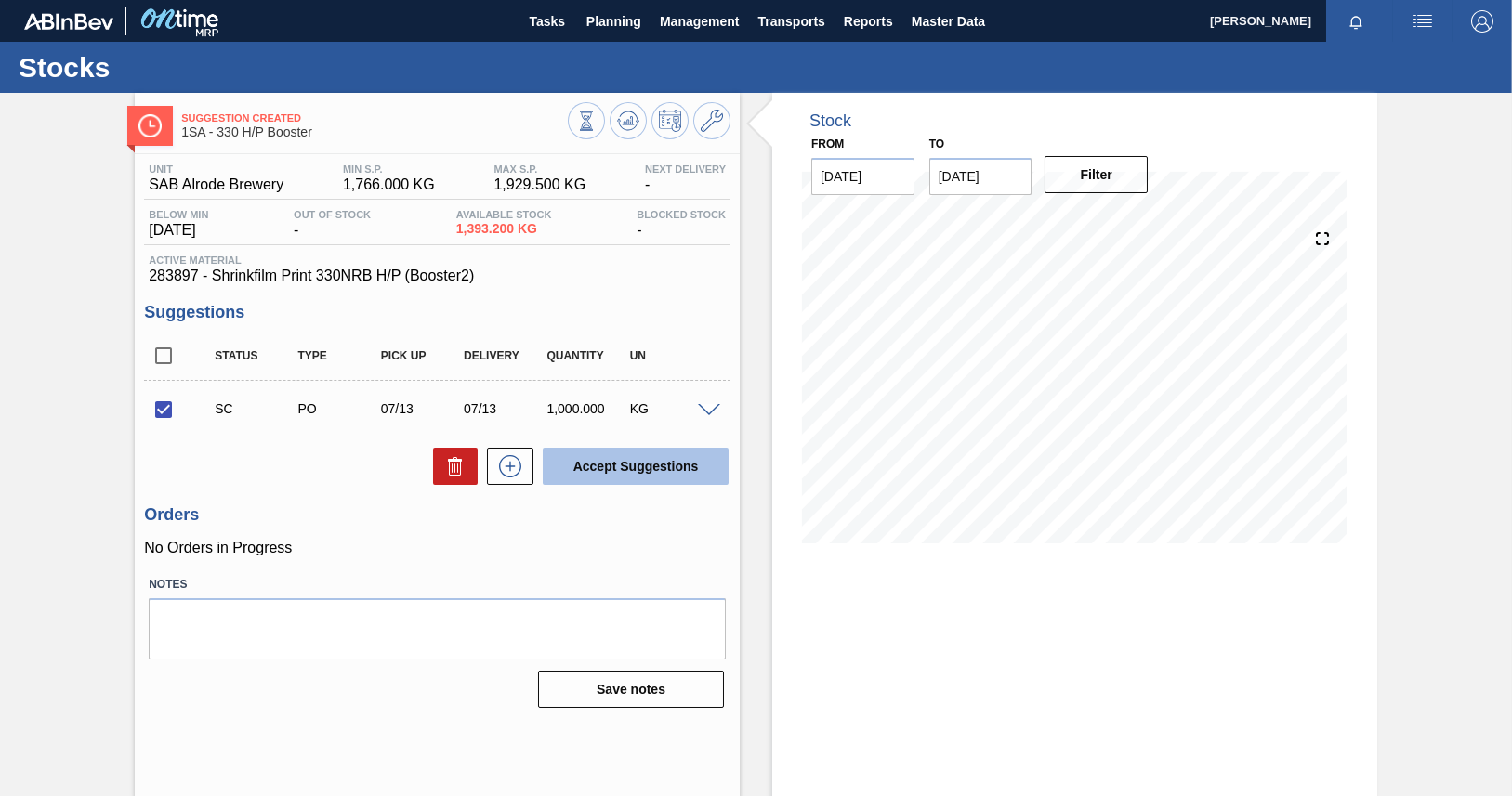 click on "Accept Suggestions" at bounding box center (636, 466) 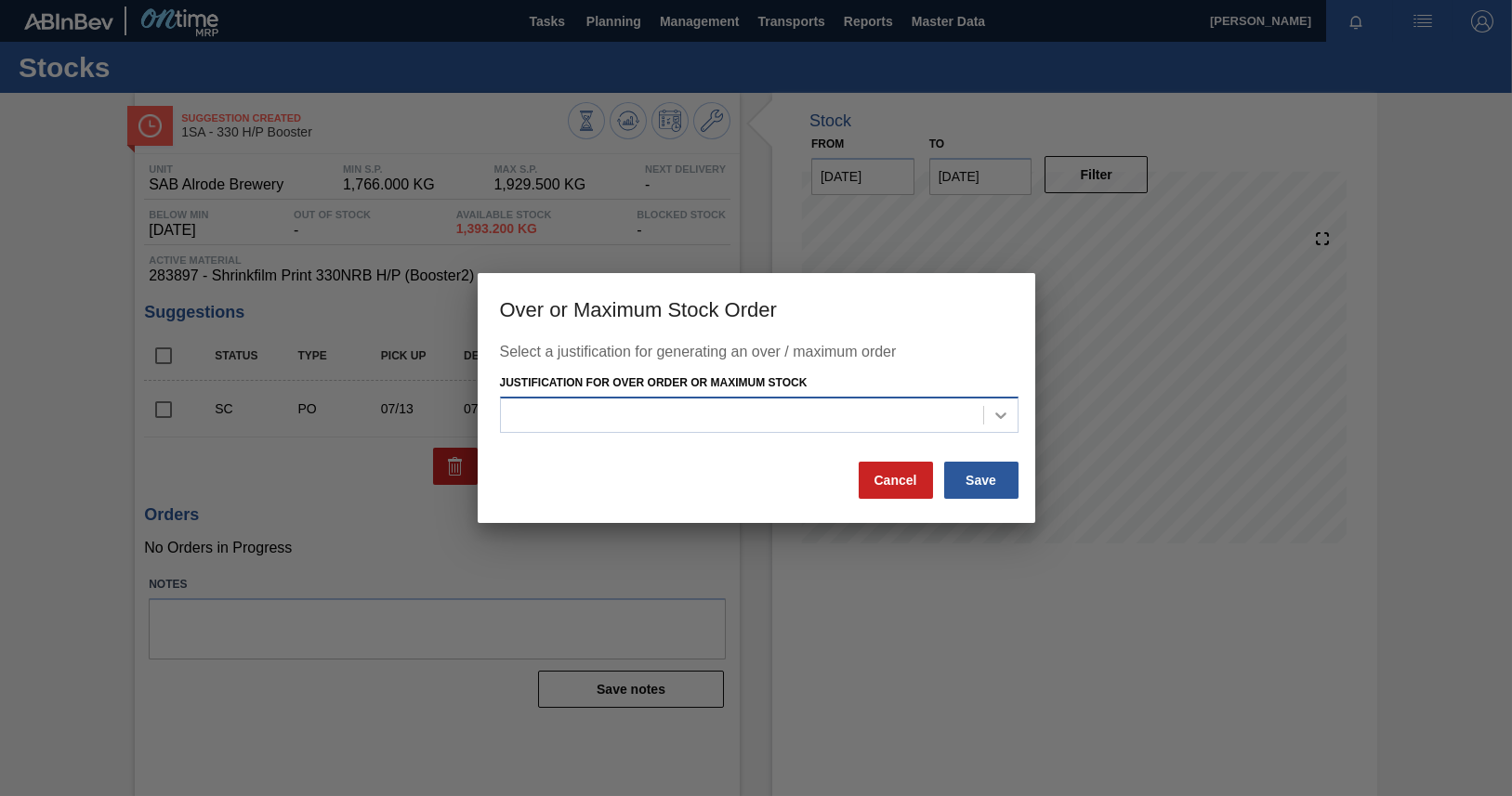 click 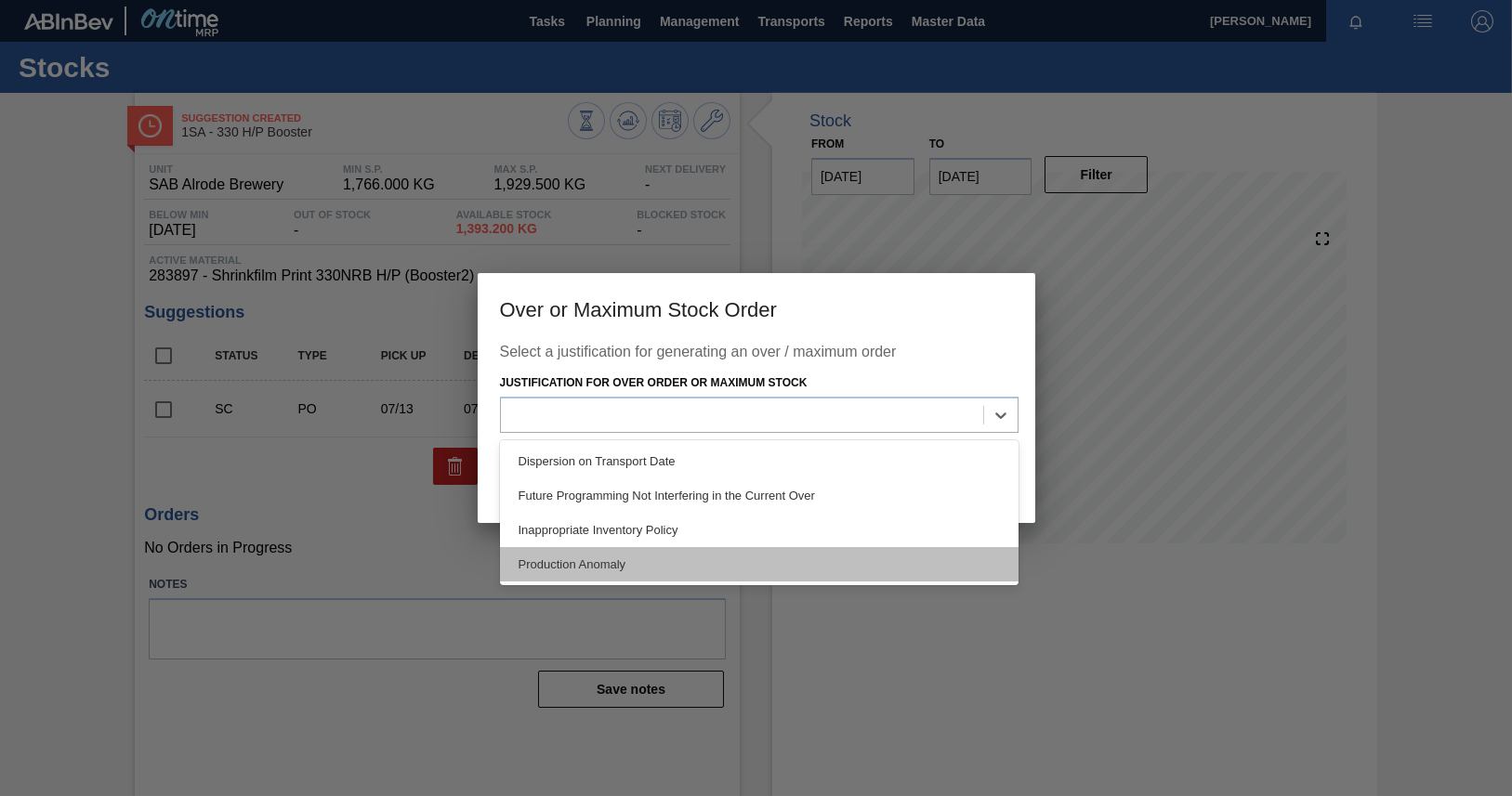 click on "Production Anomaly" at bounding box center (759, 564) 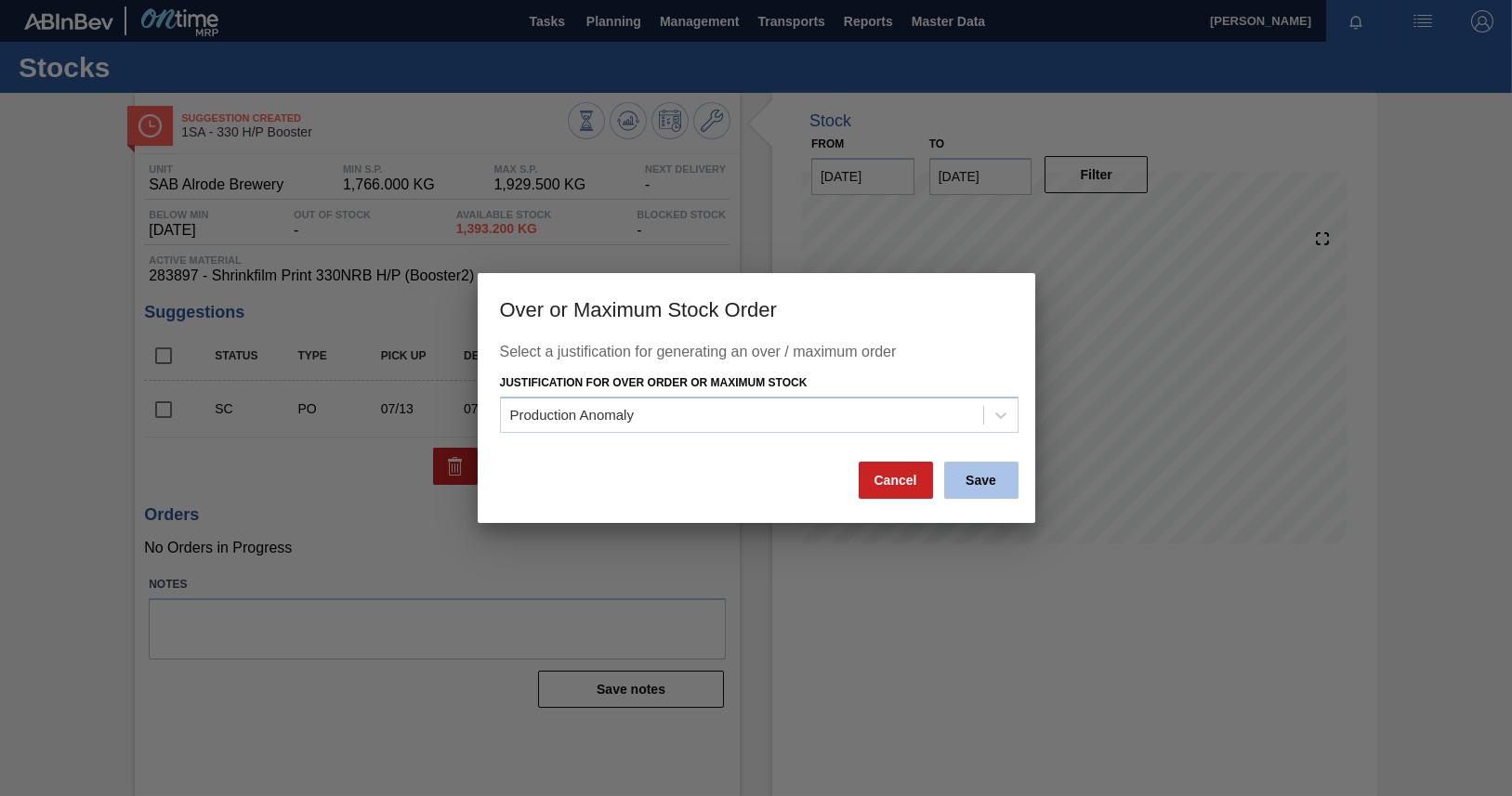 click on "Save" at bounding box center [981, 480] 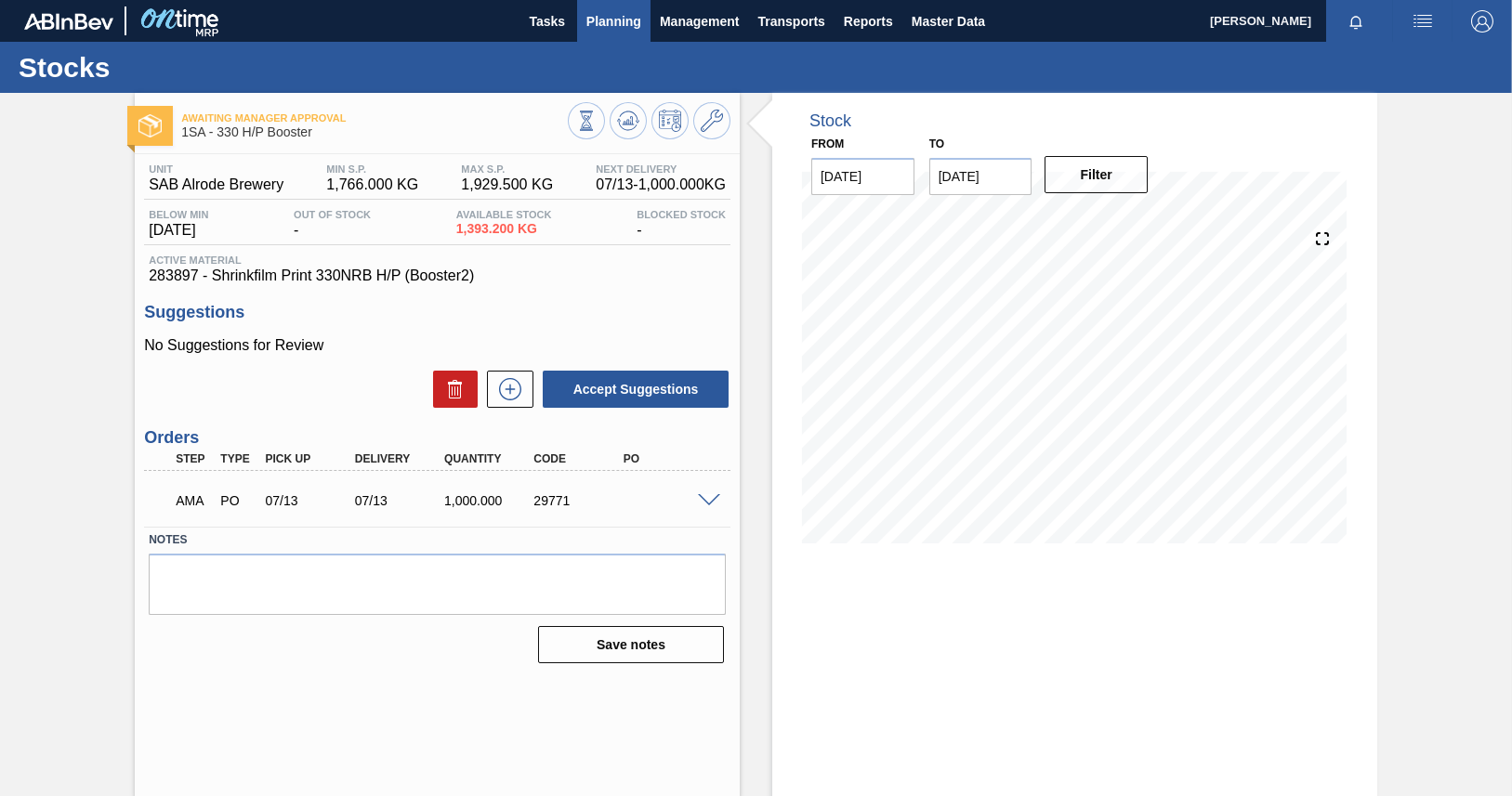 click on "Planning" at bounding box center (613, 21) 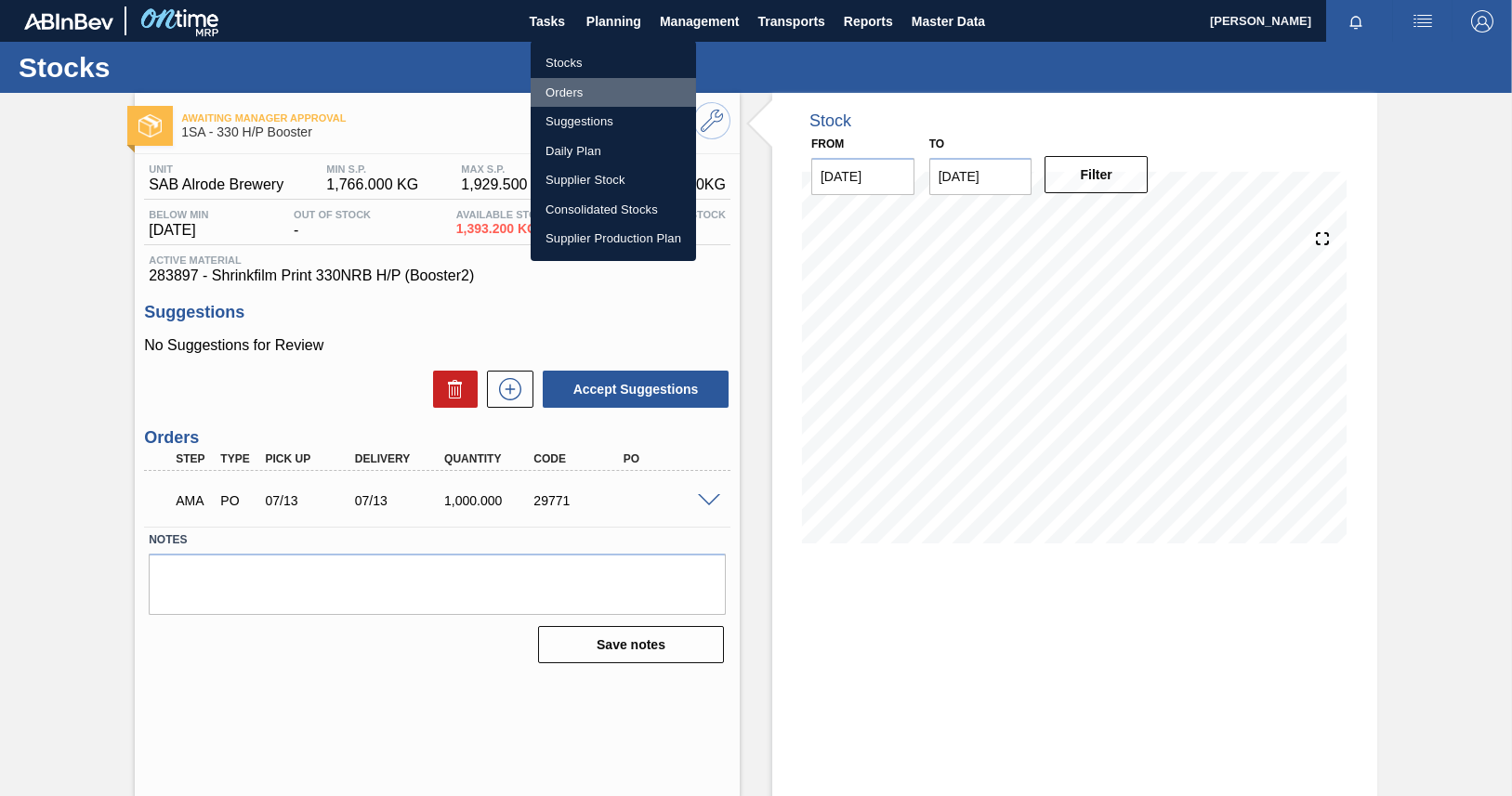 click on "Orders" at bounding box center [613, 93] 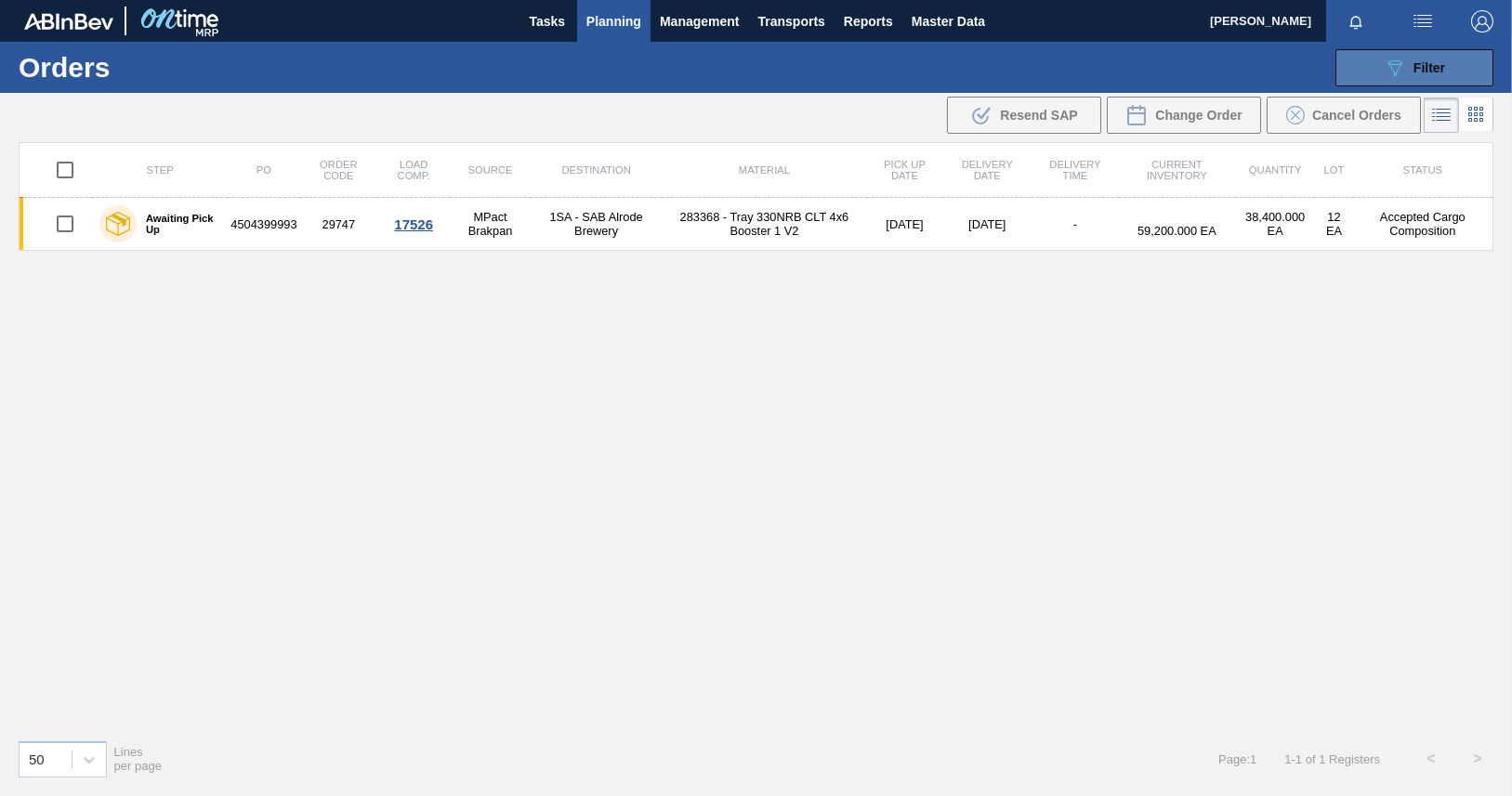 click on "089F7B8B-B2A5-4AFE-B5C0-19BA573D28AC Filter" at bounding box center (1414, 68) 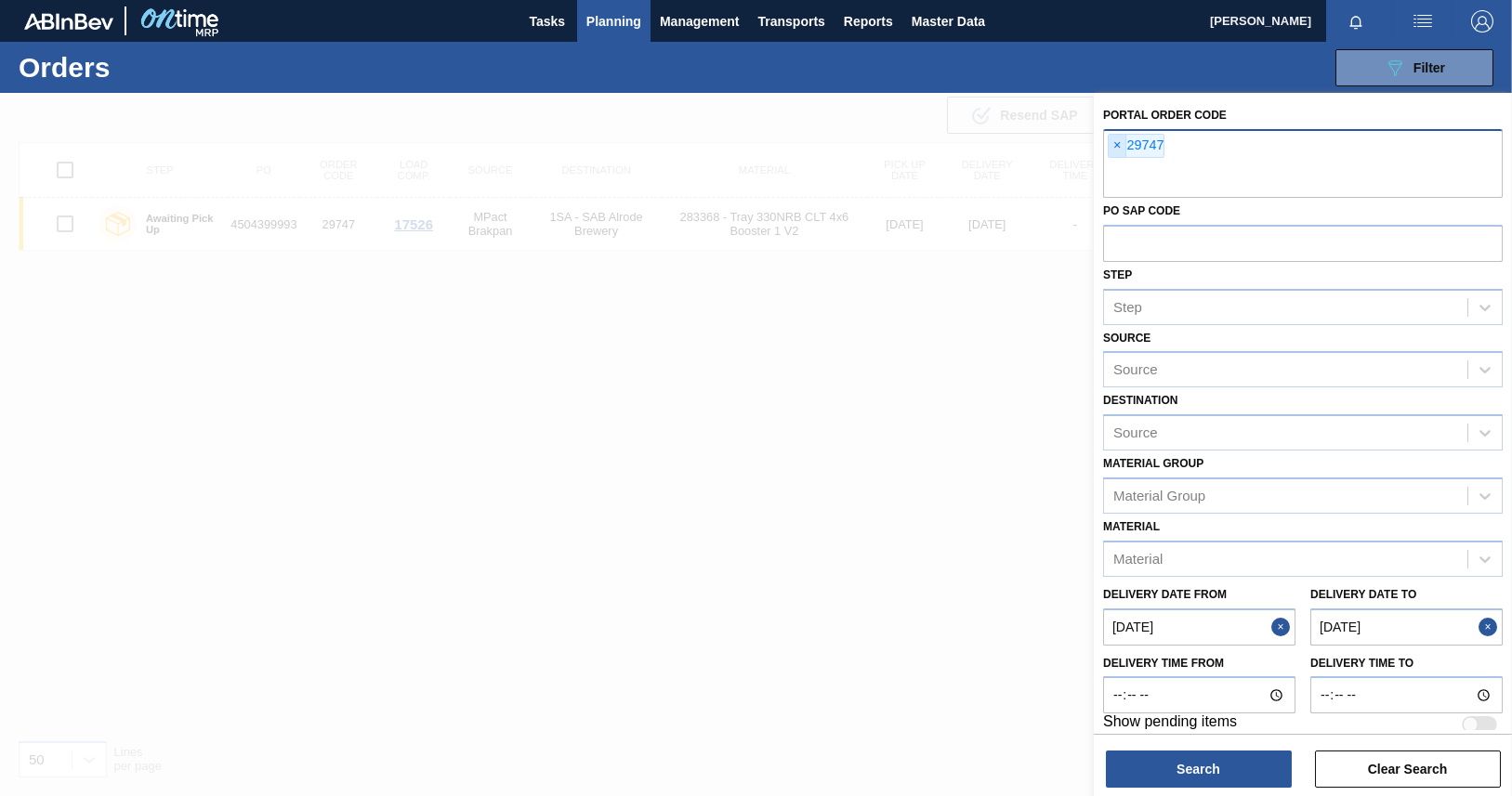click on "×" at bounding box center [1117, 146] 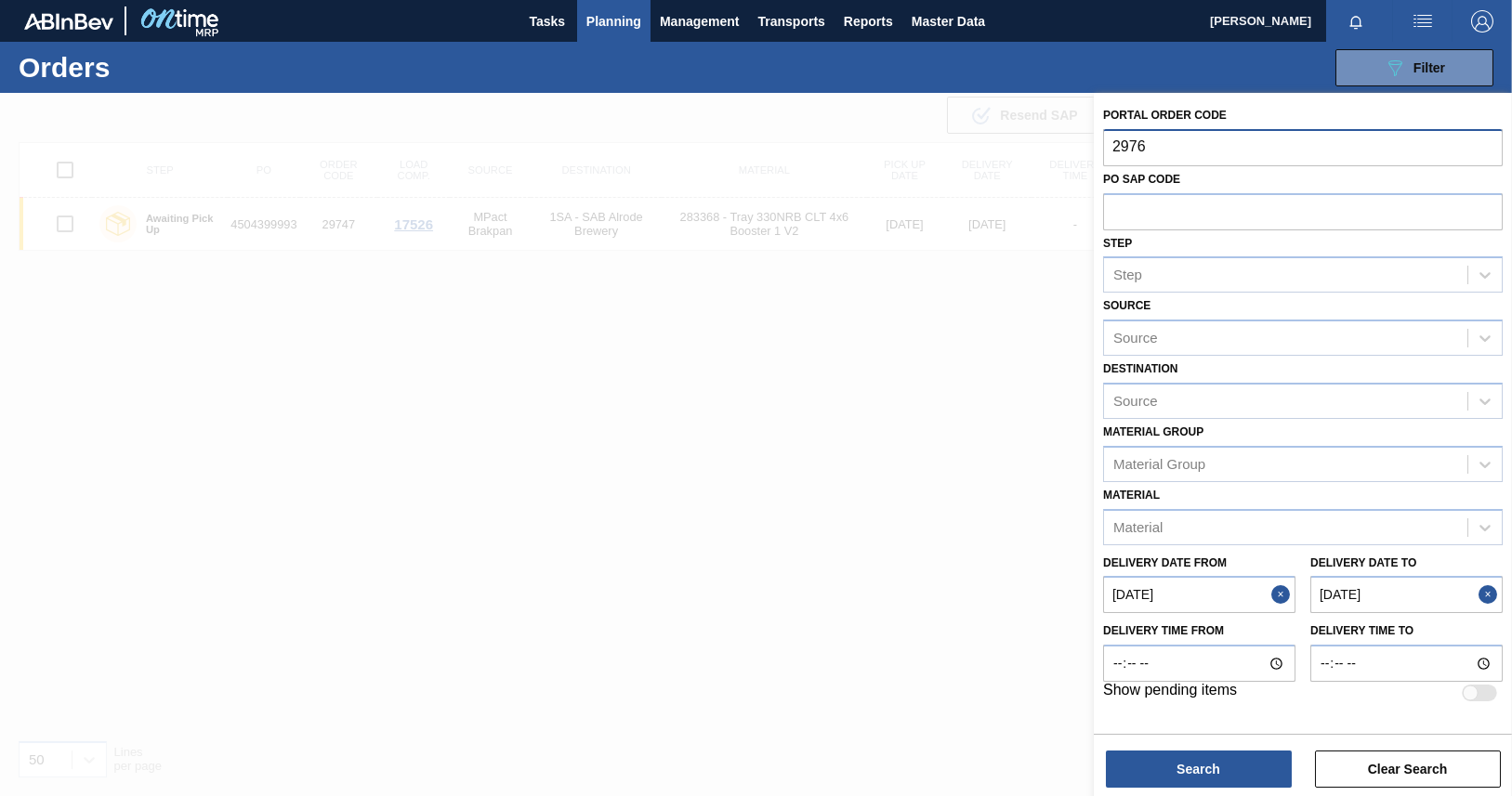 type on "29768" 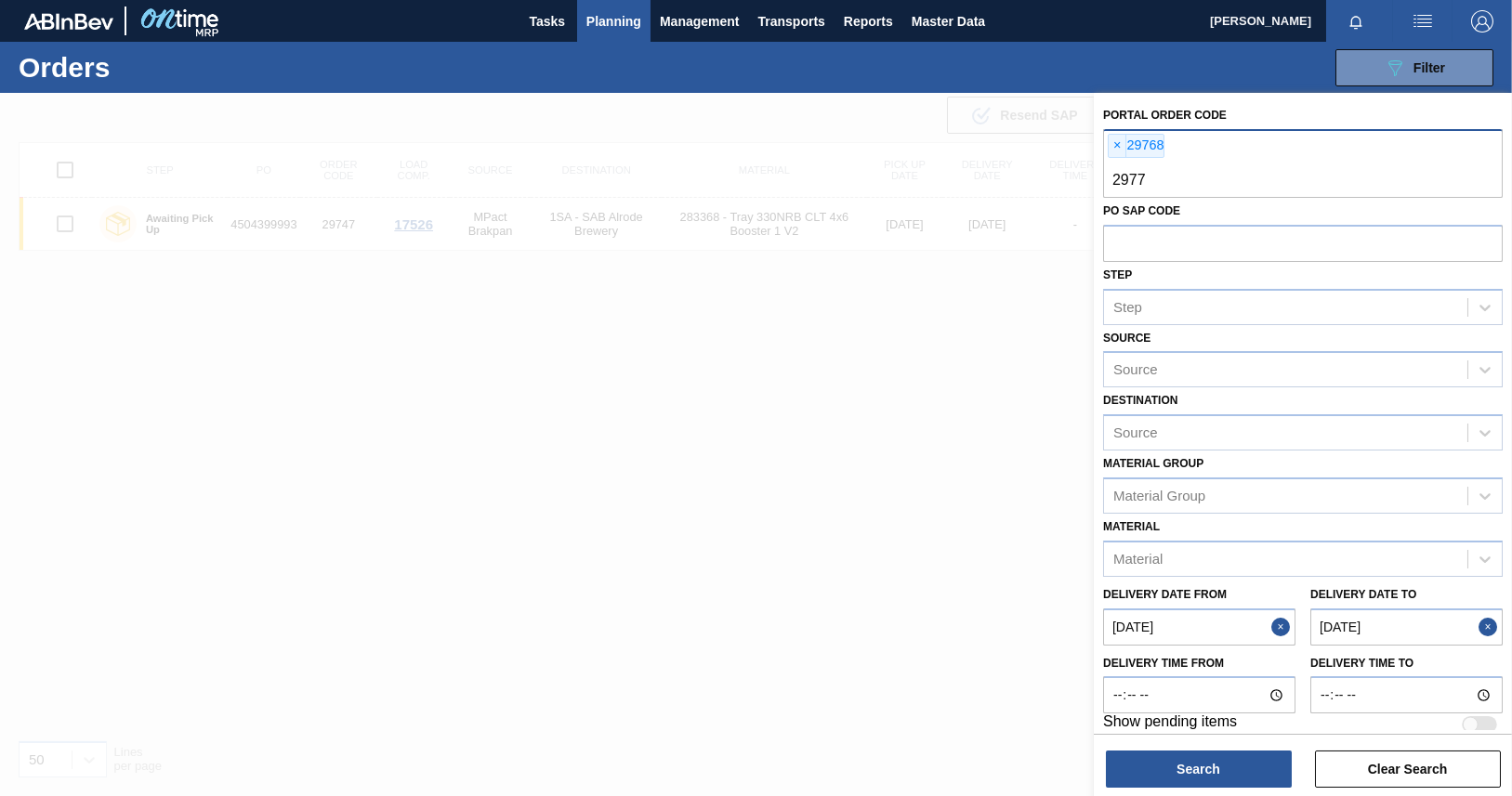 type on "29771" 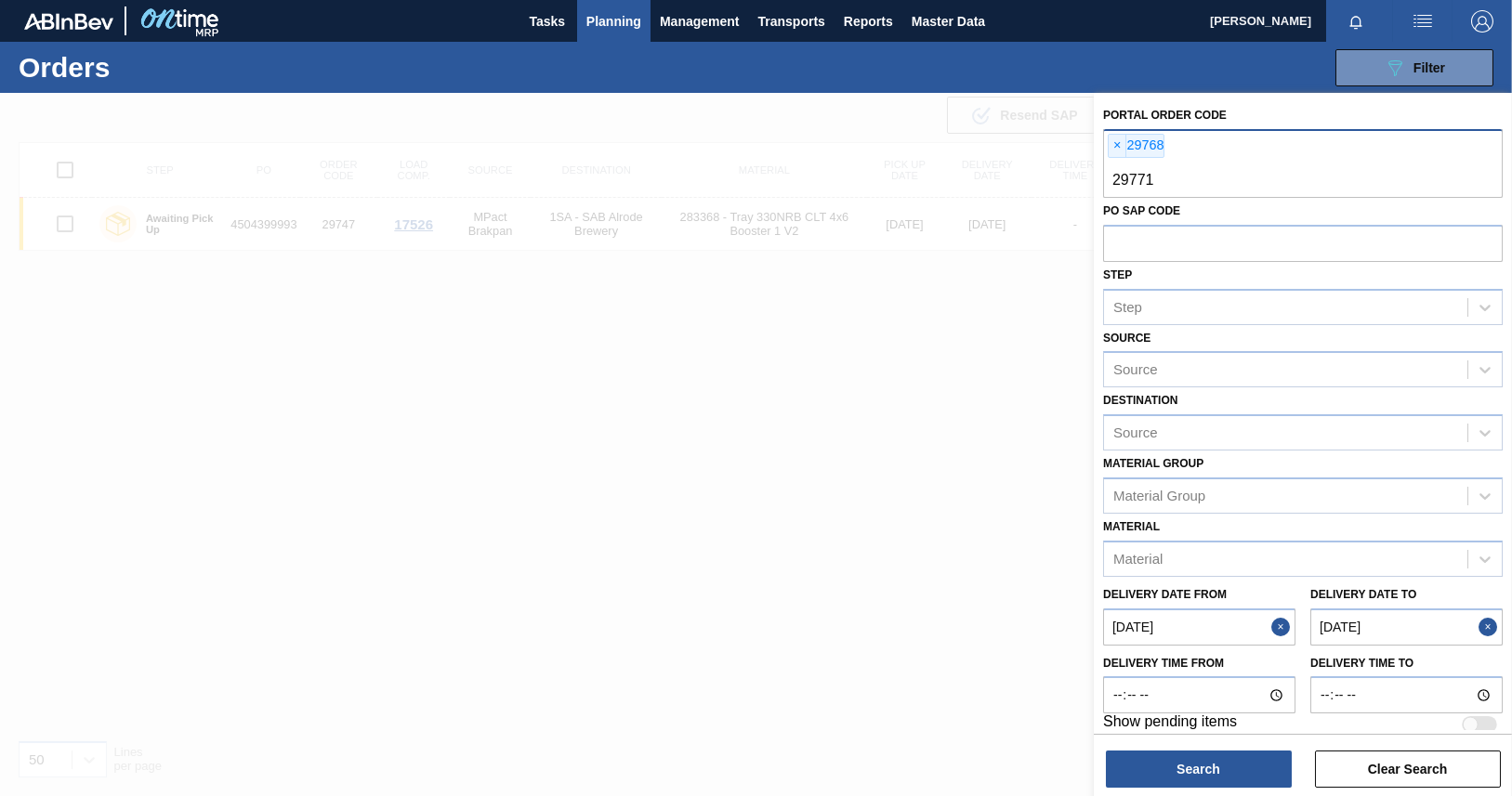 type 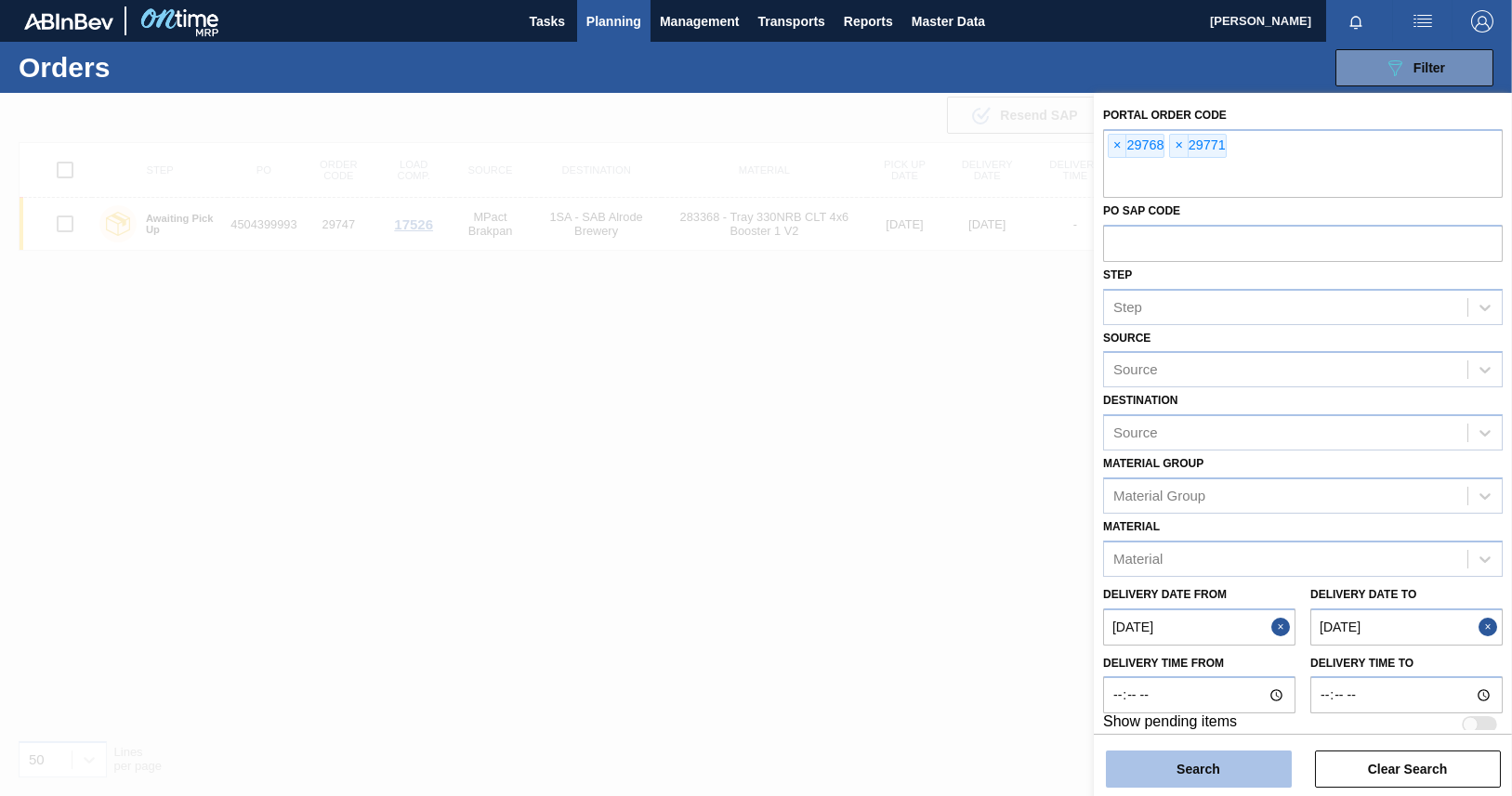 click on "Search" at bounding box center (1199, 769) 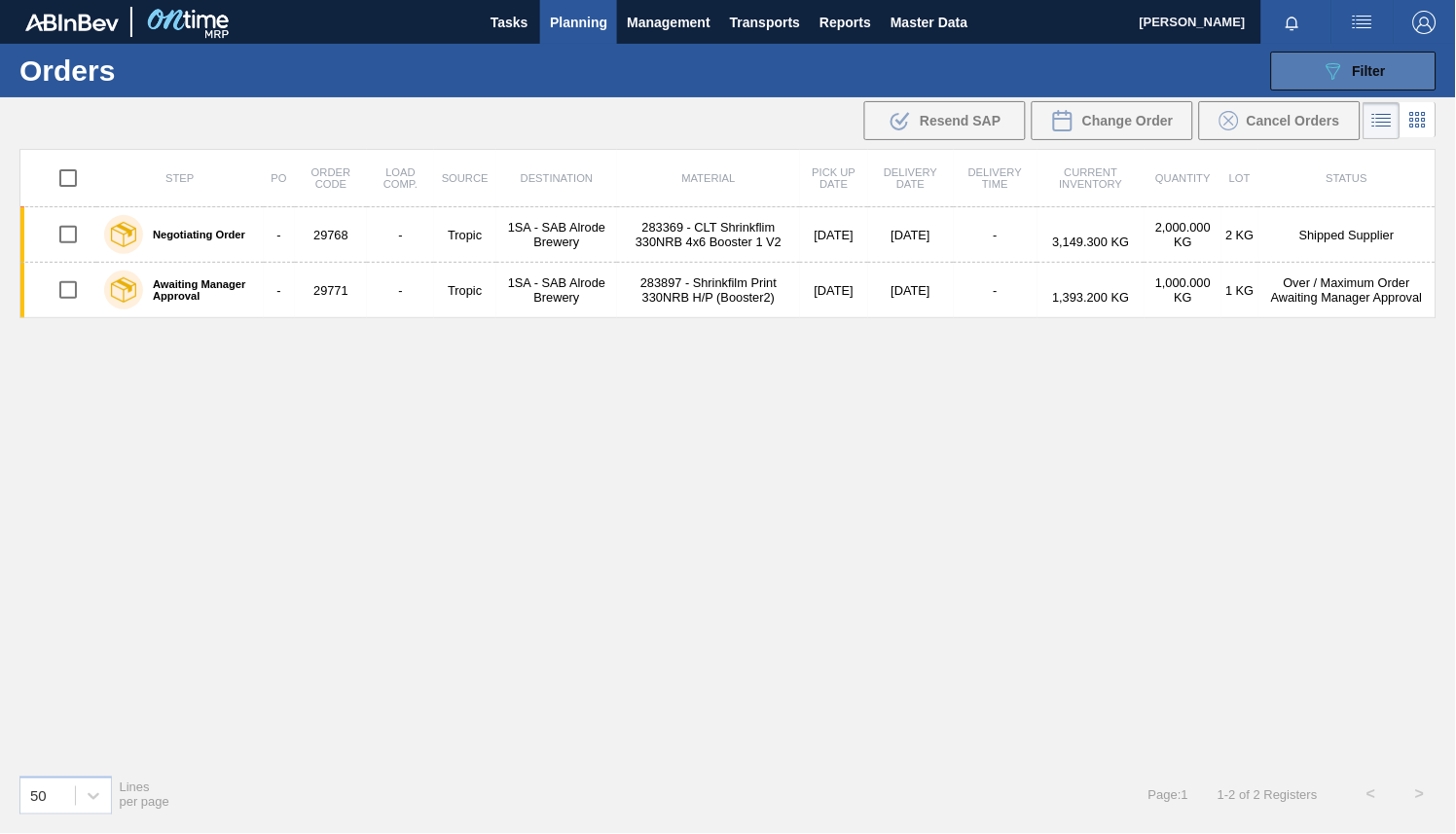 click on "089F7B8B-B2A5-4AFE-B5C0-19BA573D28AC" 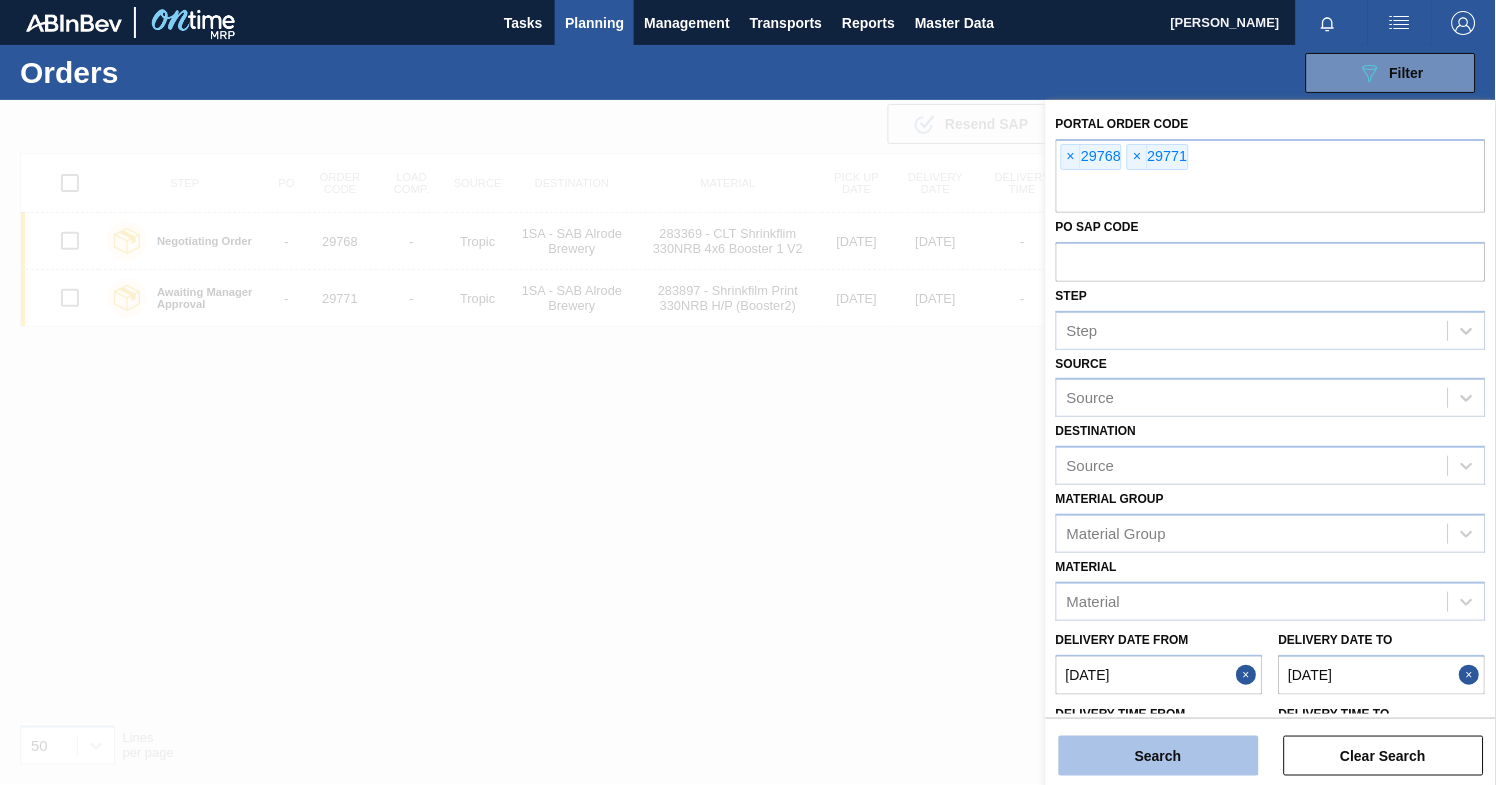 click on "Search" at bounding box center [1159, 756] 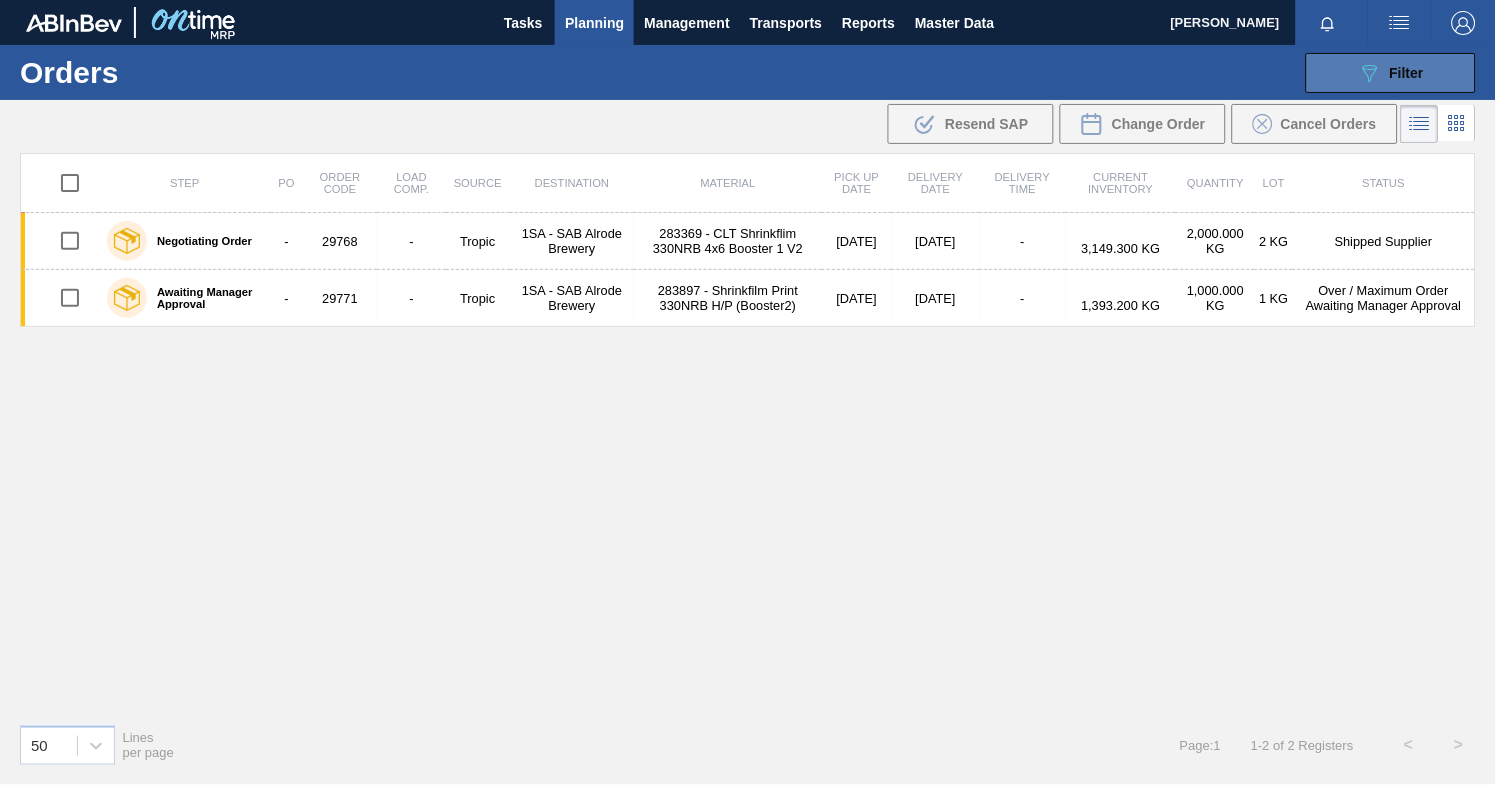 click on "089F7B8B-B2A5-4AFE-B5C0-19BA573D28AC Filter" at bounding box center (1391, 73) 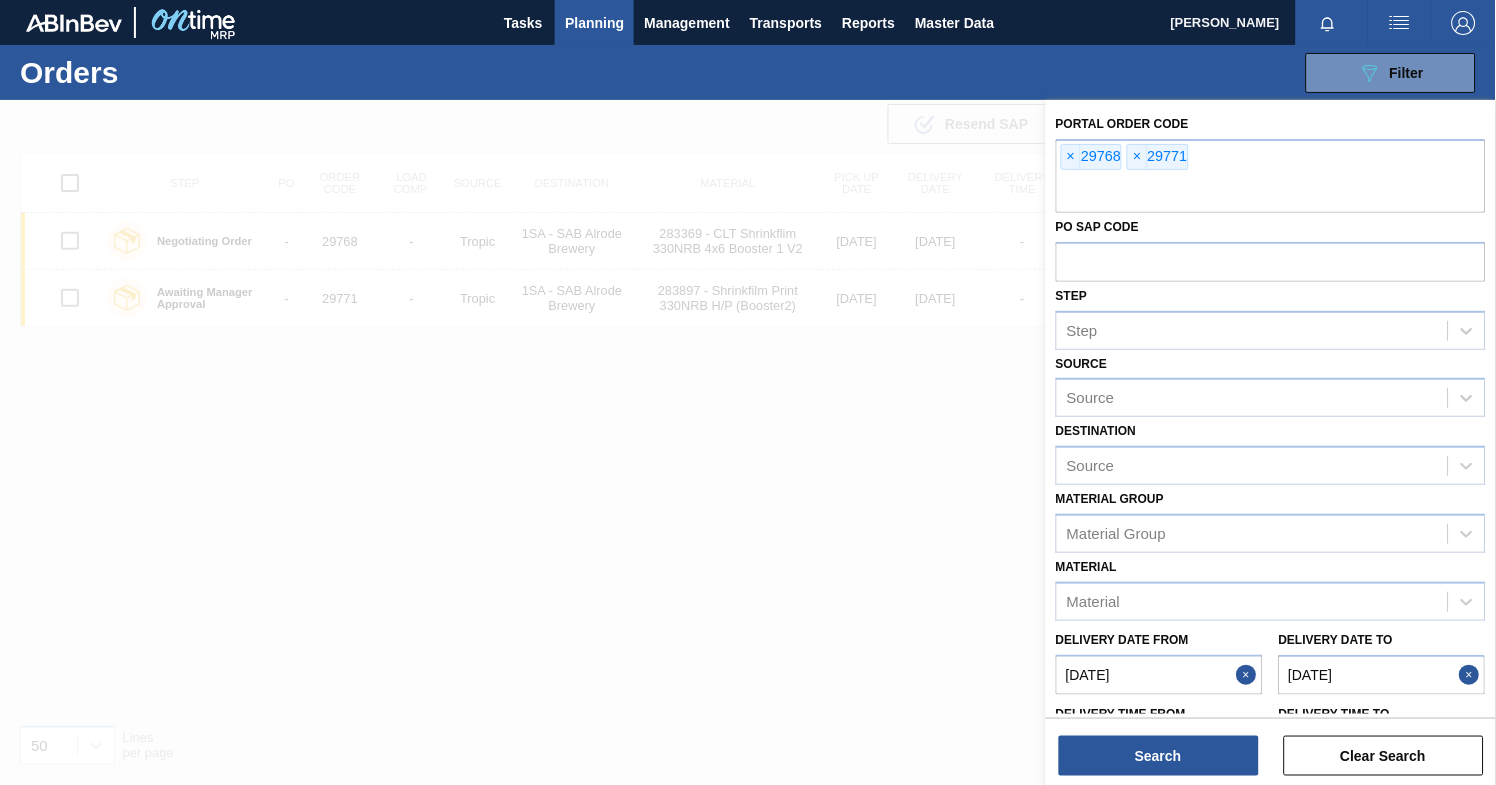 click at bounding box center (1250, 675) 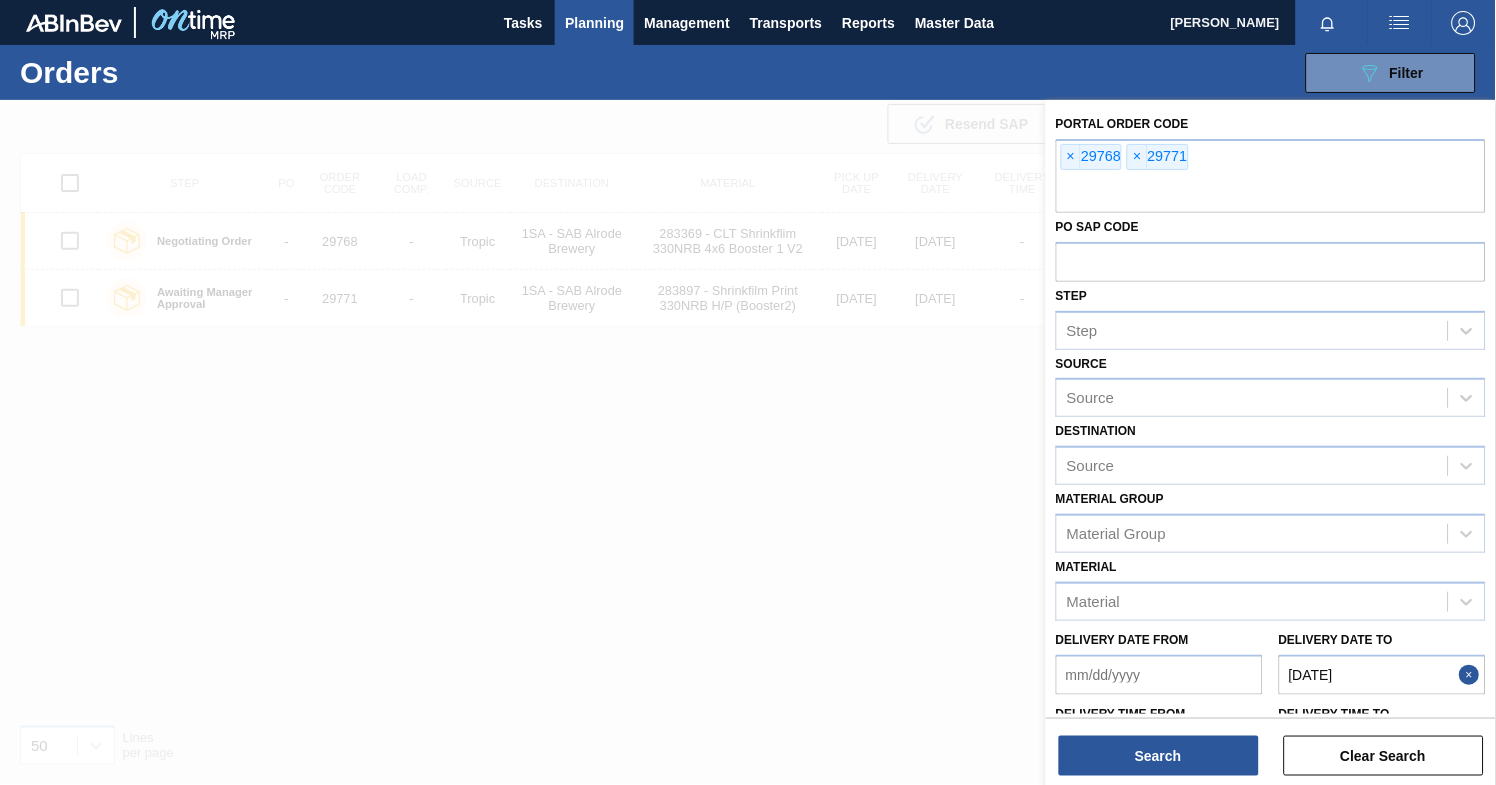 click at bounding box center [1473, 675] 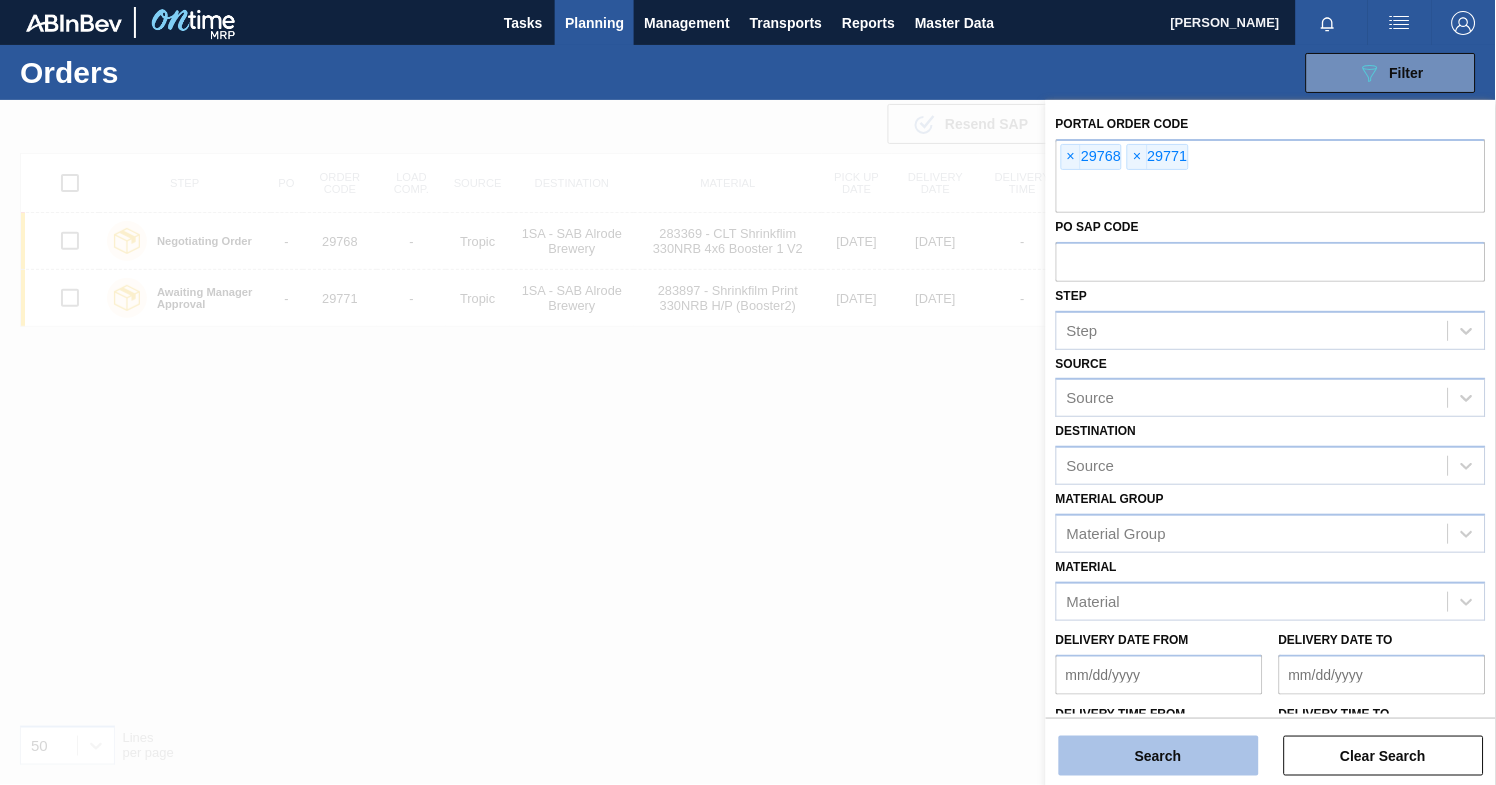 click on "Search" at bounding box center (1159, 756) 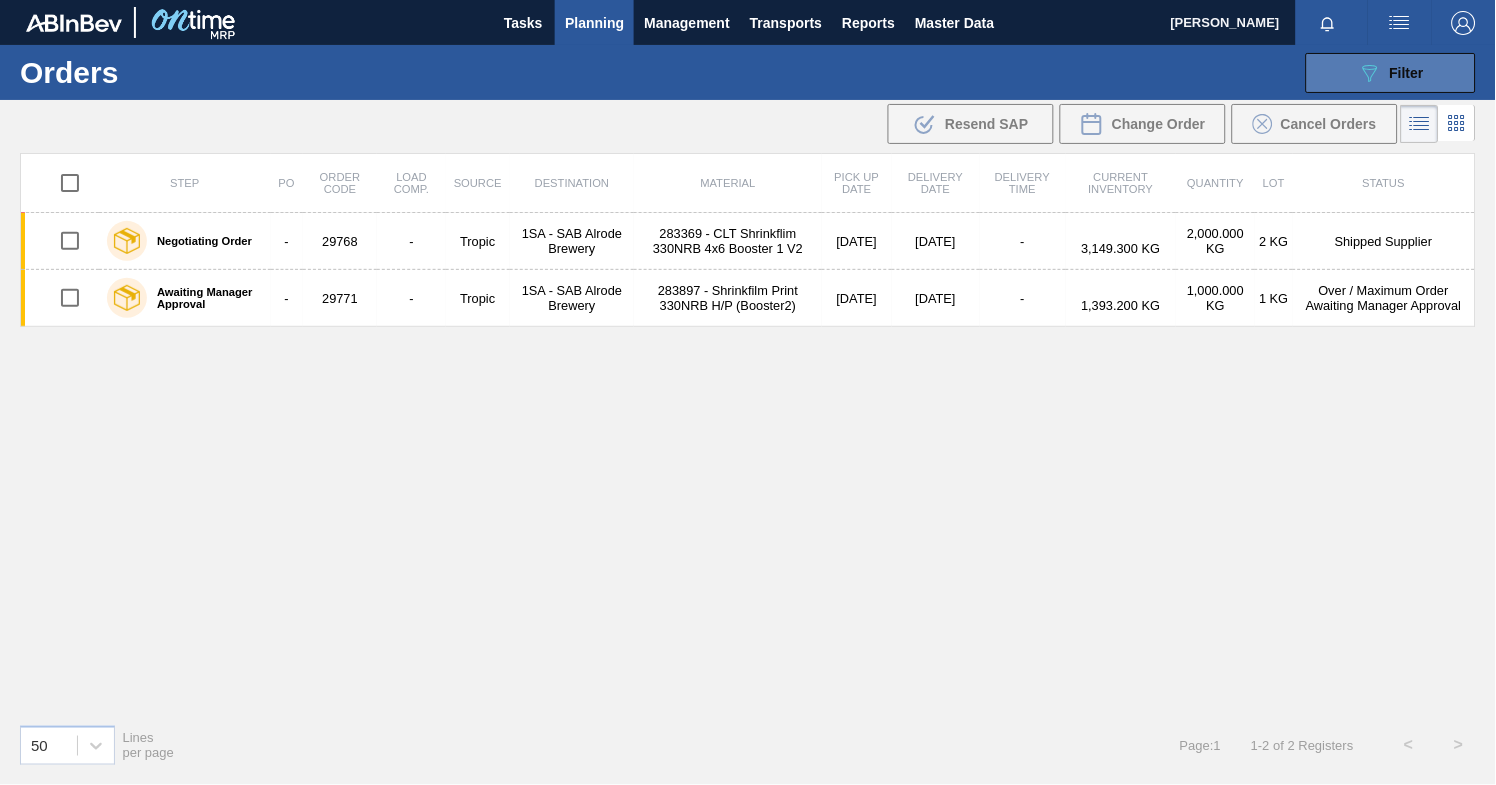 click on "089F7B8B-B2A5-4AFE-B5C0-19BA573D28AC" 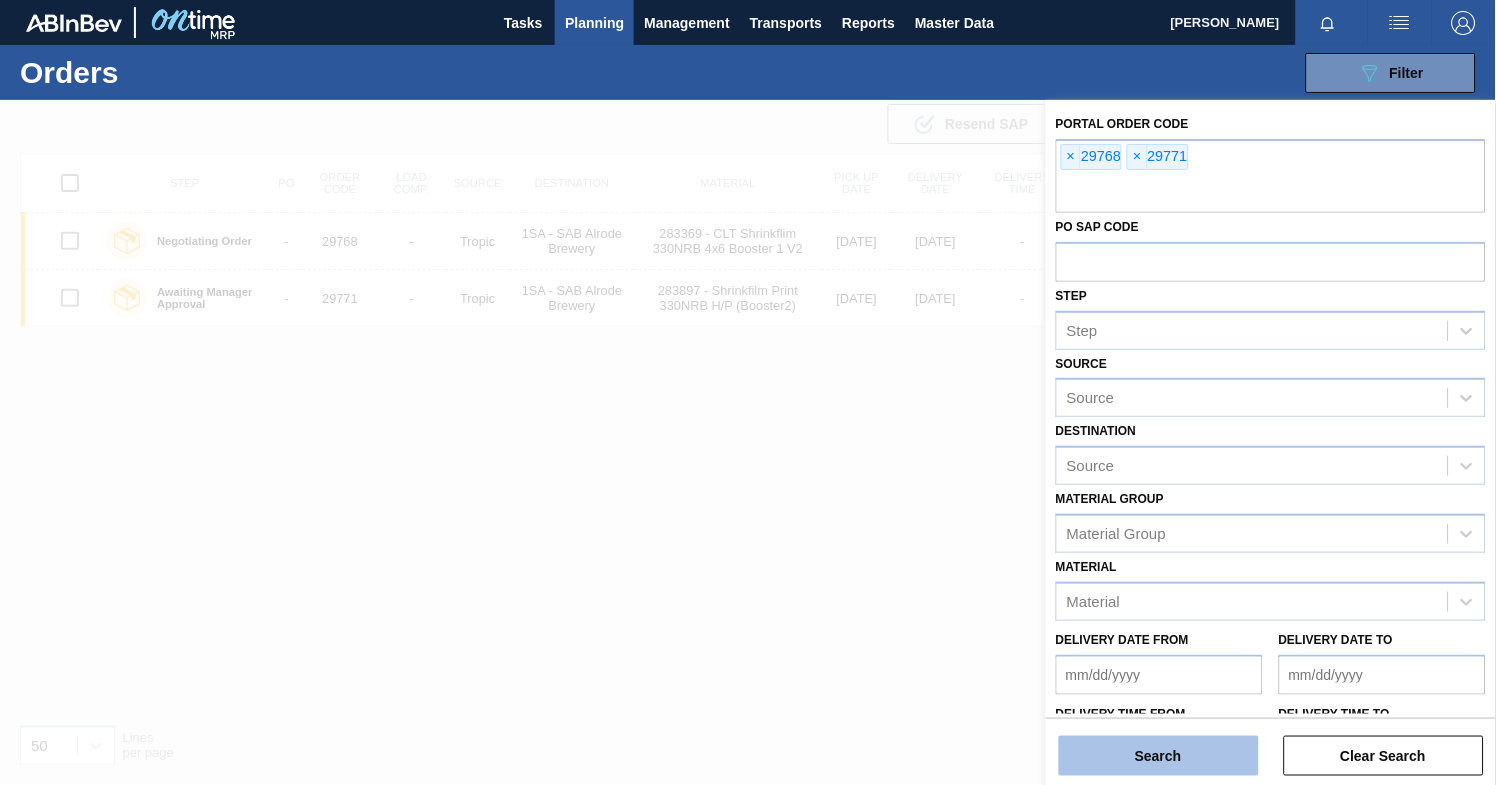 click on "Search" at bounding box center [1159, 756] 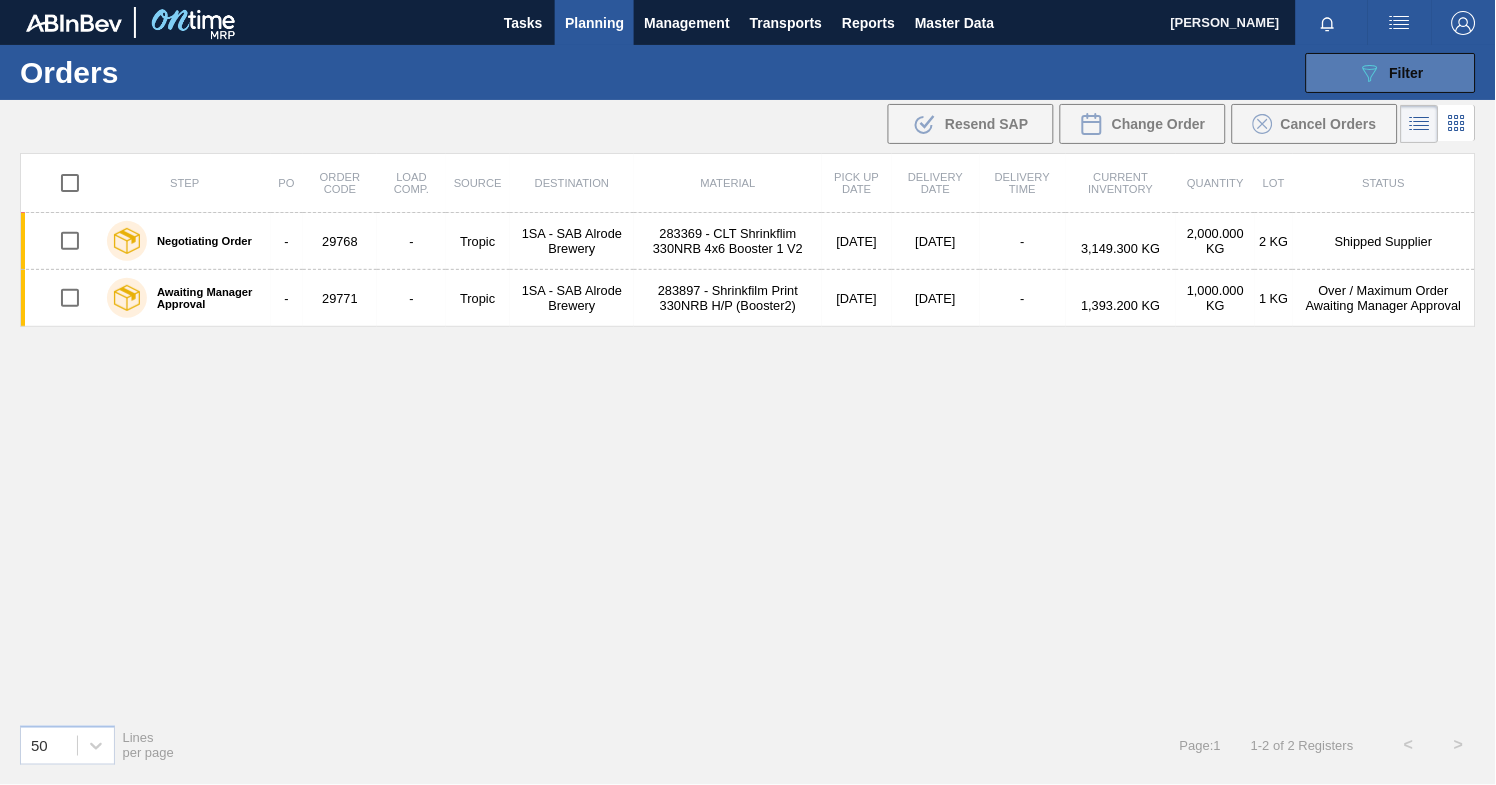 click on "Filter" at bounding box center [1407, 73] 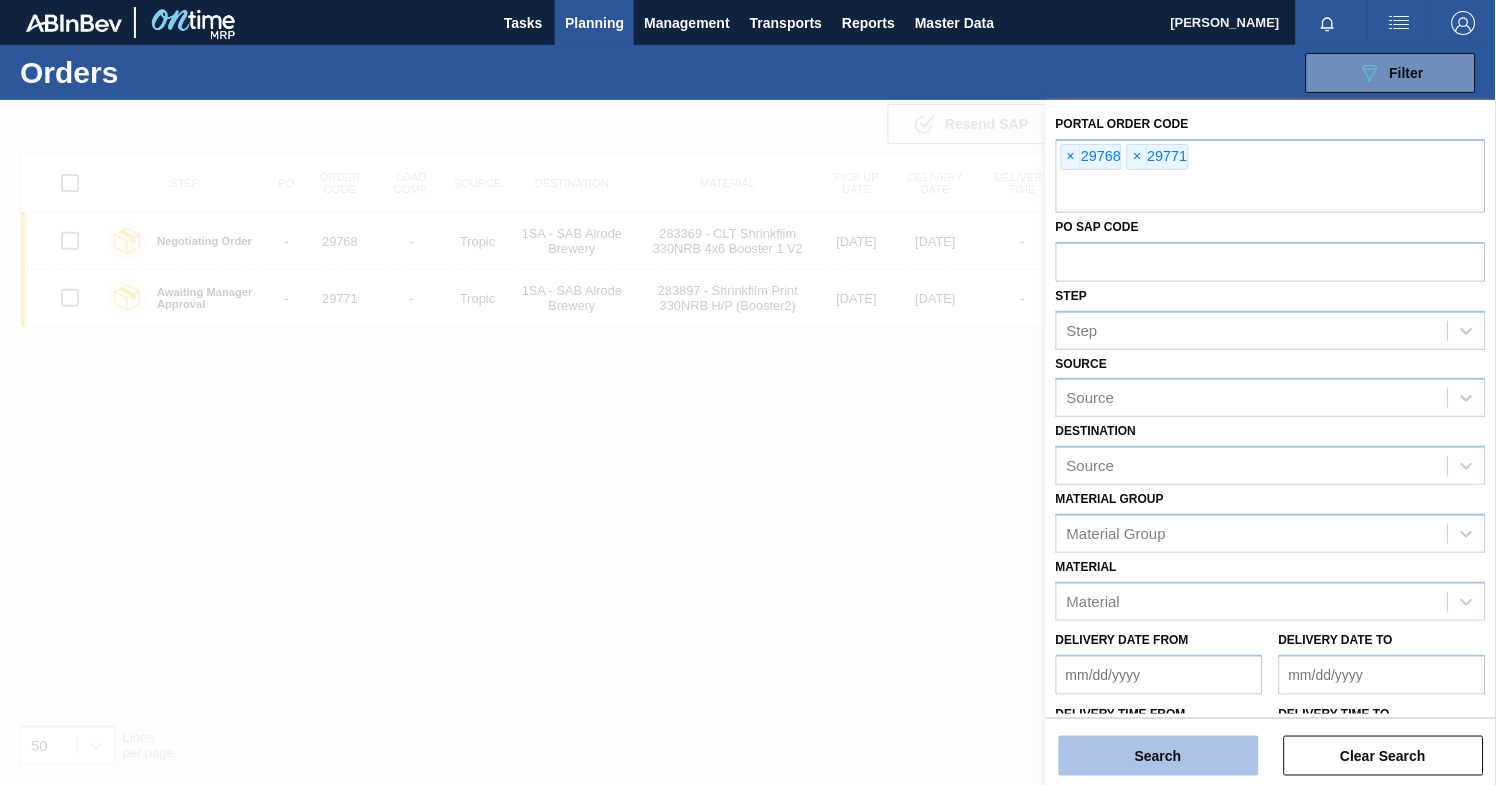 click on "Search" at bounding box center (1159, 756) 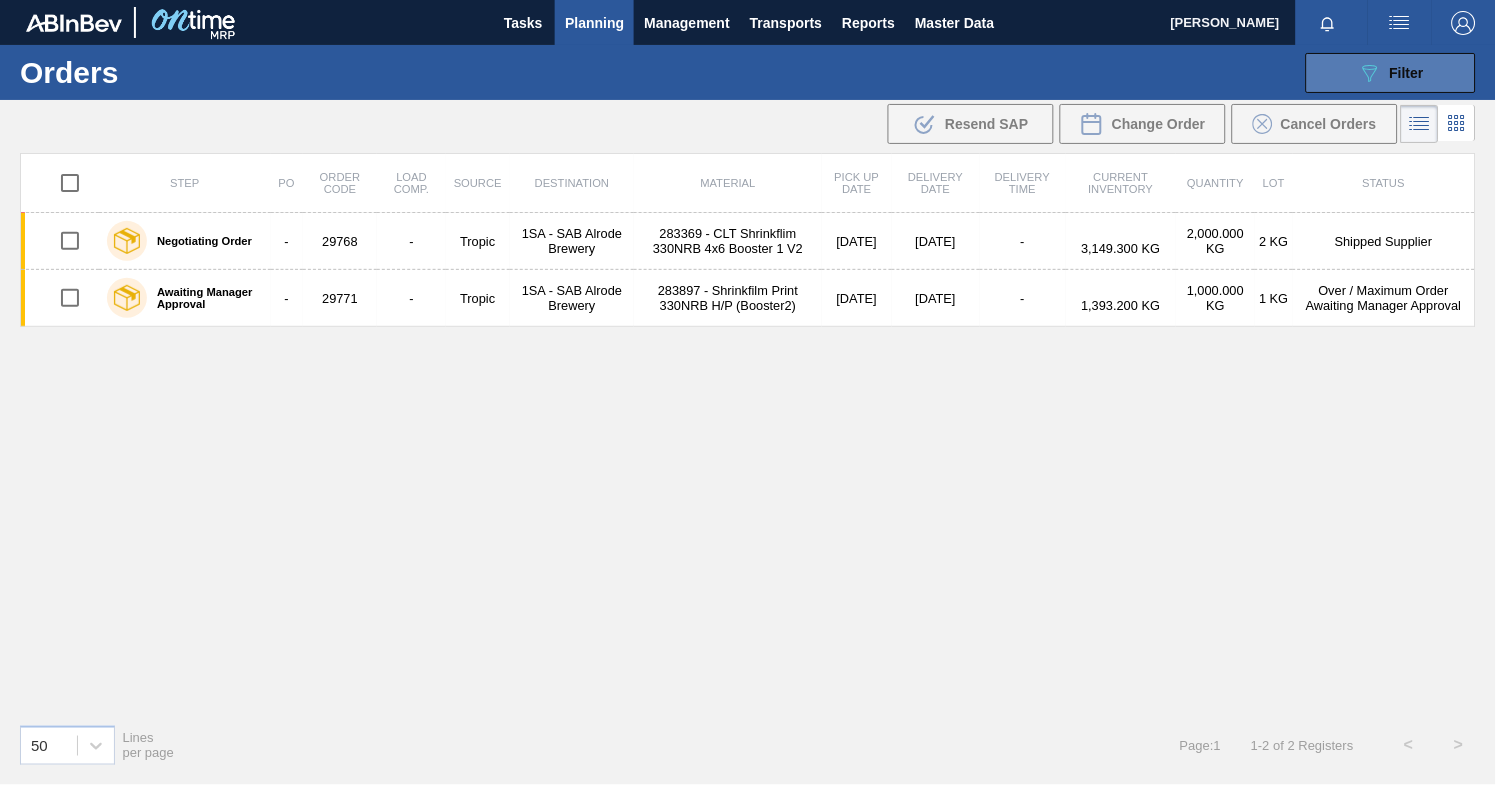 click on "089F7B8B-B2A5-4AFE-B5C0-19BA573D28AC Filter" at bounding box center (1391, 73) 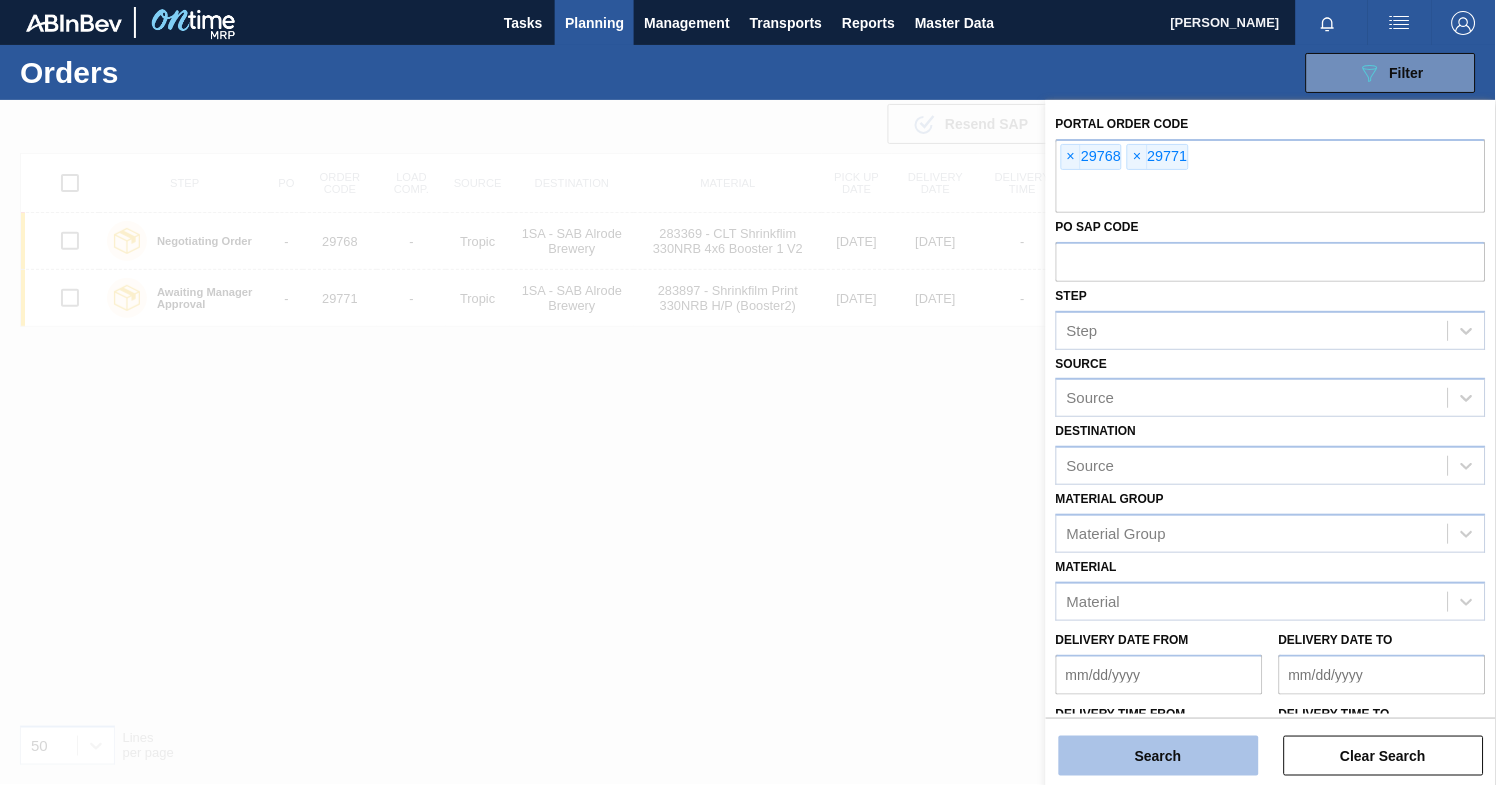 click on "Search" at bounding box center [1159, 756] 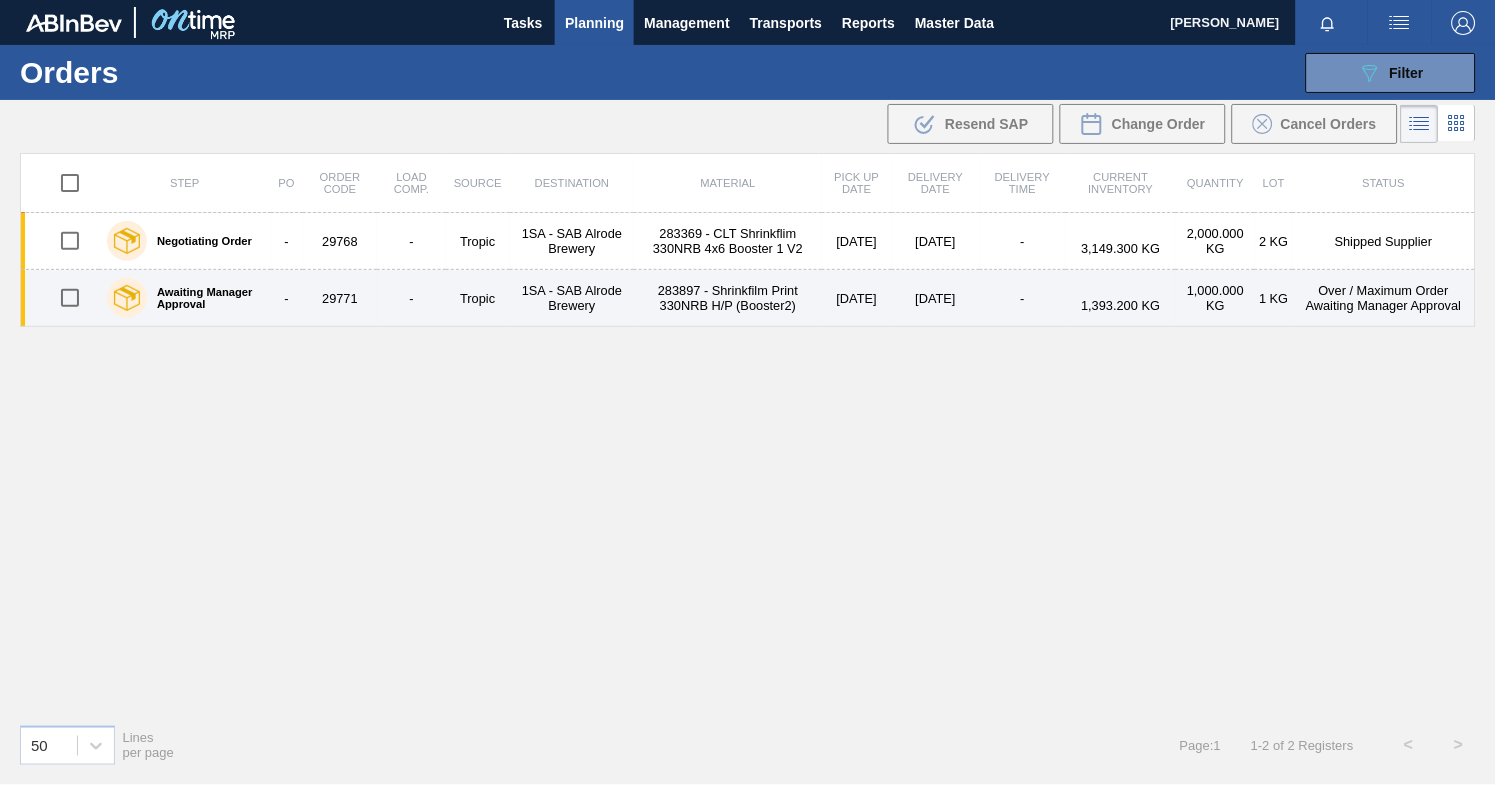 click on "29771" at bounding box center (340, 298) 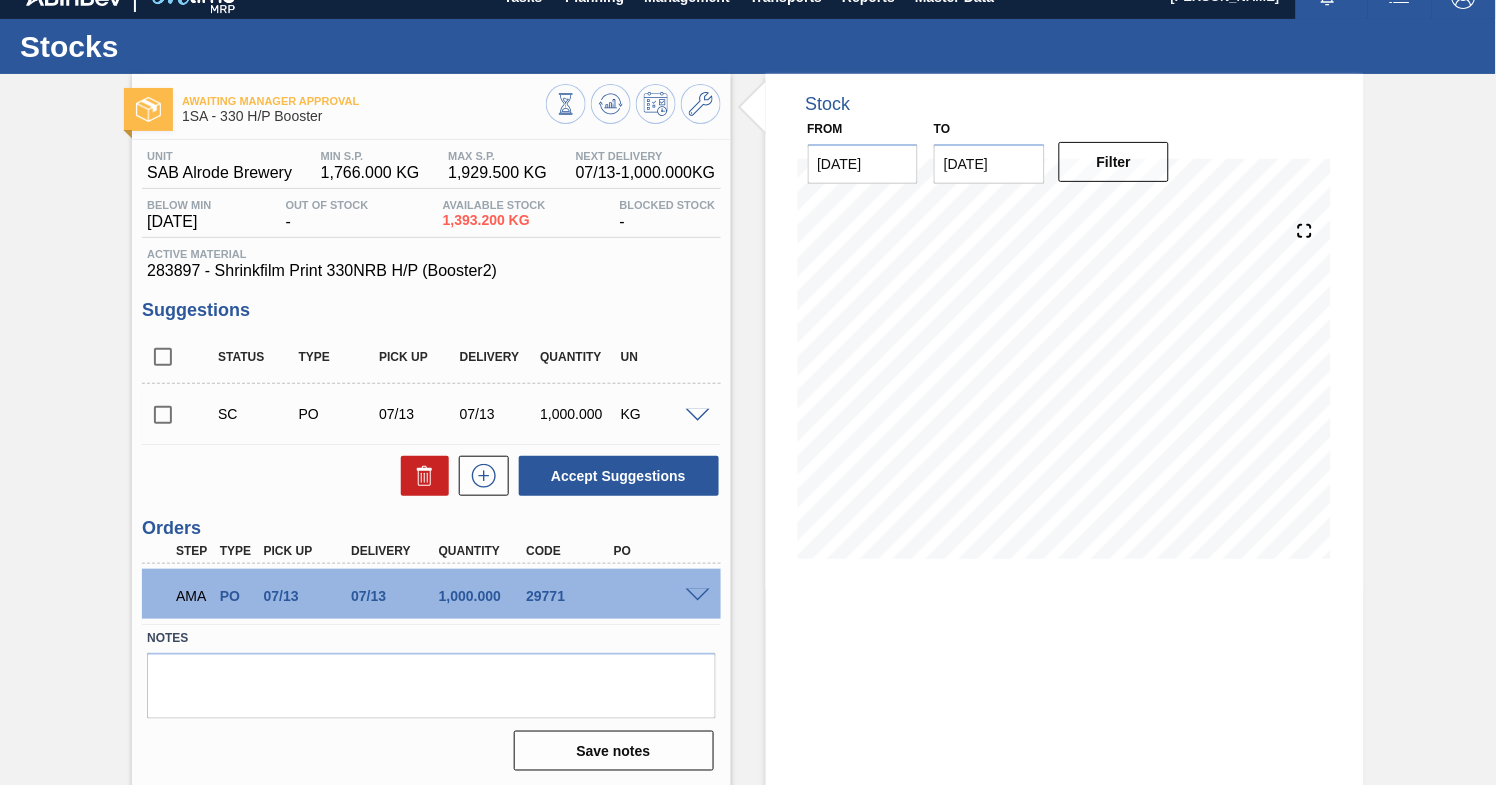 scroll, scrollTop: 74, scrollLeft: 0, axis: vertical 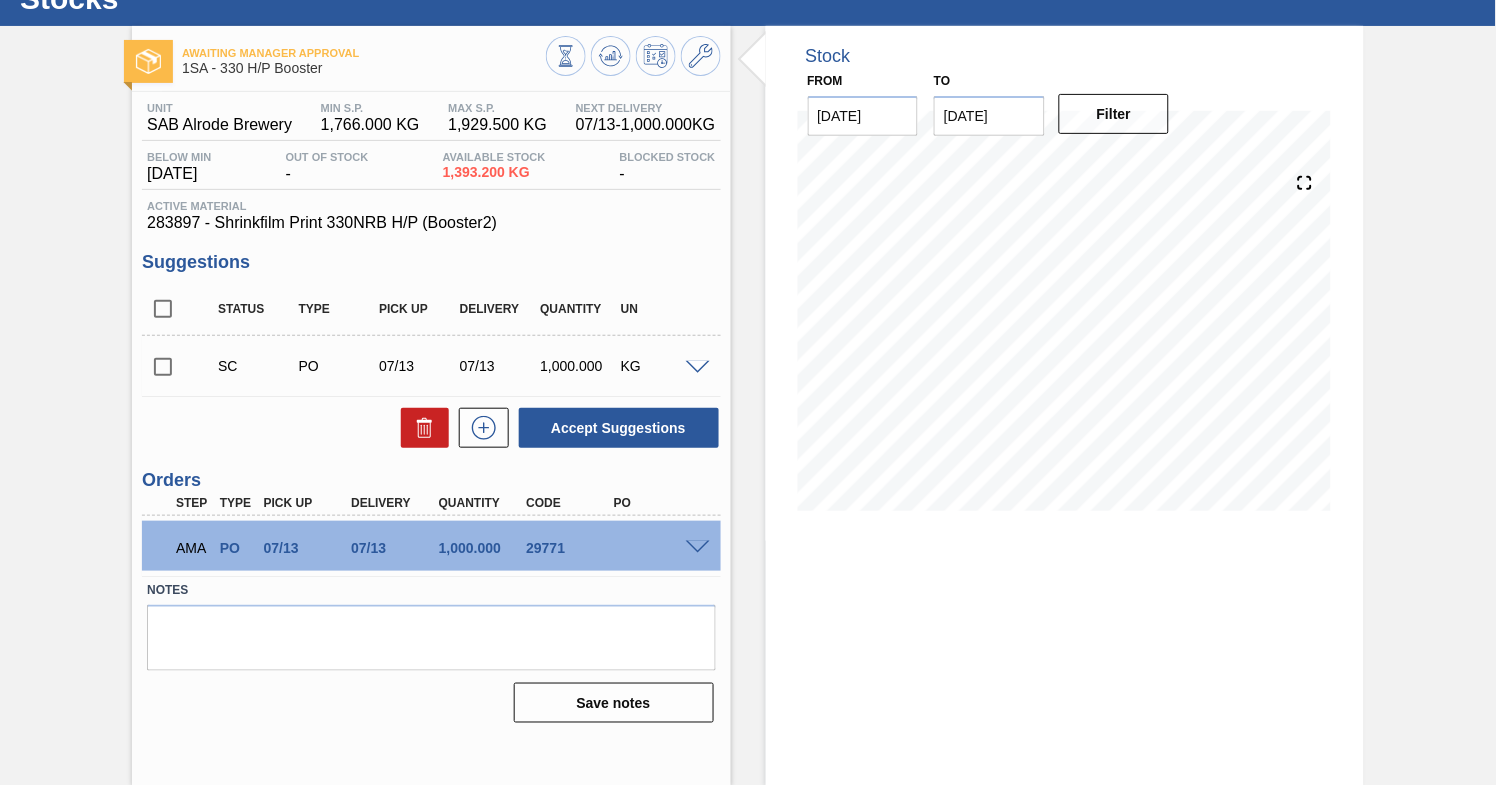click at bounding box center (698, 548) 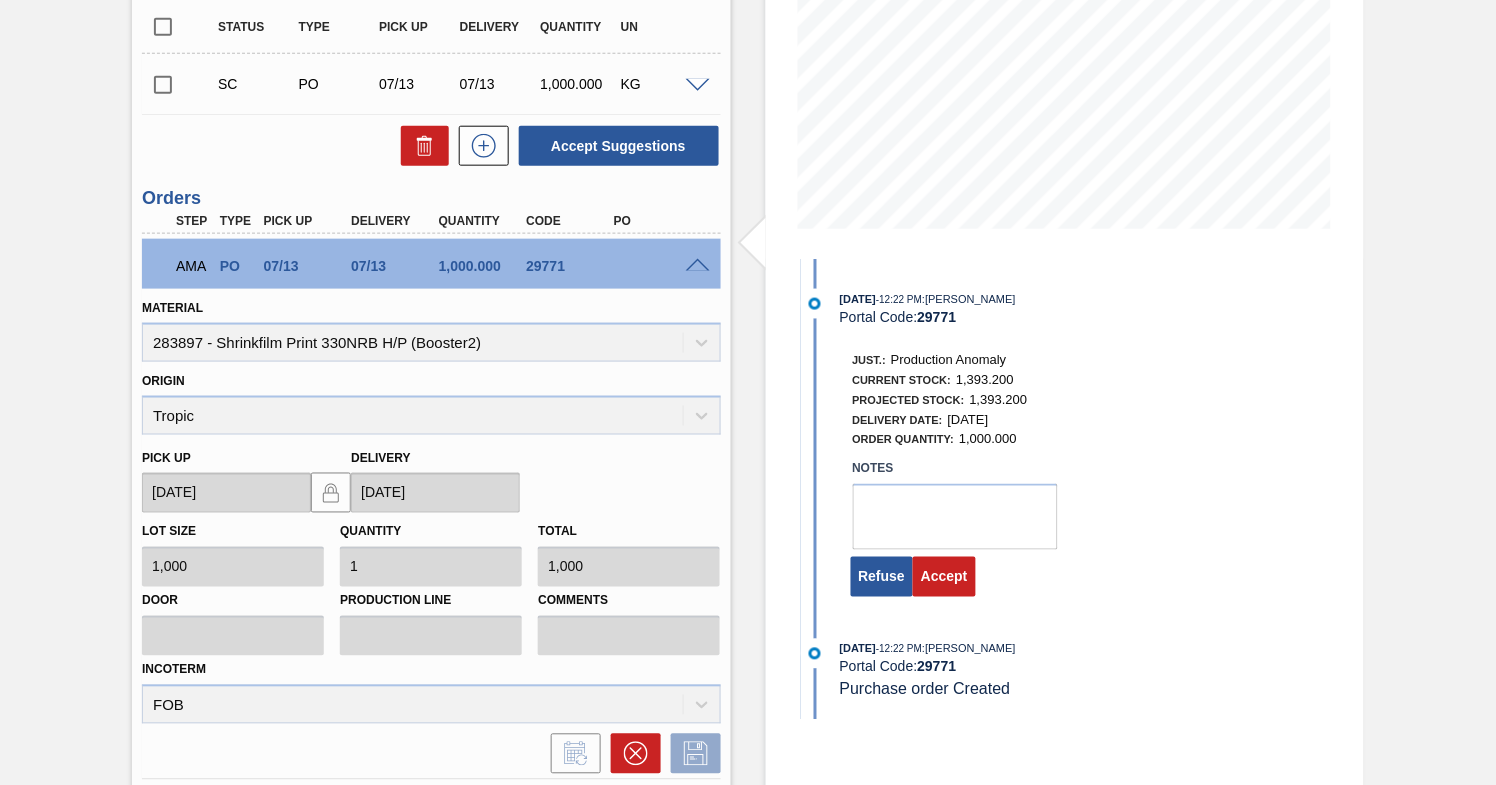 scroll, scrollTop: 511, scrollLeft: 0, axis: vertical 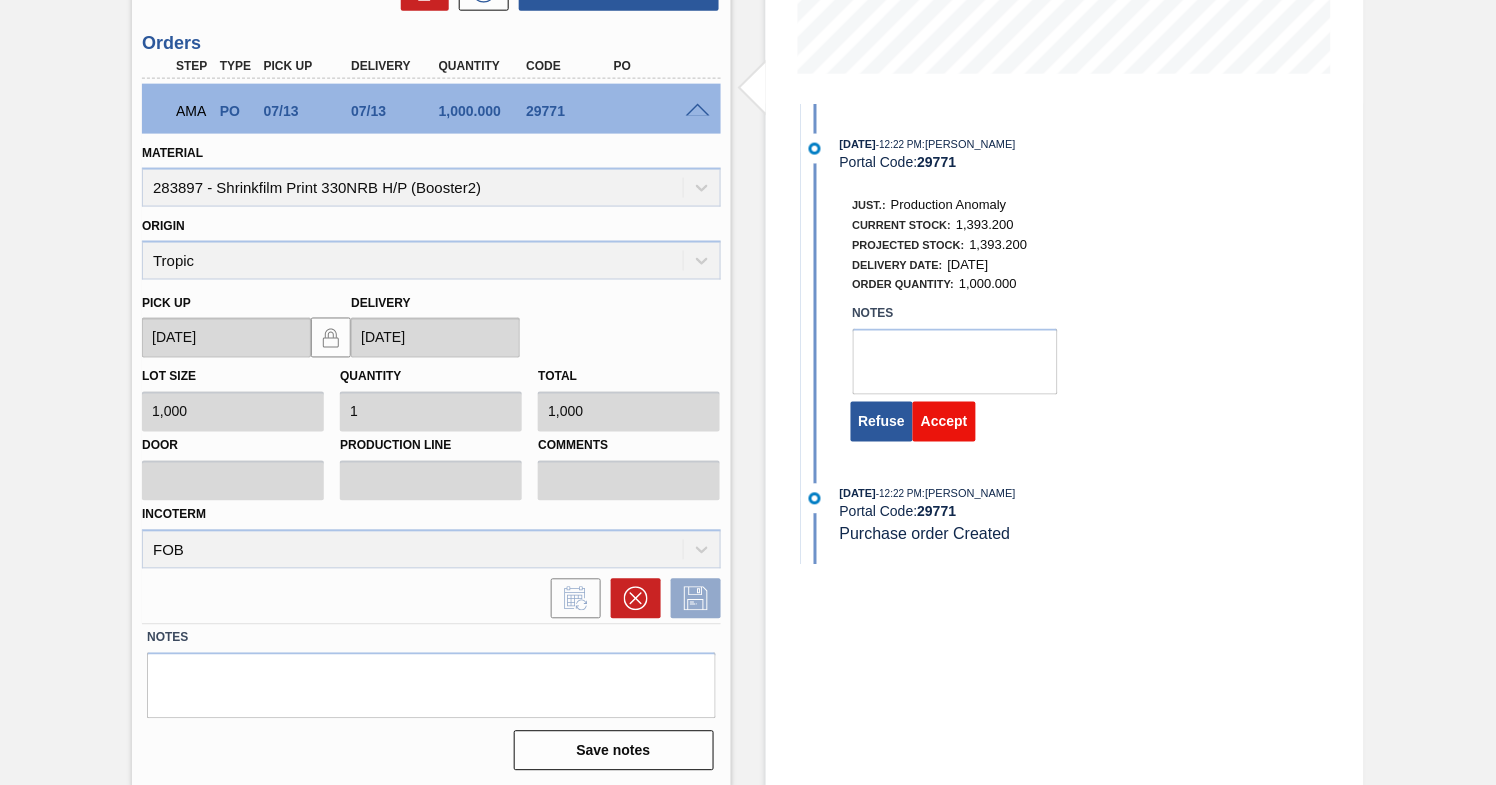 click on "Accept" at bounding box center (944, 422) 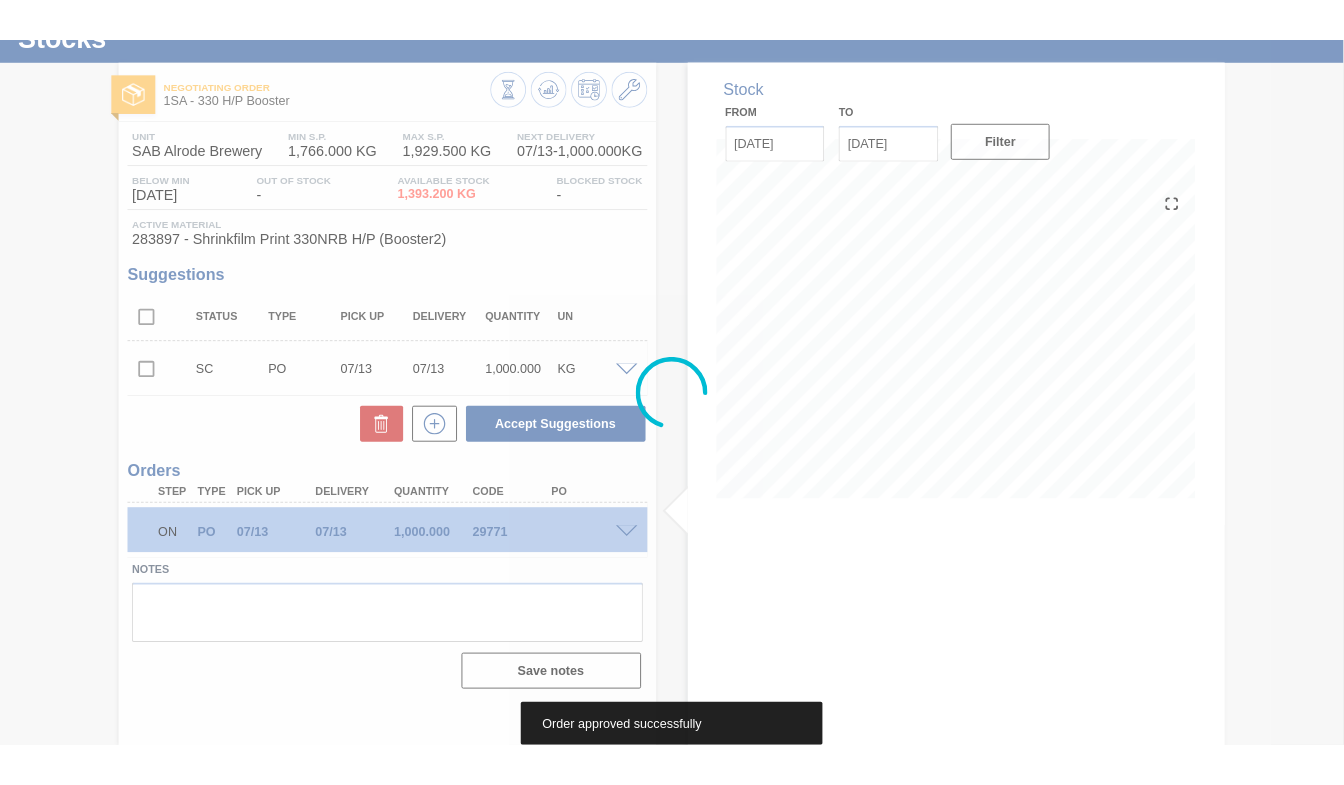 scroll, scrollTop: 74, scrollLeft: 0, axis: vertical 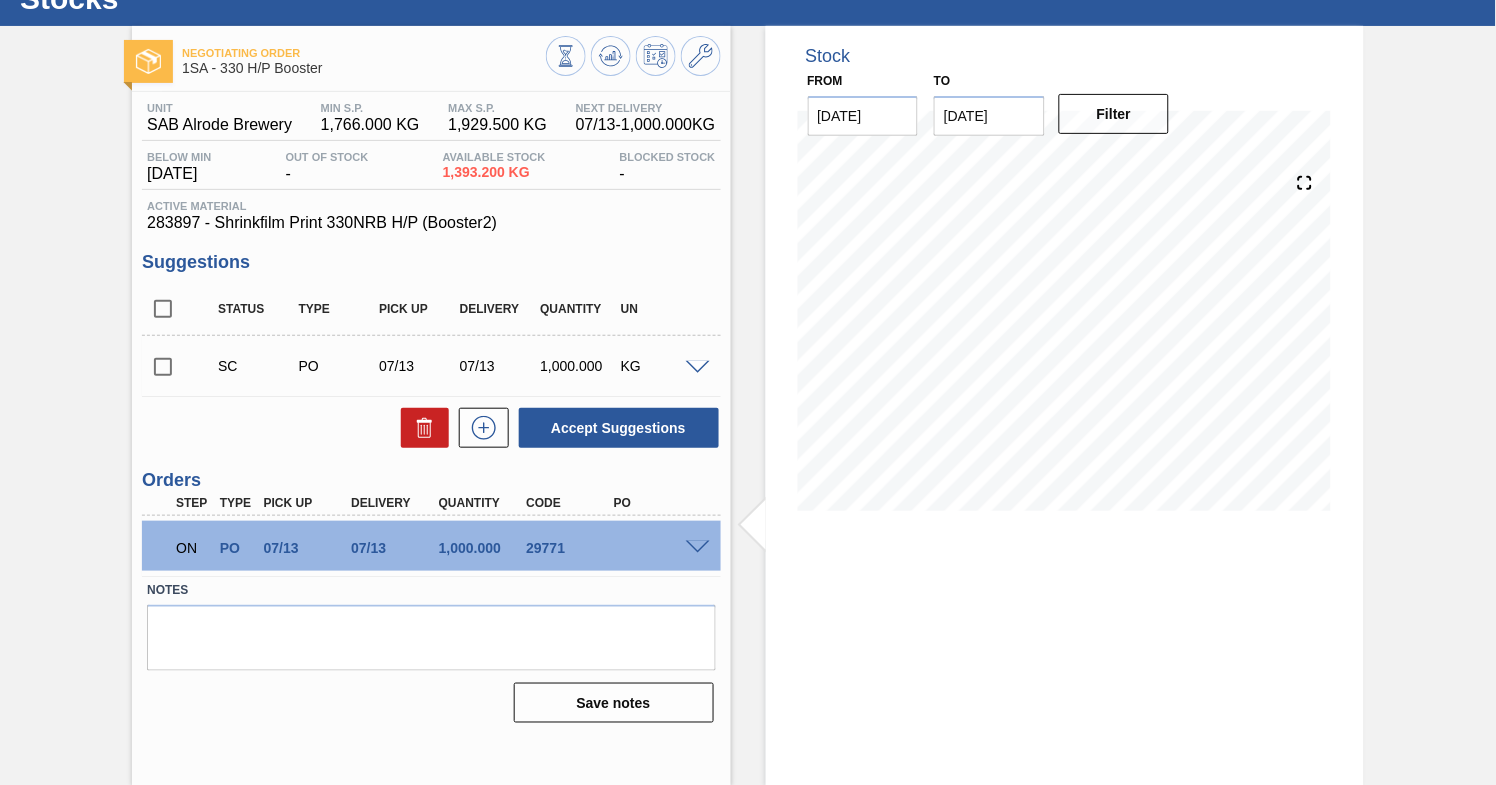 click on "Accept Suggestions" at bounding box center [431, 428] 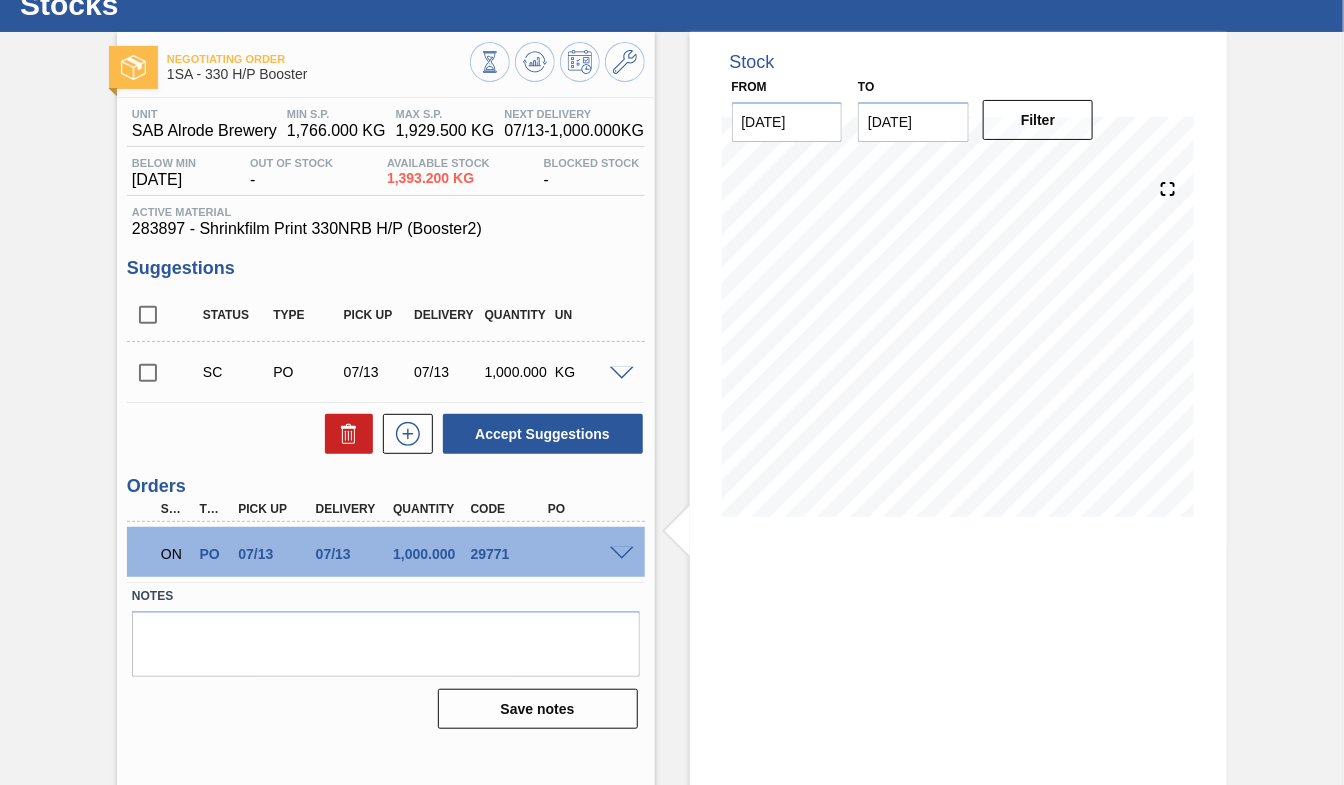 scroll, scrollTop: 74, scrollLeft: 0, axis: vertical 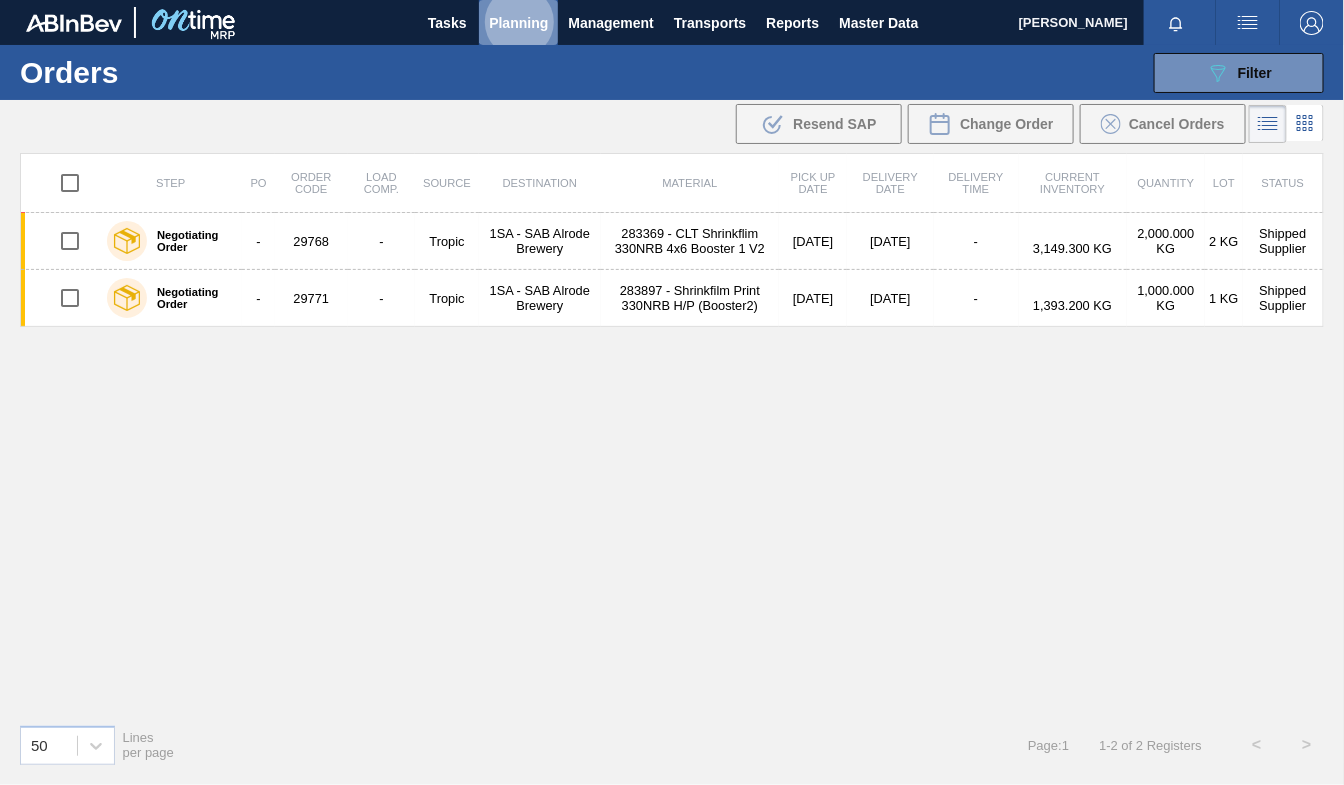 click on "Planning" at bounding box center [518, 23] 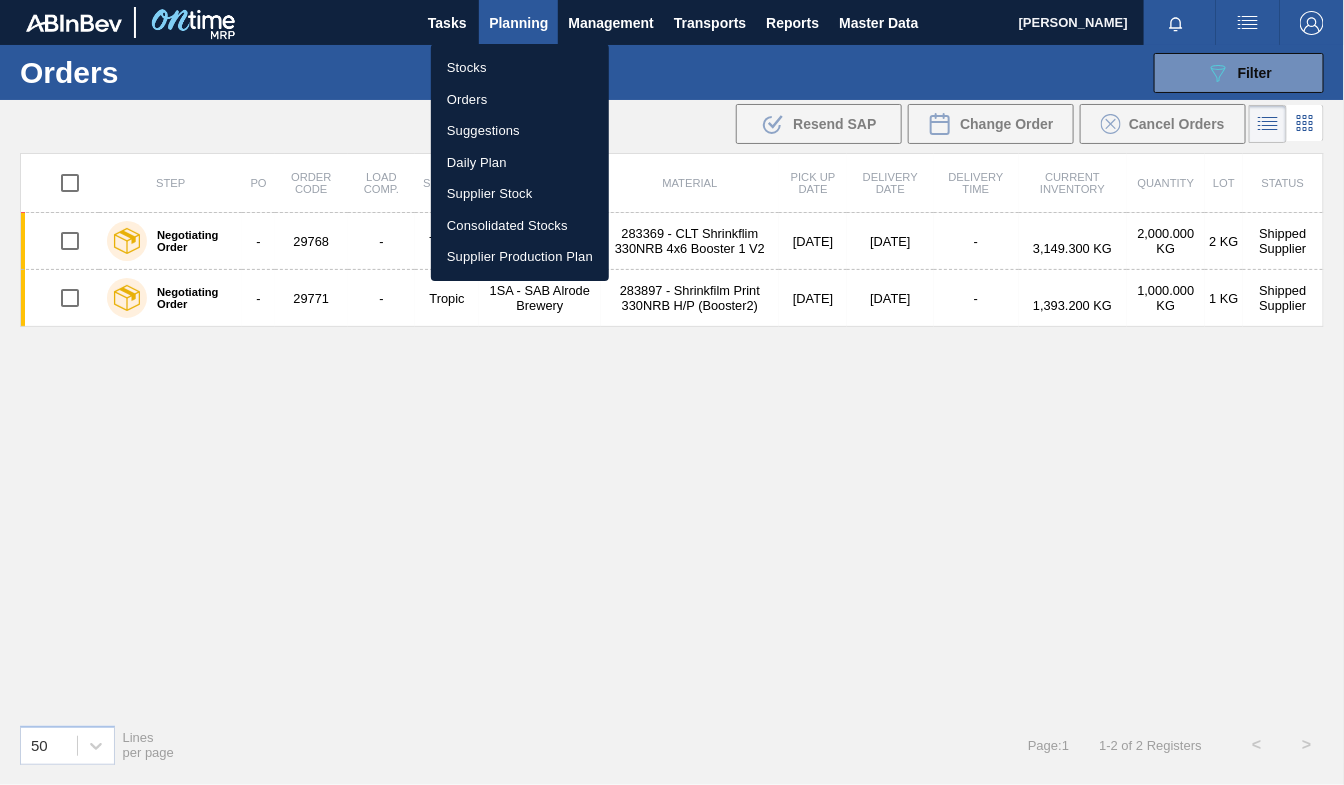 click on "Stocks" at bounding box center [520, 68] 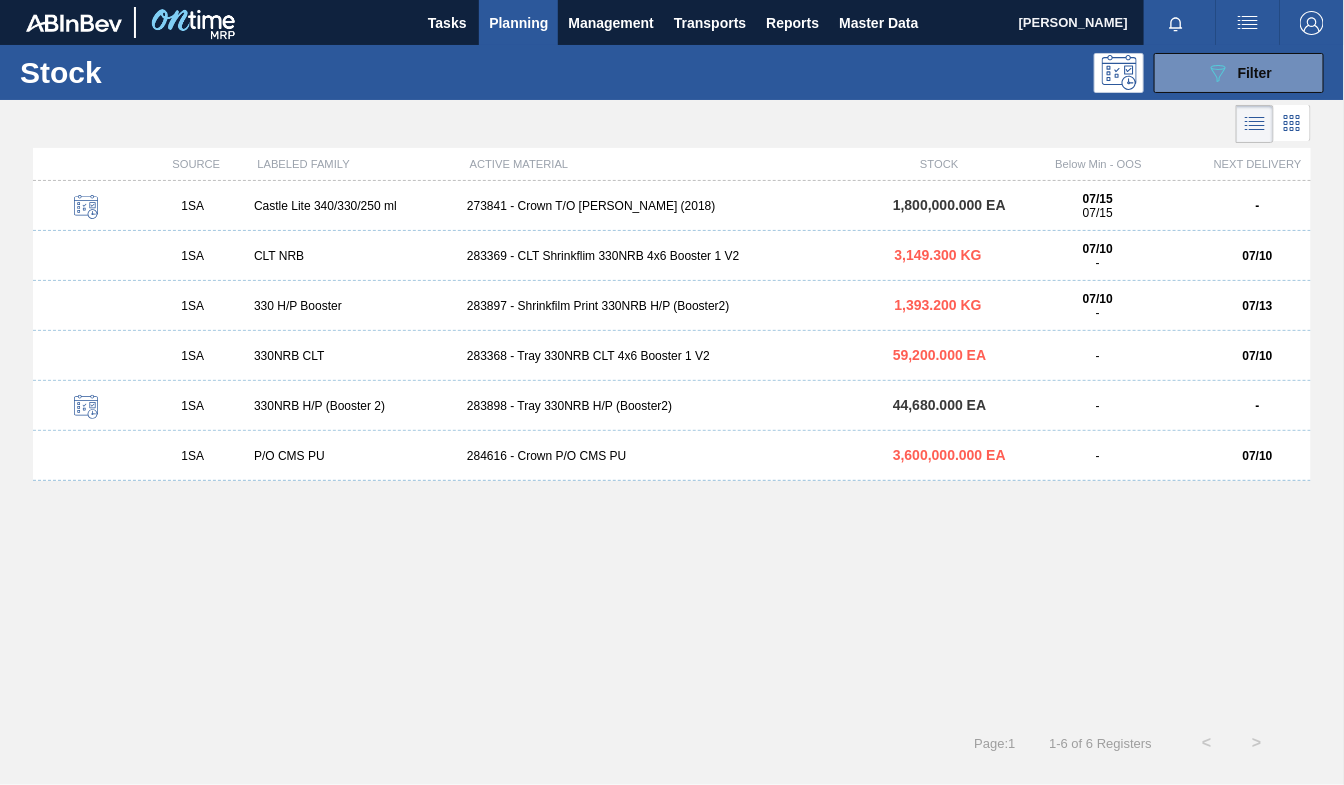 type 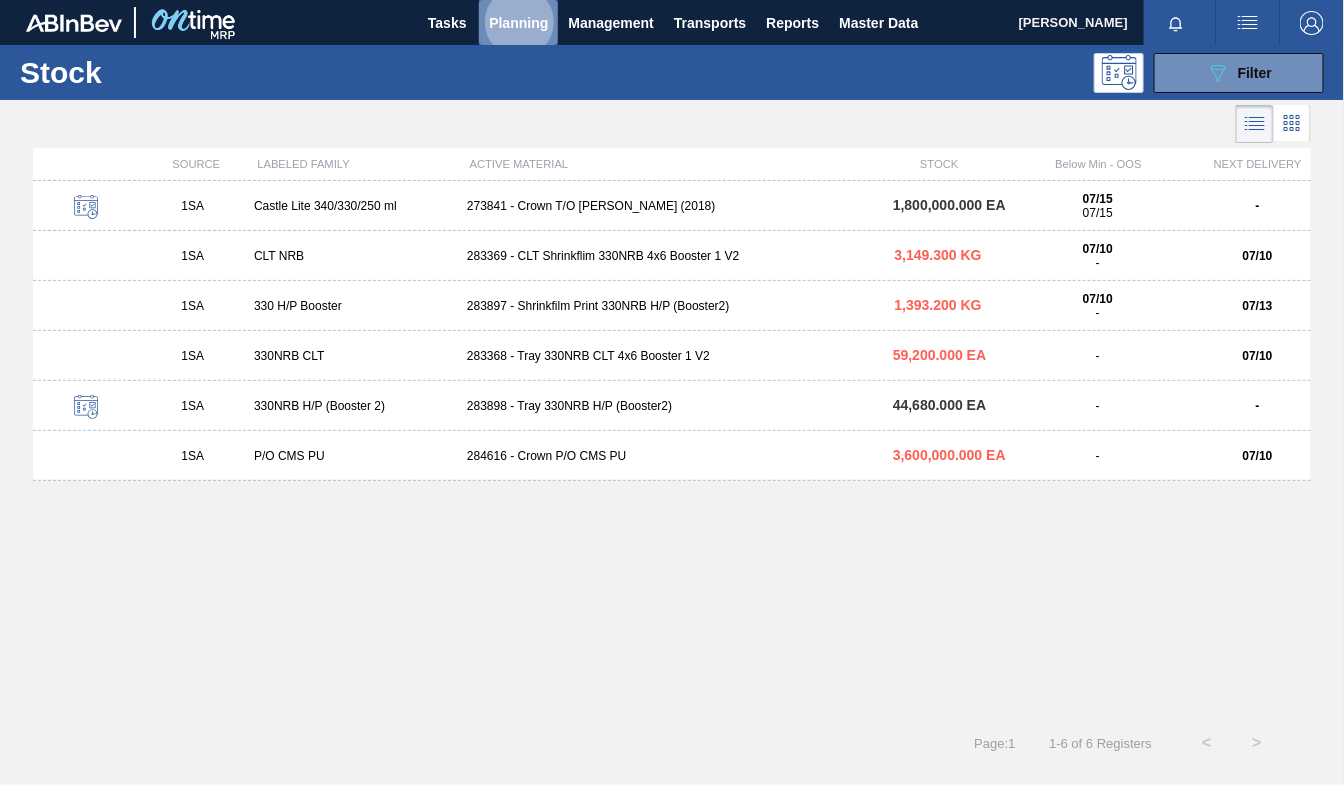 click on "Planning" at bounding box center [518, 23] 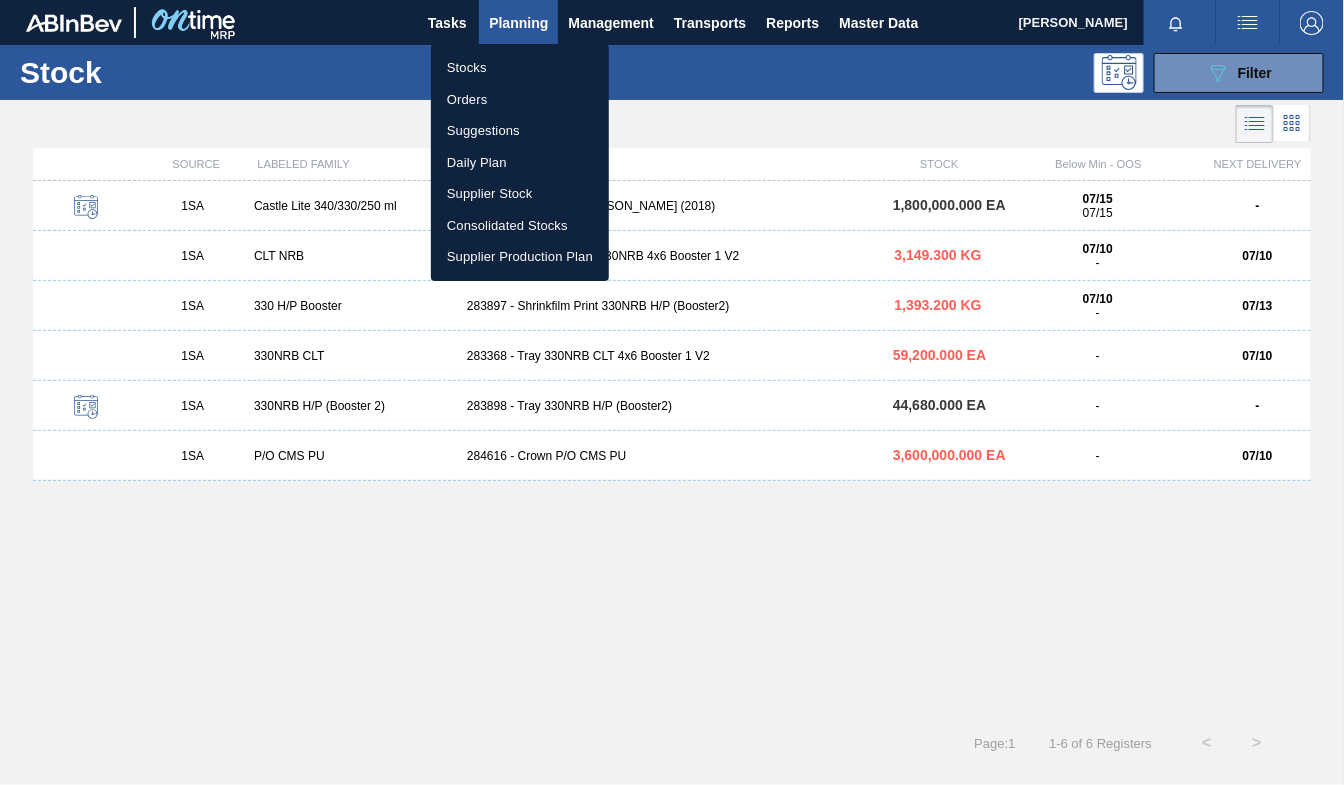drag, startPoint x: 462, startPoint y: 96, endPoint x: 1075, endPoint y: 5, distance: 619.71765 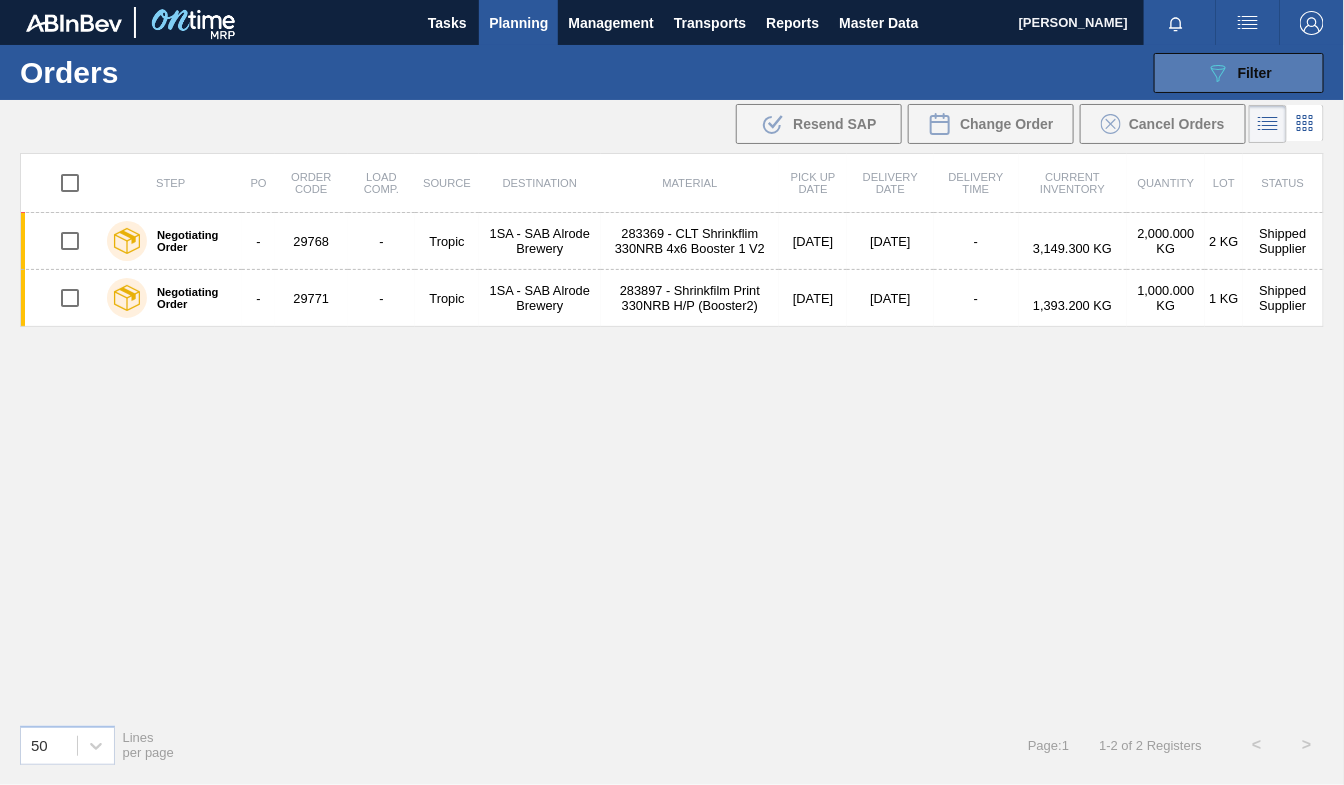 click on "089F7B8B-B2A5-4AFE-B5C0-19BA573D28AC Filter" at bounding box center (1239, 73) 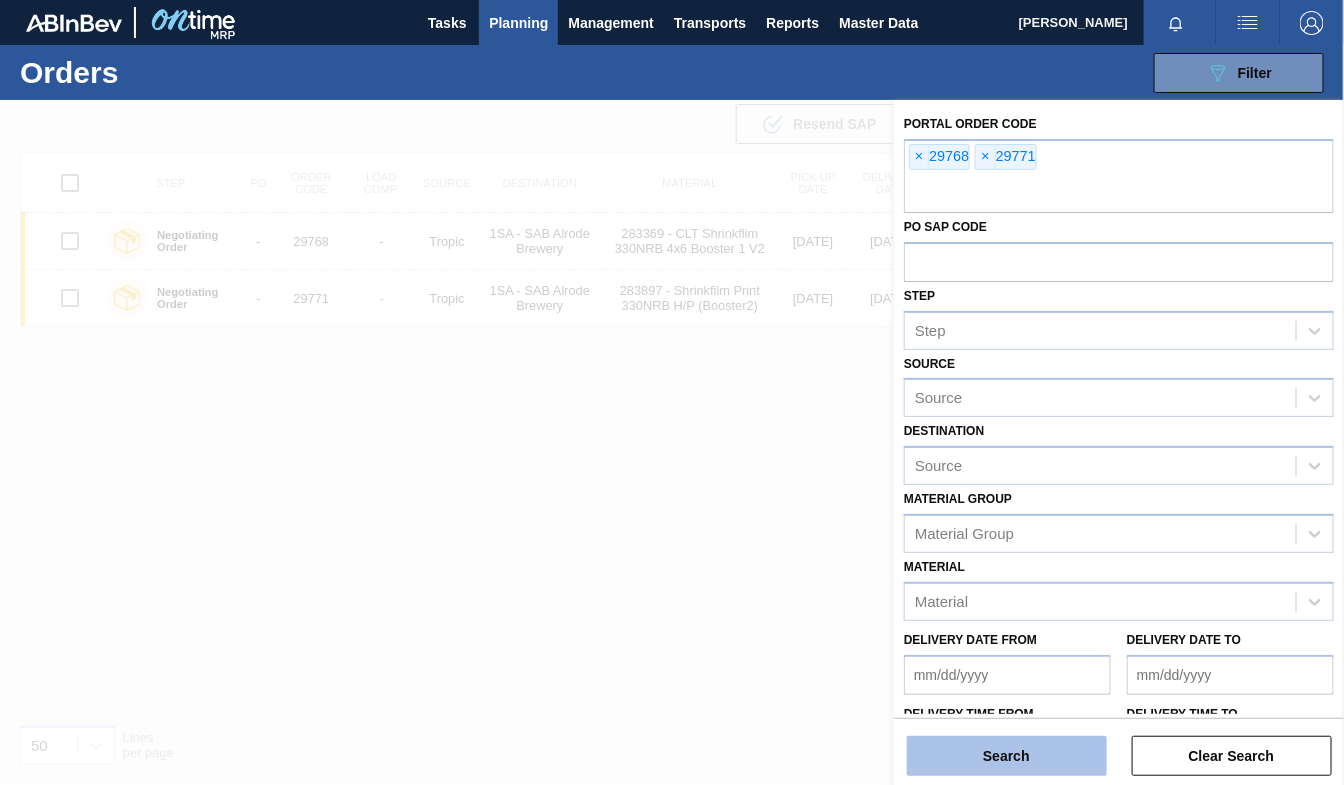 click on "Search" at bounding box center [1007, 756] 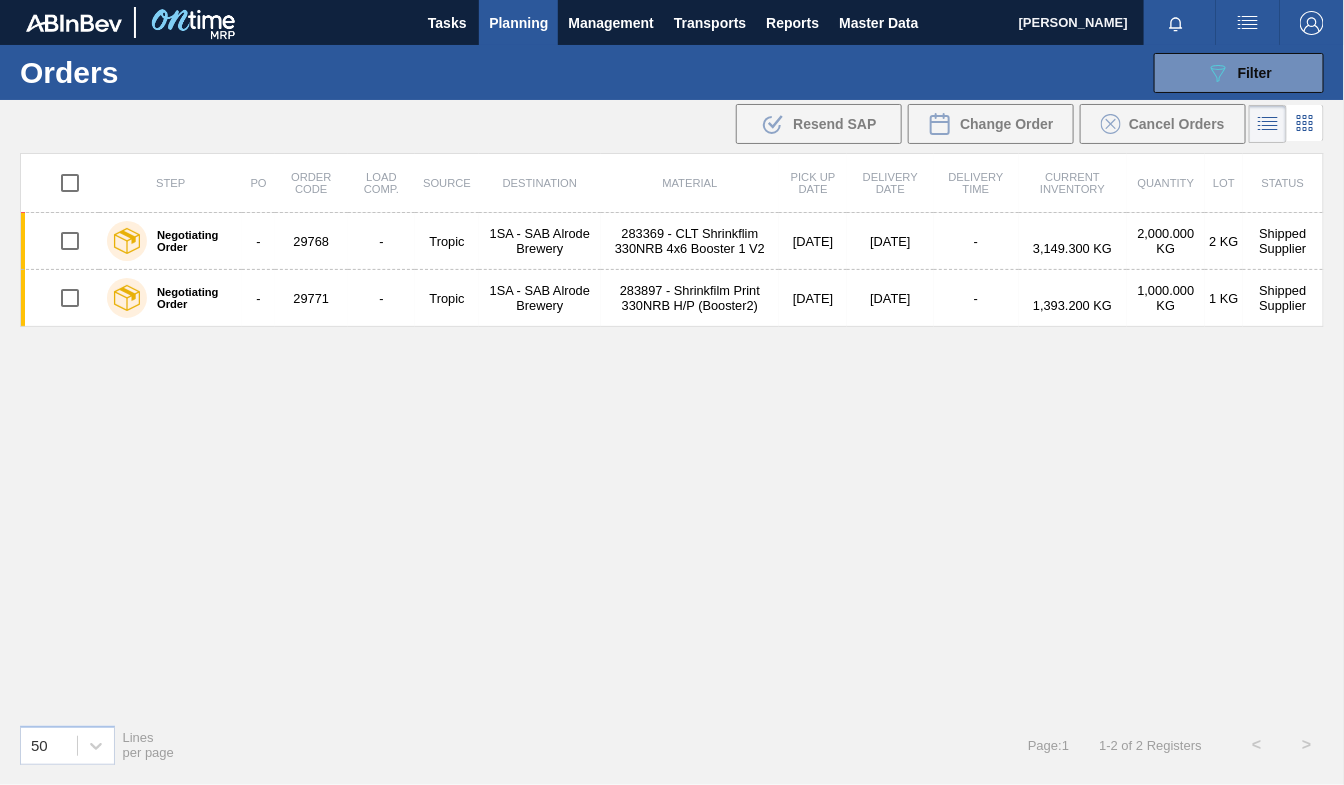 click on "Step PO Order Code Load Comp. Source Destination Material Pick up Date Delivery Date Delivery Time Current inventory Quantity Lot Status Negotiating Order - 29768 - Tropic 1SA - SAB Alrode Brewery 283369 - CLT Shrinkflim 330NRB 4x6 Booster 1 V2 [DATE] [DATE] - 3,149.300 KG 2,000.000 KG 2 KG Shipped Supplier Negotiating Order - 29771 - Tropic 1SA - SAB Alrode Brewery 283897 - Shrinkfilm Print 330NRB H/P (Booster2) [DATE] [DATE] - 1,393.200 KG 1,000.000 KG 1 KG Shipped Supplier" at bounding box center (672, 430) 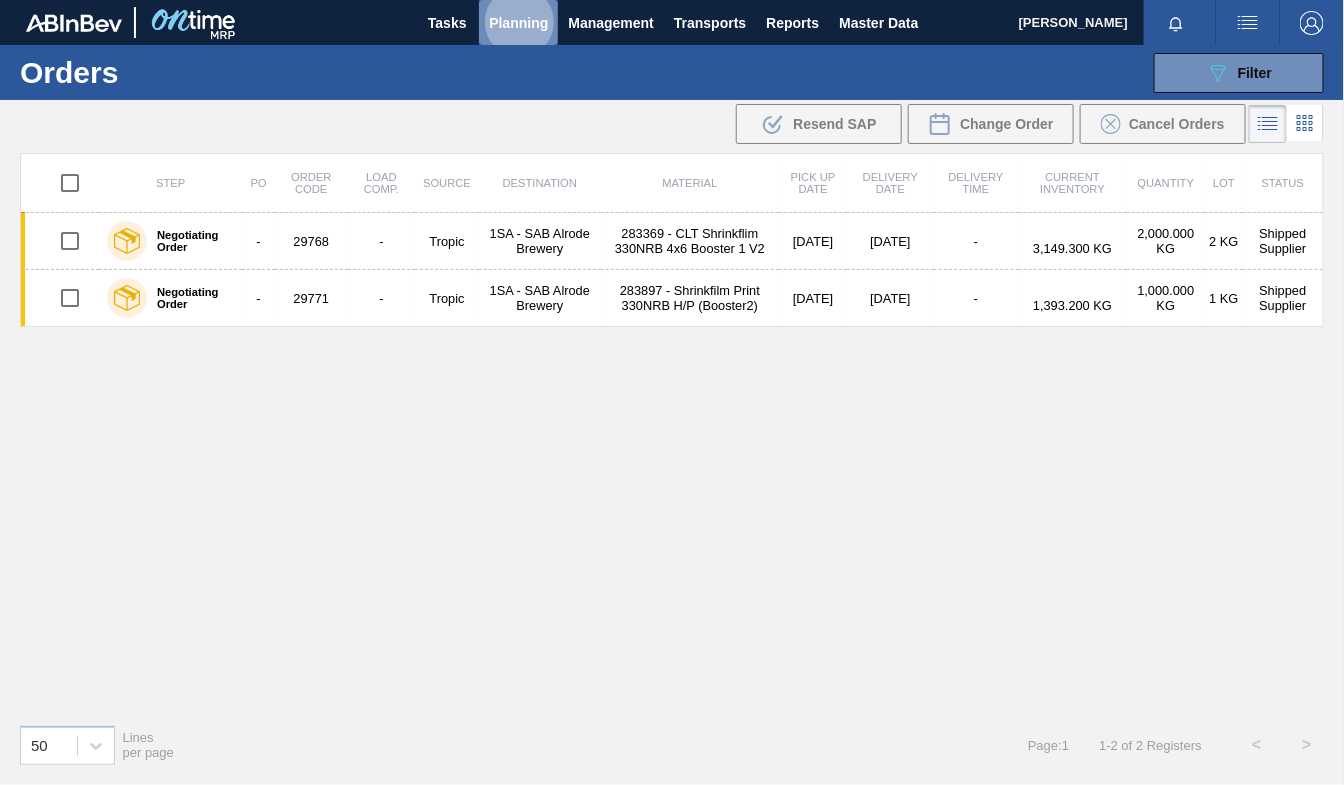 click on "Planning" at bounding box center [518, 23] 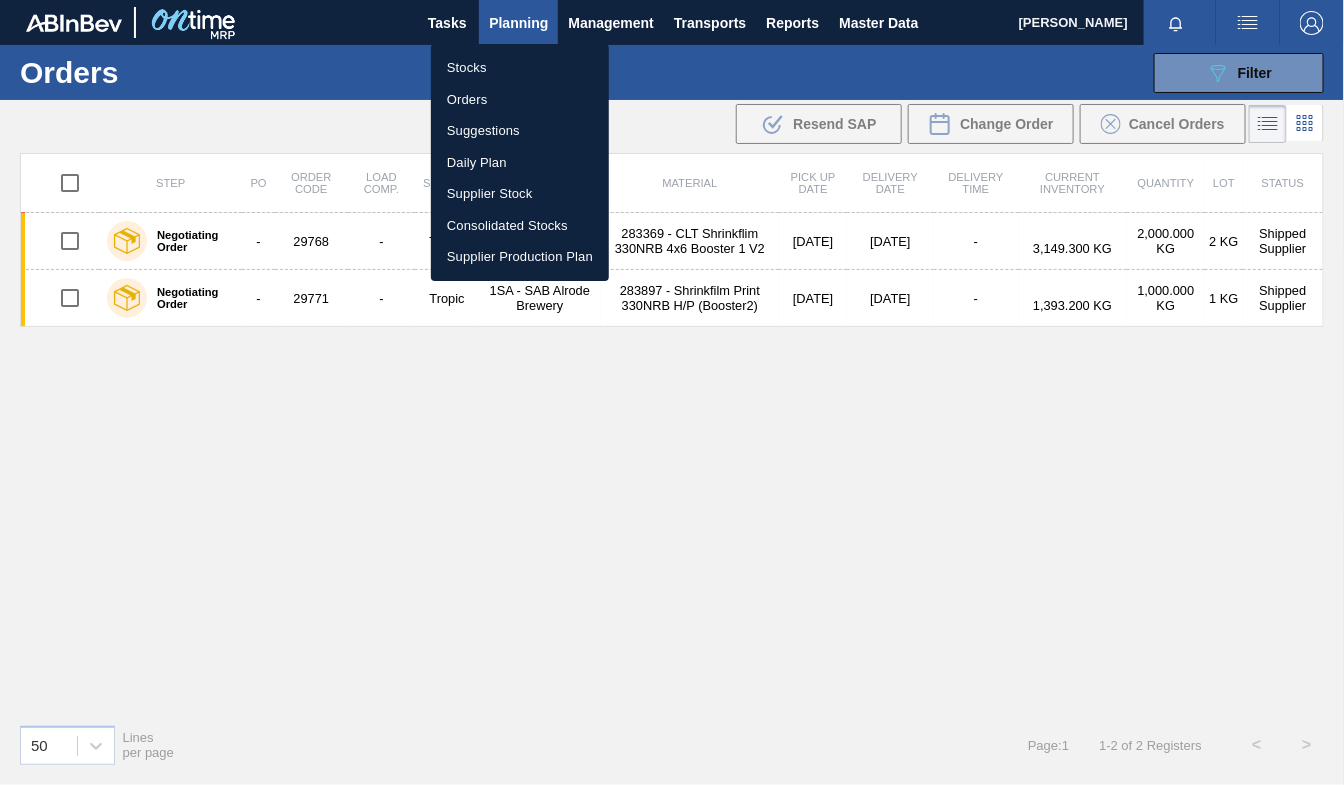 click on "Stocks" at bounding box center [520, 68] 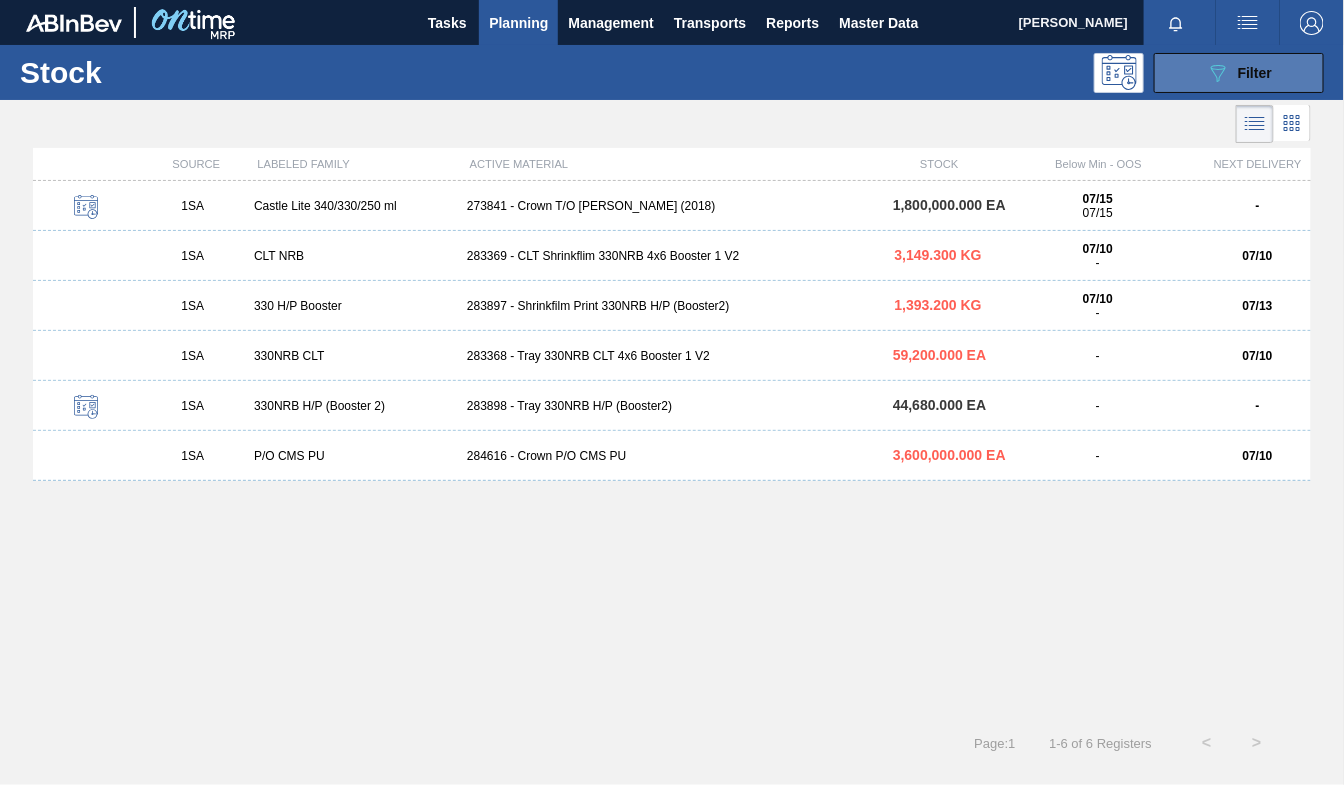 click on "Filter" at bounding box center (1255, 73) 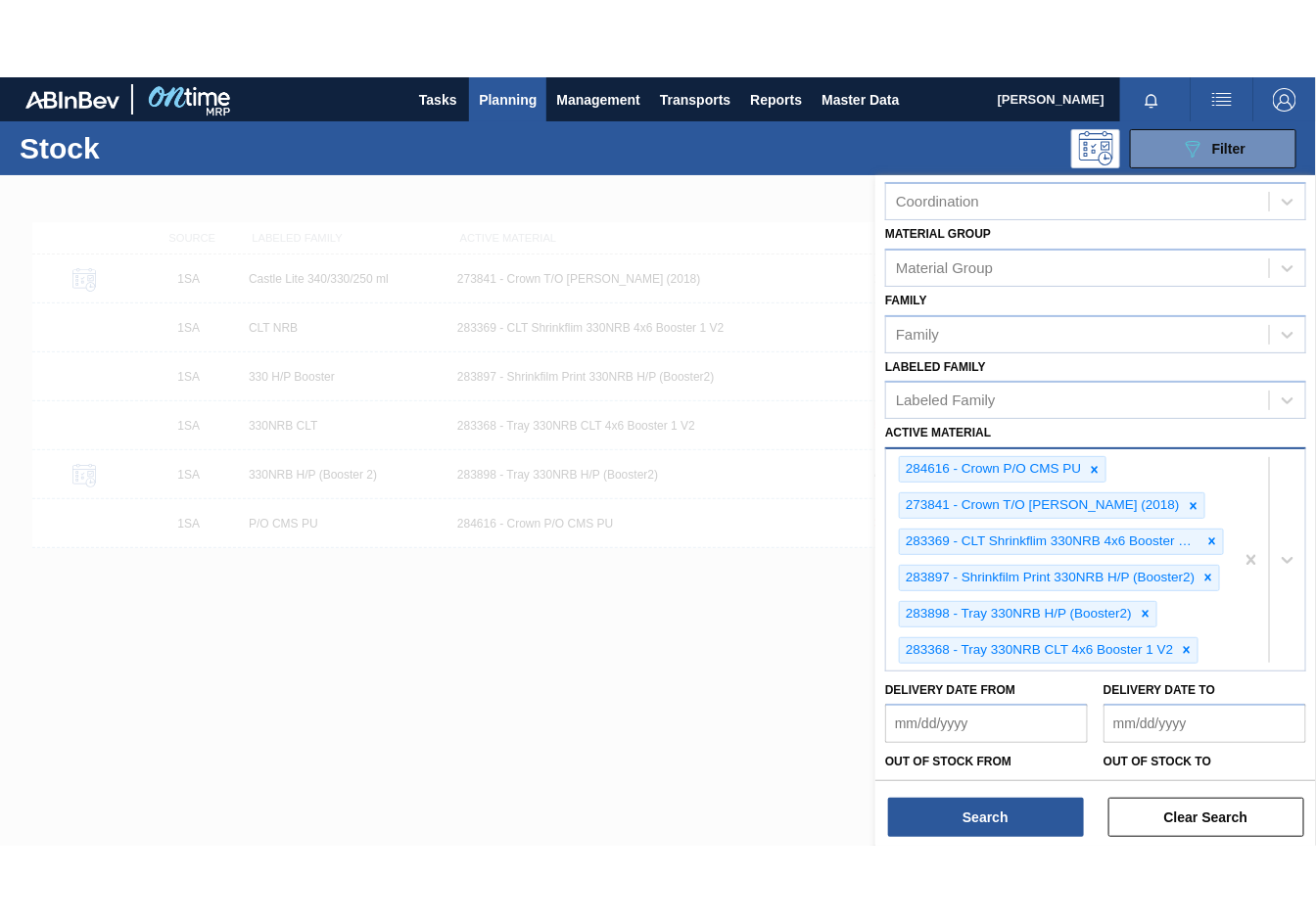 scroll, scrollTop: 245, scrollLeft: 0, axis: vertical 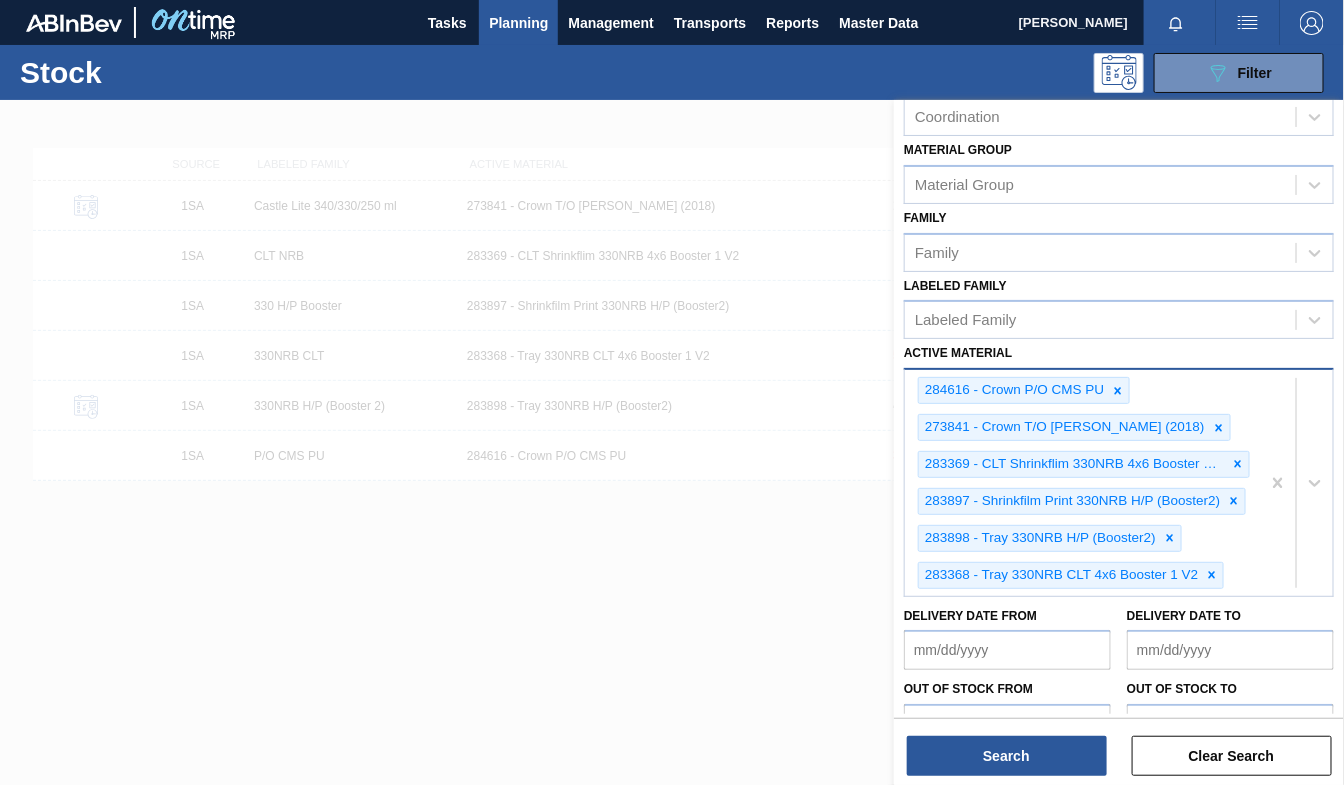 type 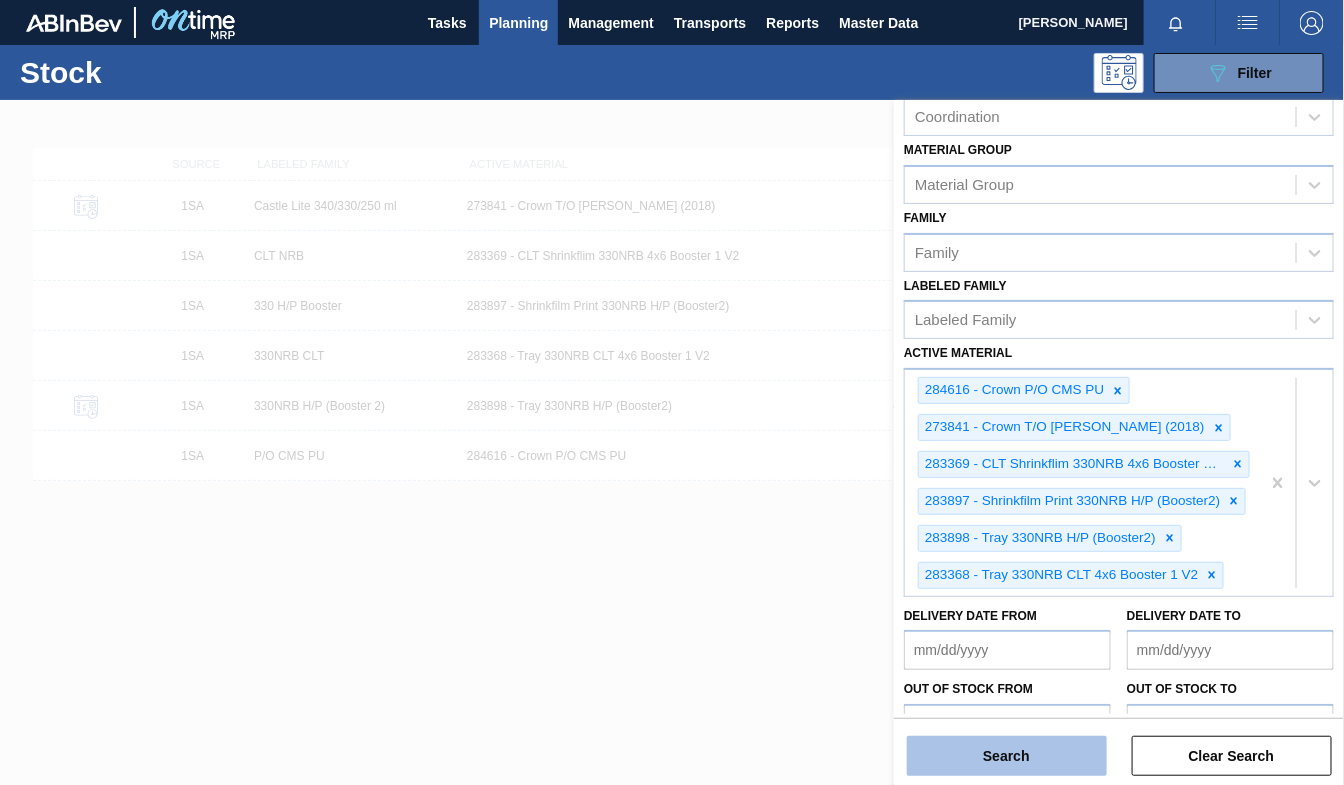 click on "Search" at bounding box center [1007, 756] 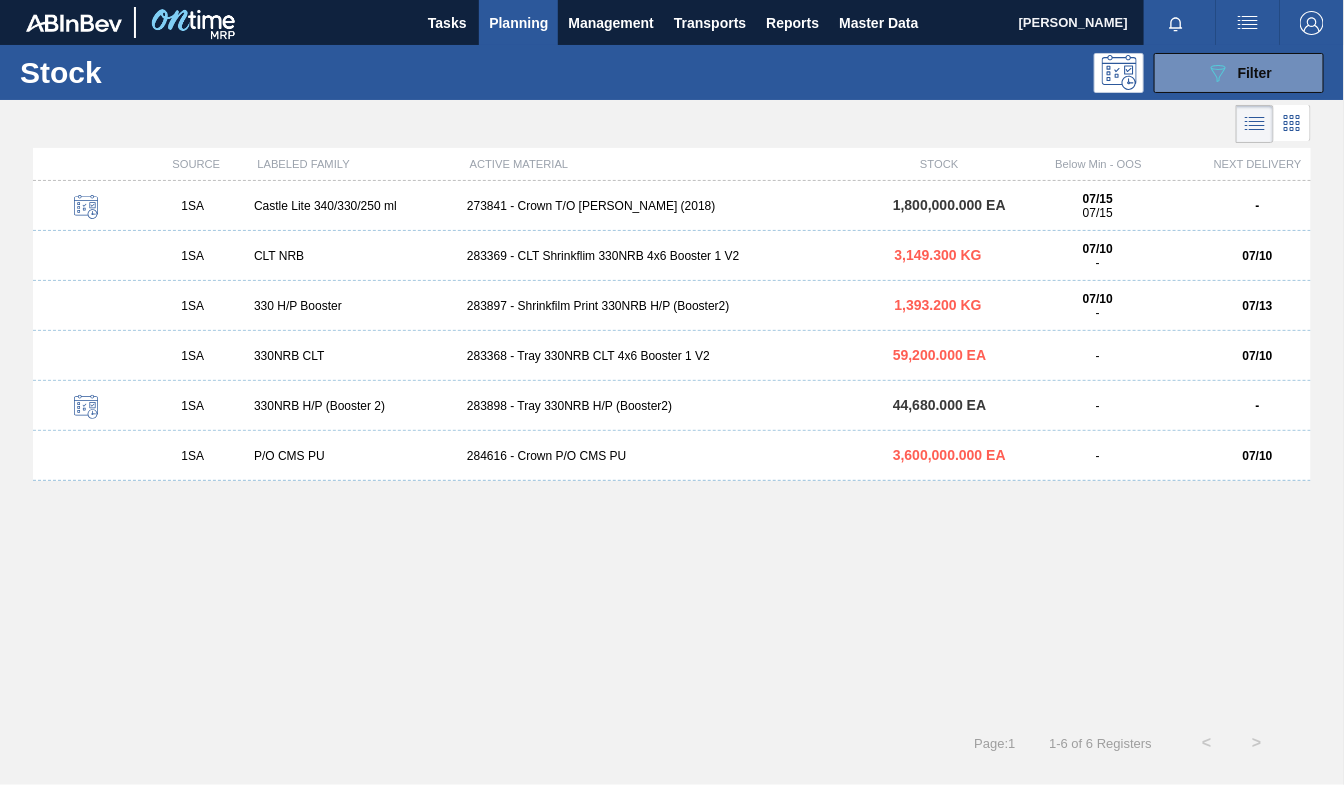 drag, startPoint x: 596, startPoint y: 455, endPoint x: 768, endPoint y: 427, distance: 174.26416 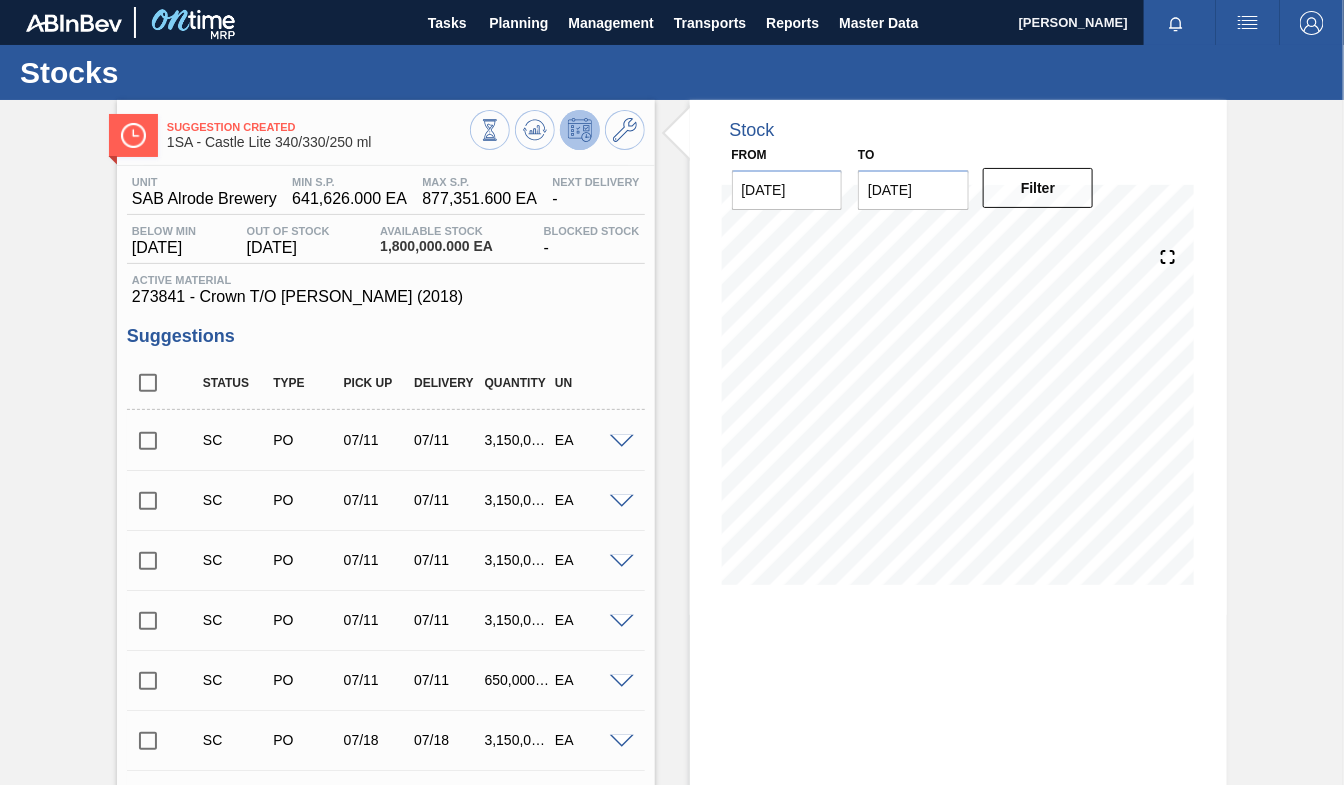 click at bounding box center [148, 441] 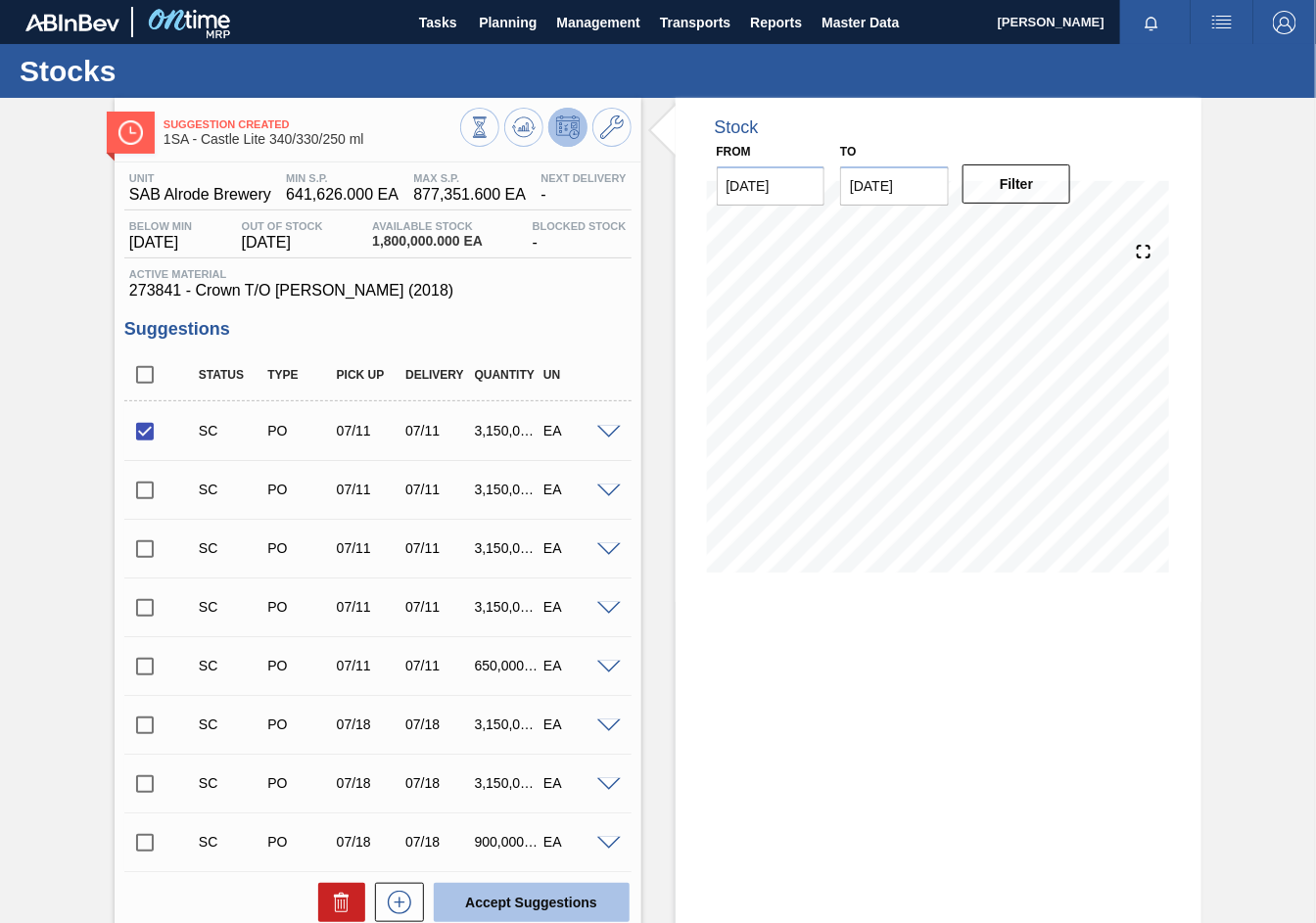 click on "Accept Suggestions" at bounding box center (532, 902) 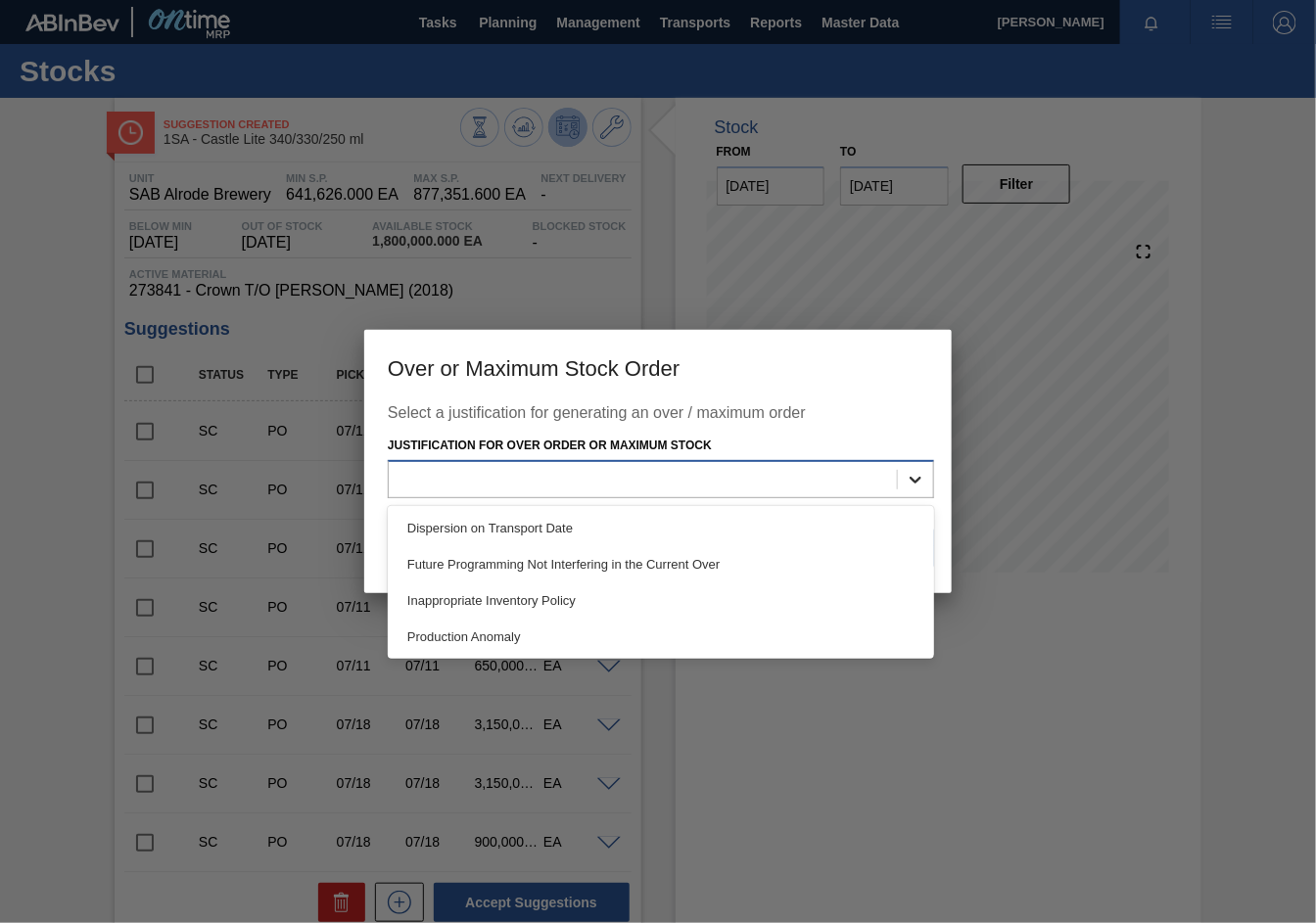 click 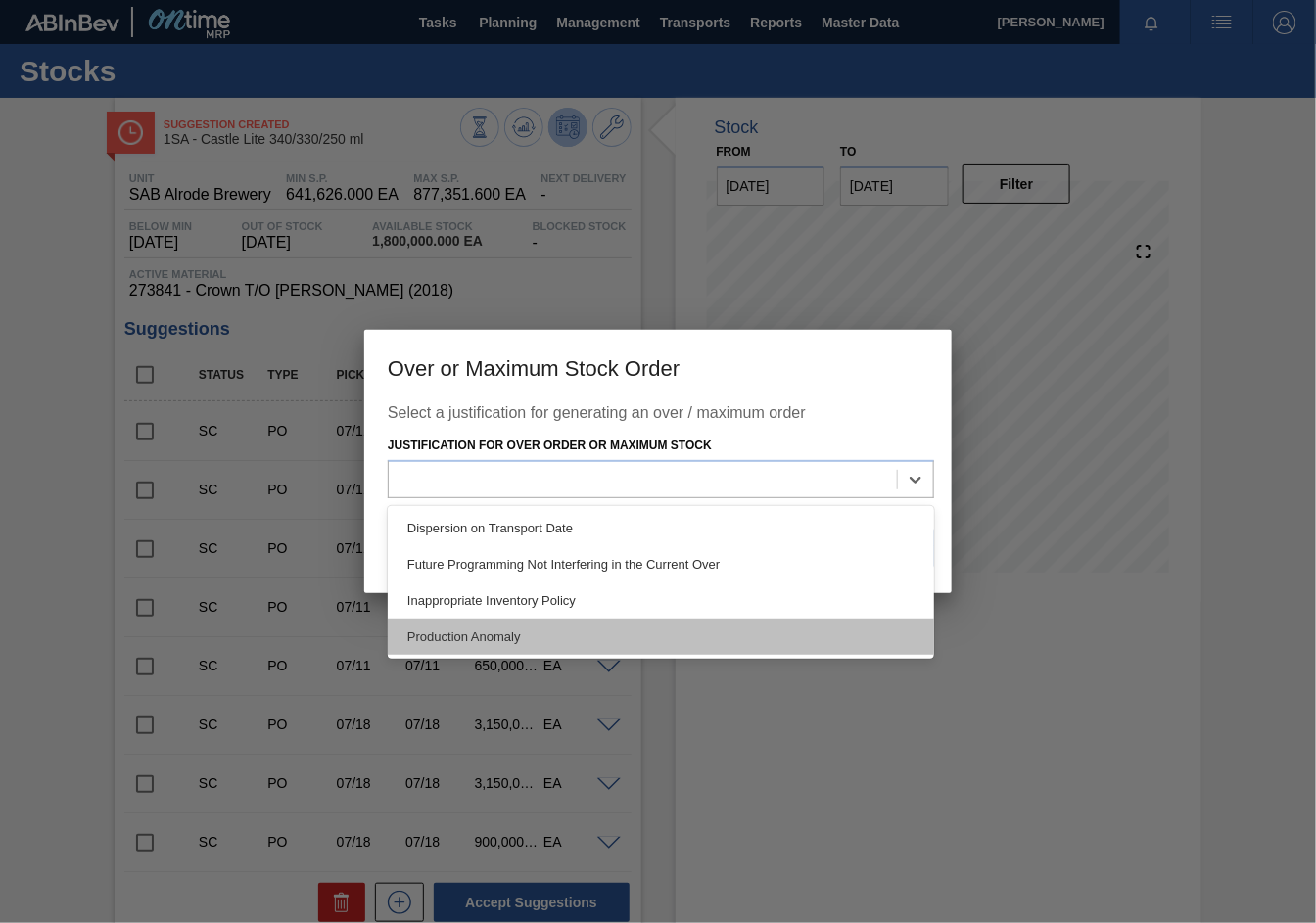 click on "Production Anomaly" at bounding box center (661, 636) 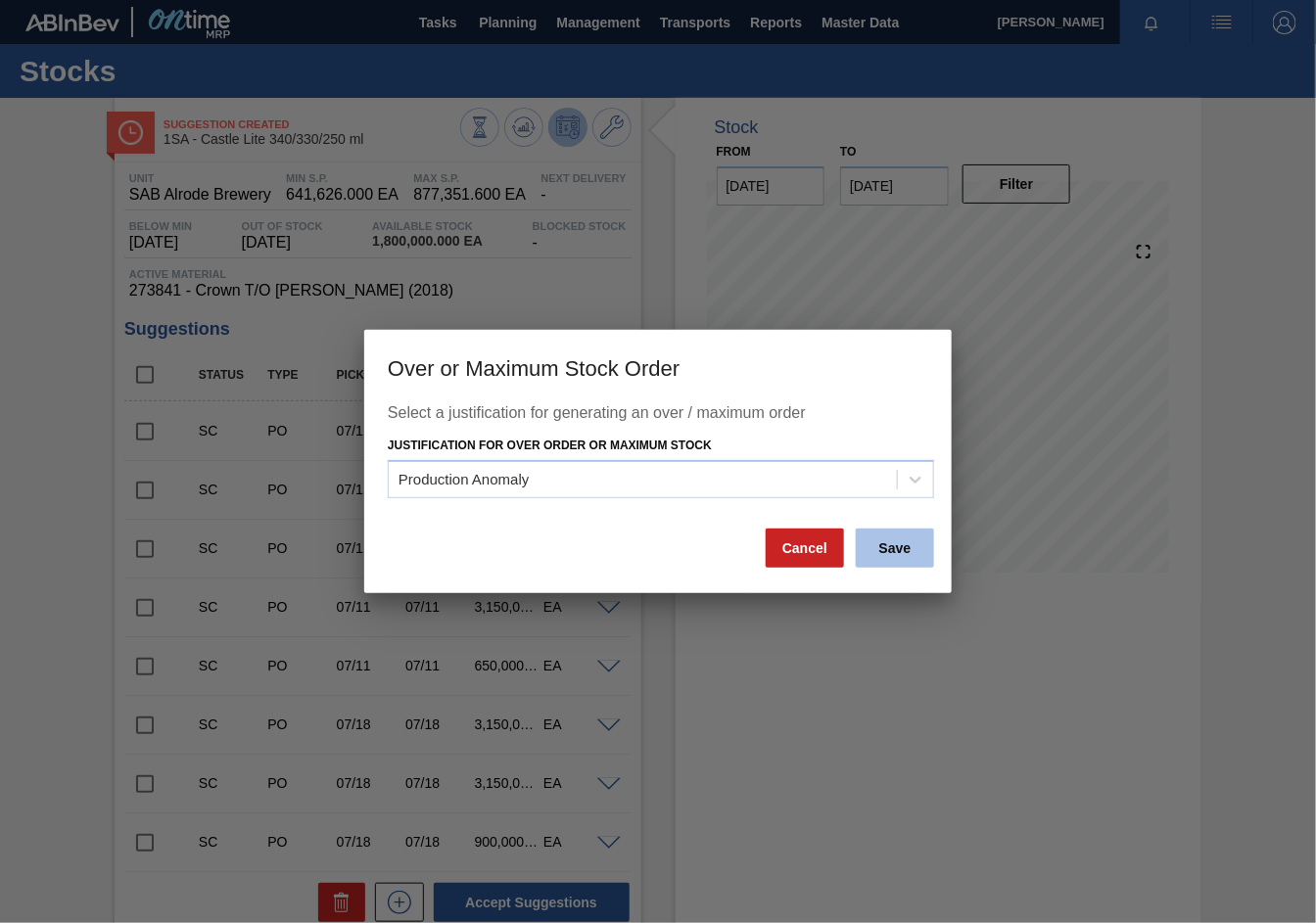 click on "Save" at bounding box center [895, 548] 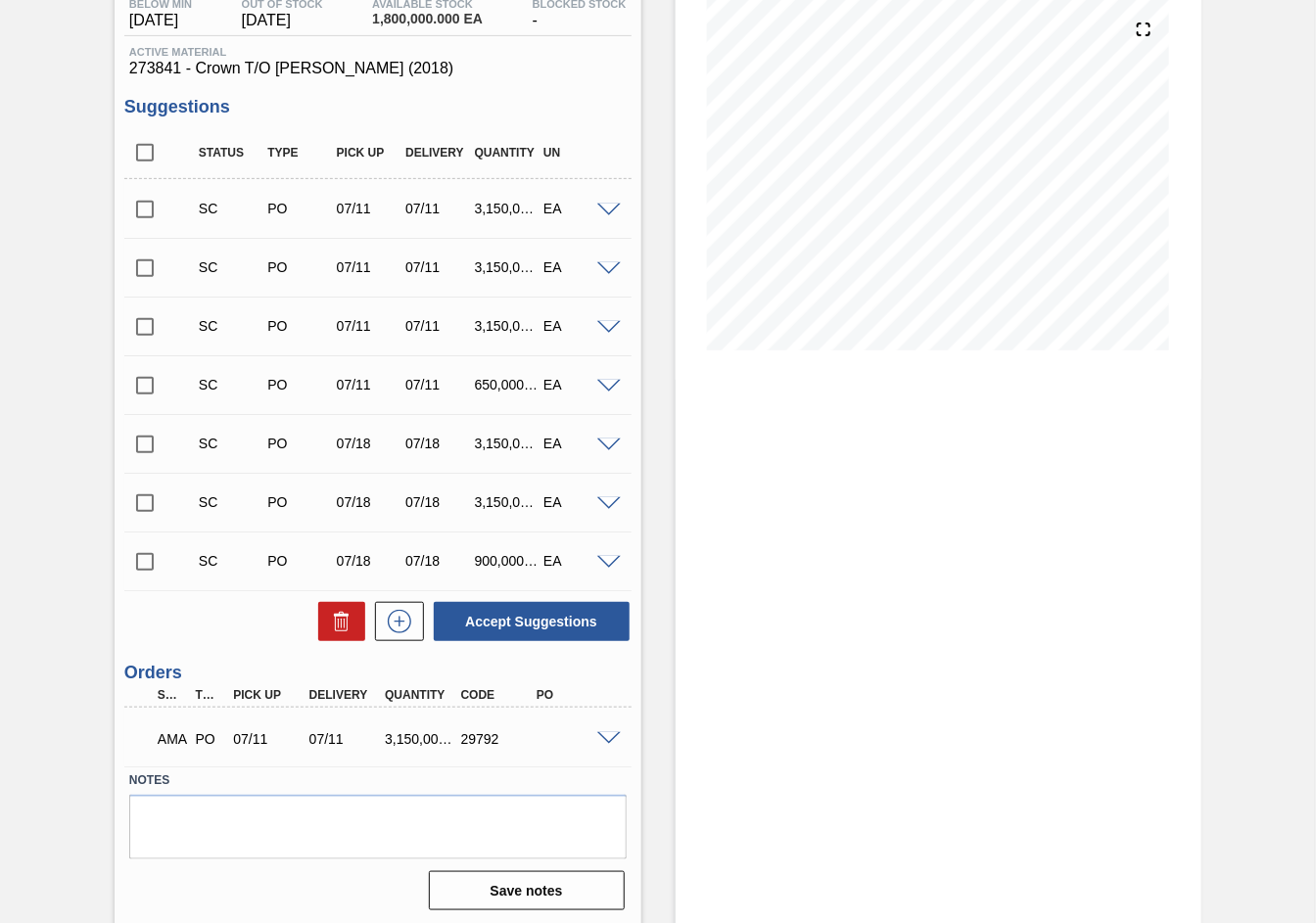scroll, scrollTop: 226, scrollLeft: 0, axis: vertical 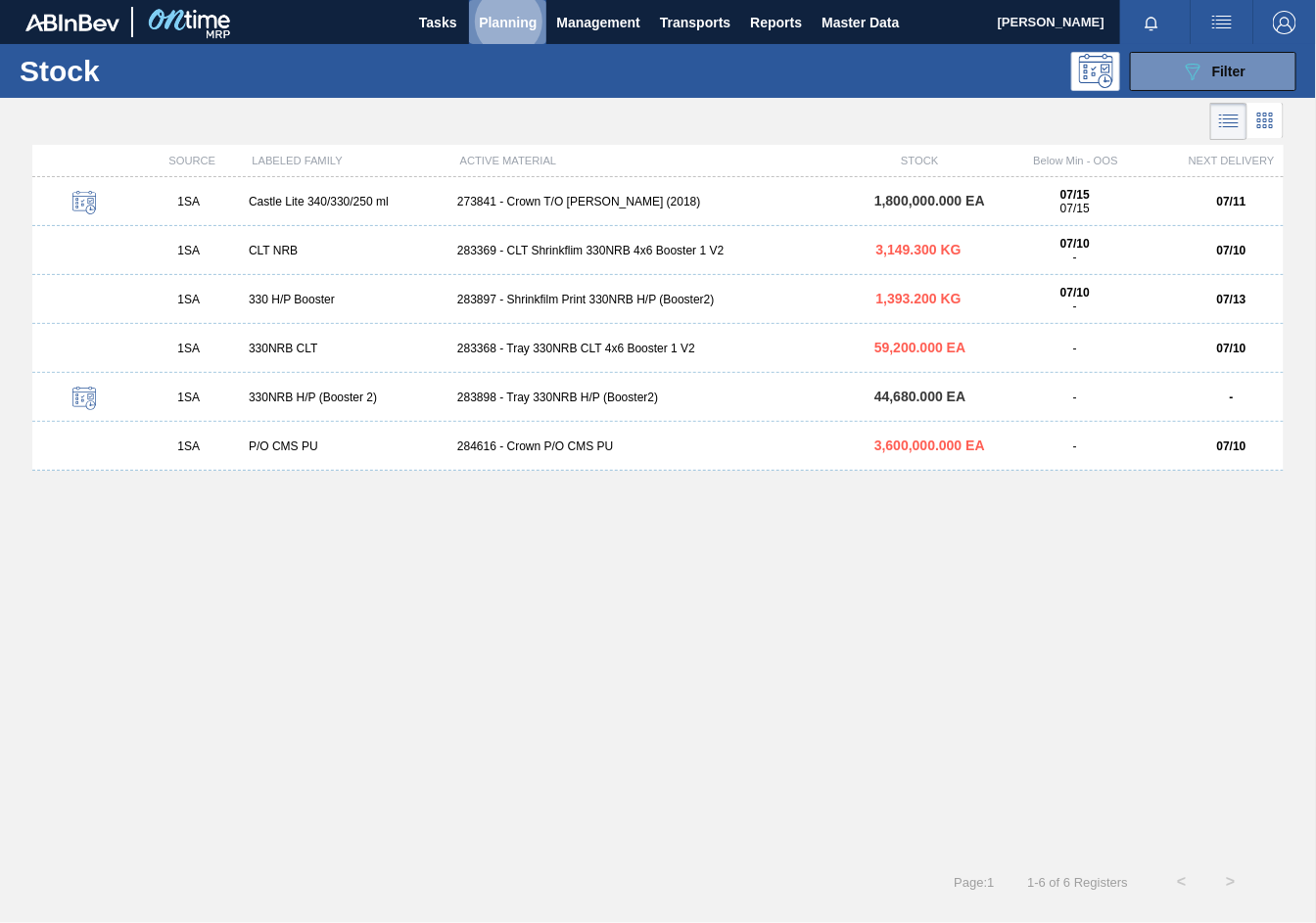 click on "Planning" at bounding box center (507, 23) 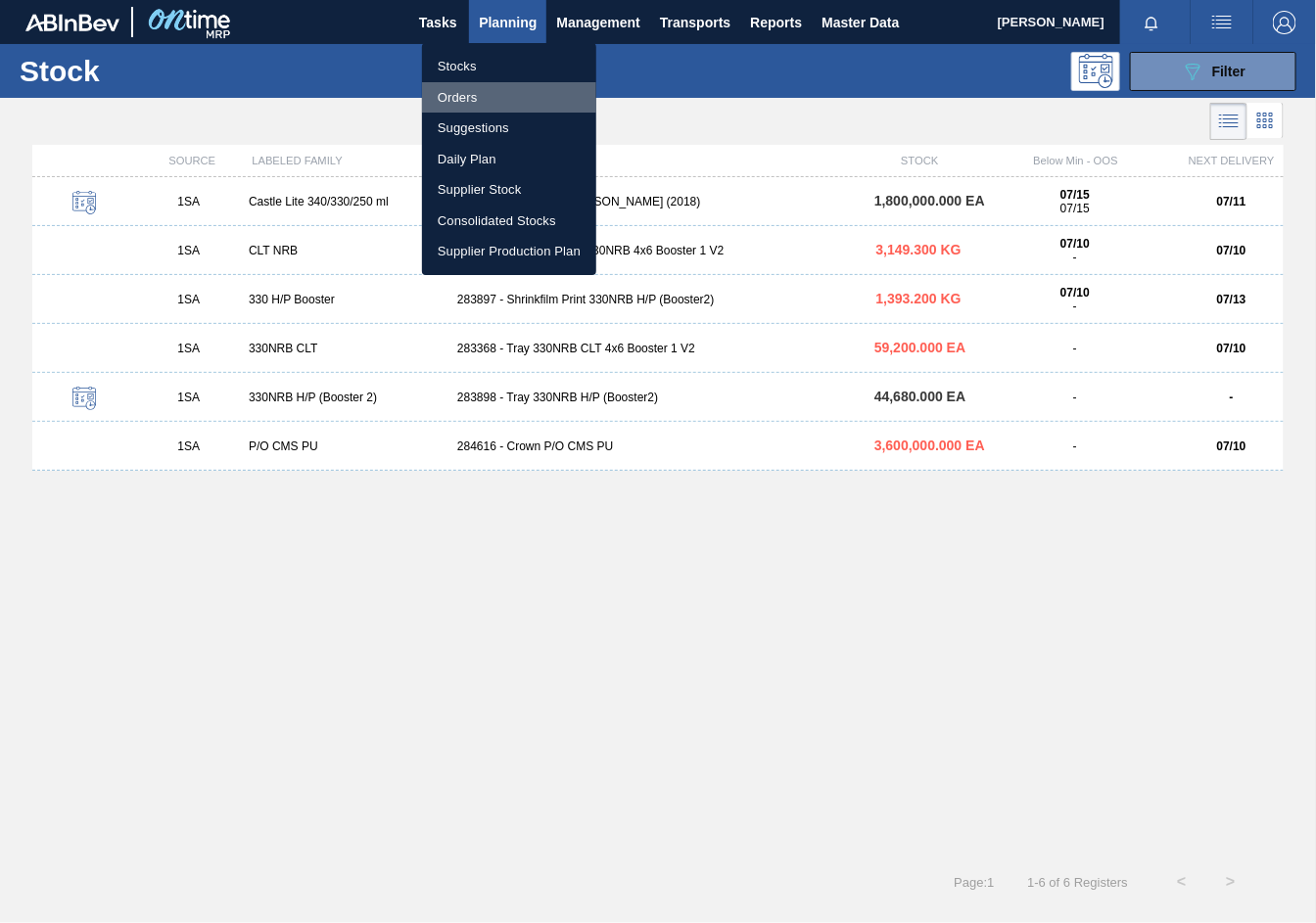 click on "Orders" at bounding box center (509, 98) 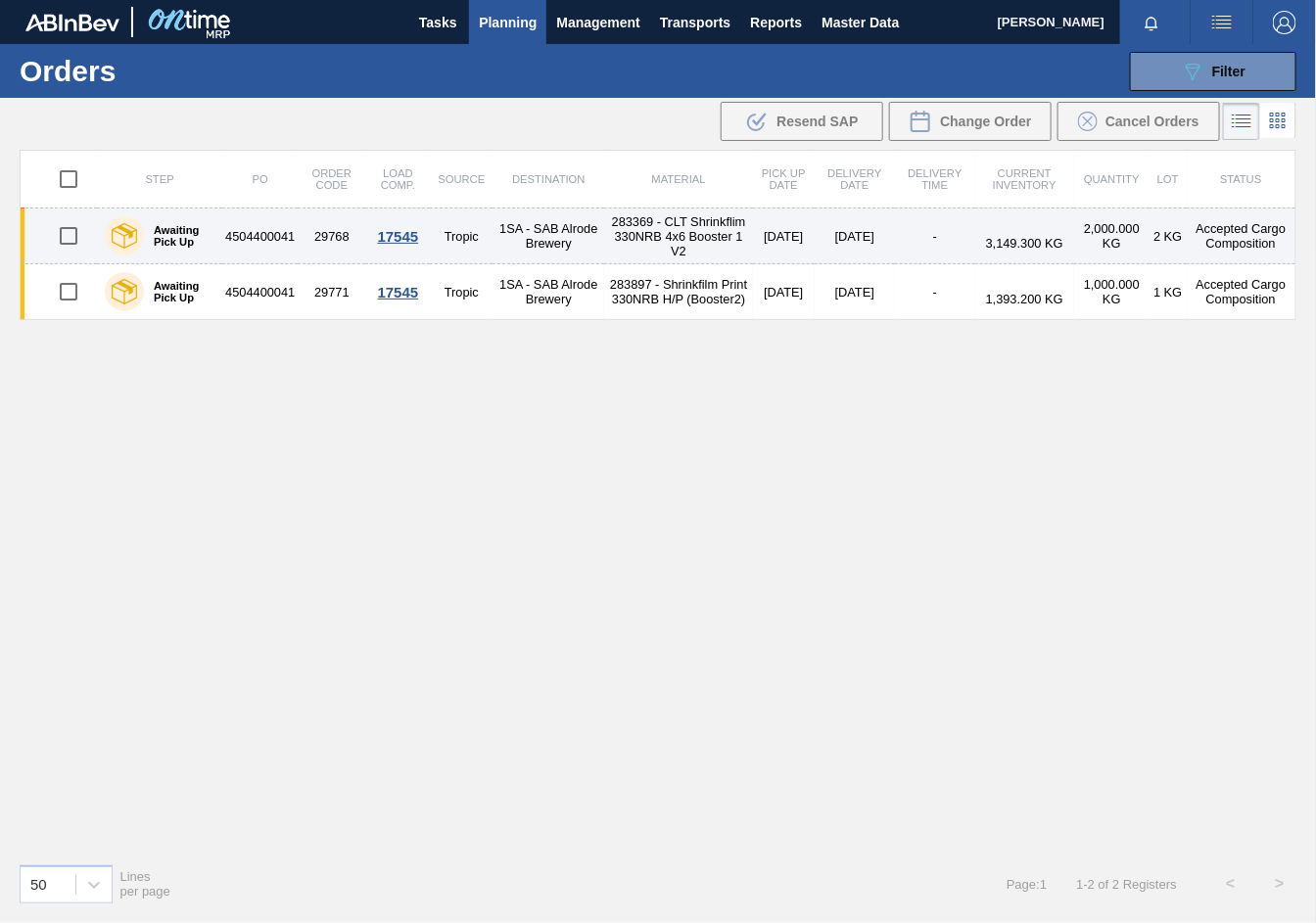 click on "17545" at bounding box center (398, 236) 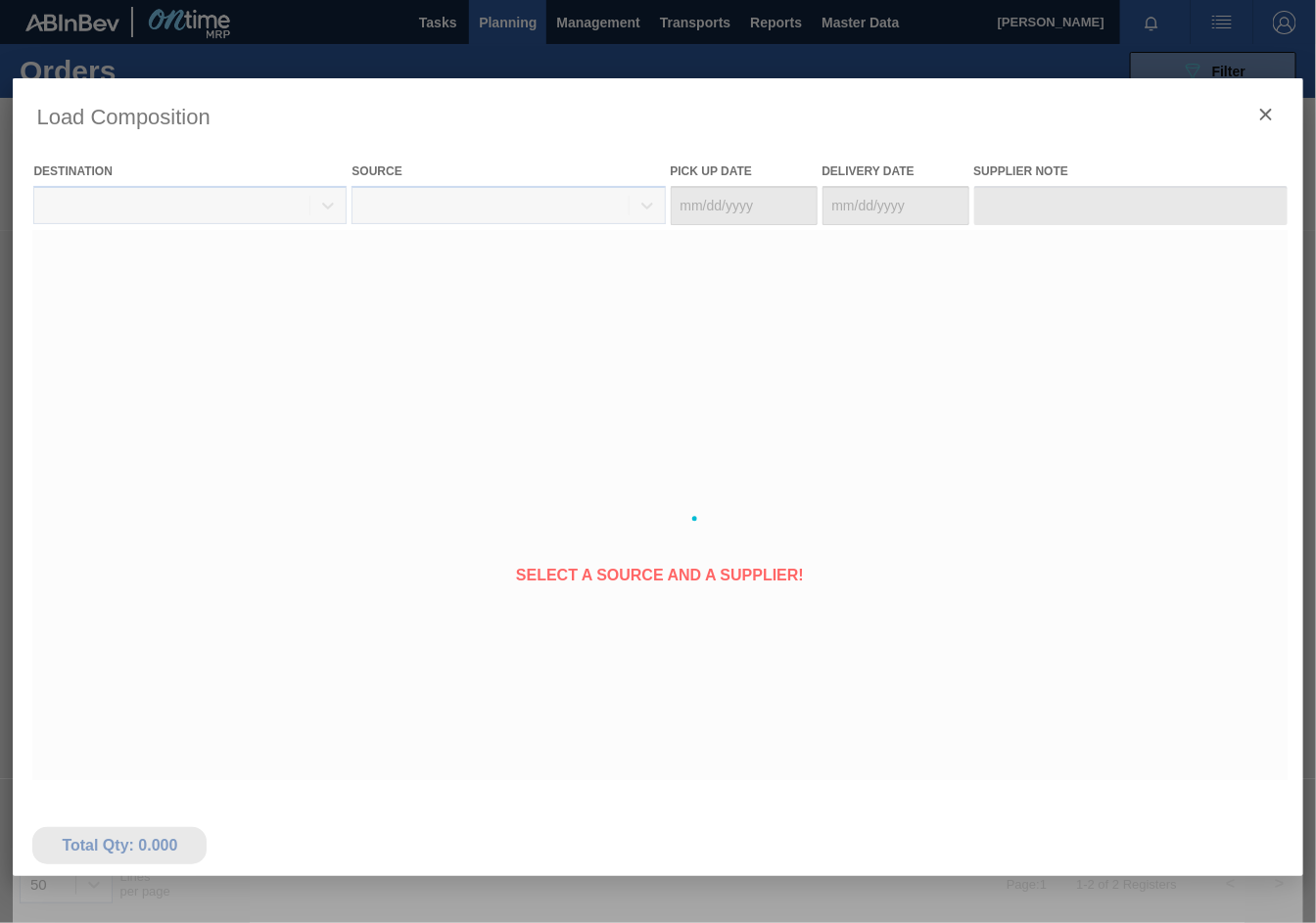 type on "[DATE]" 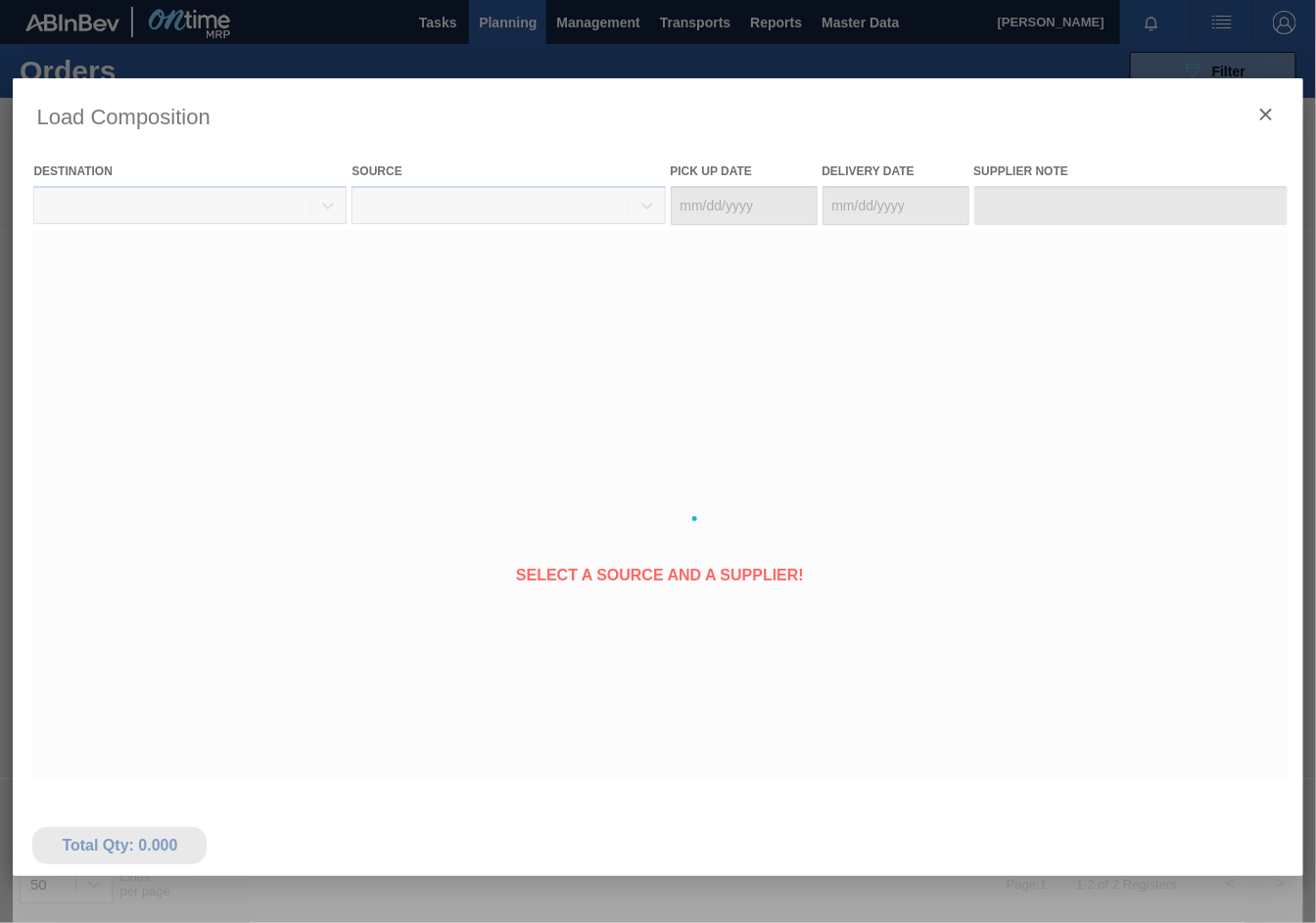 type on "[DATE]" 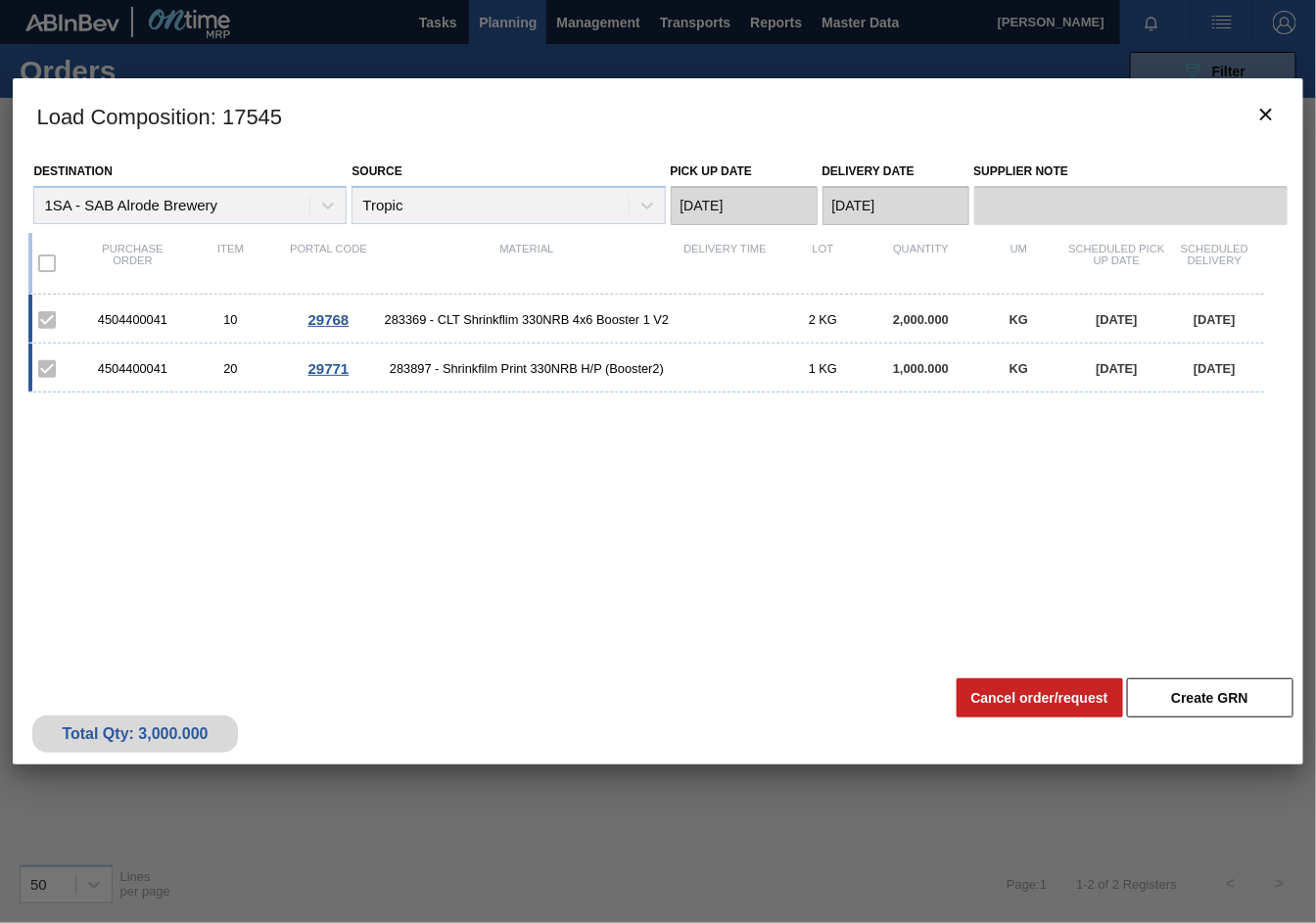 click at bounding box center (658, 461) 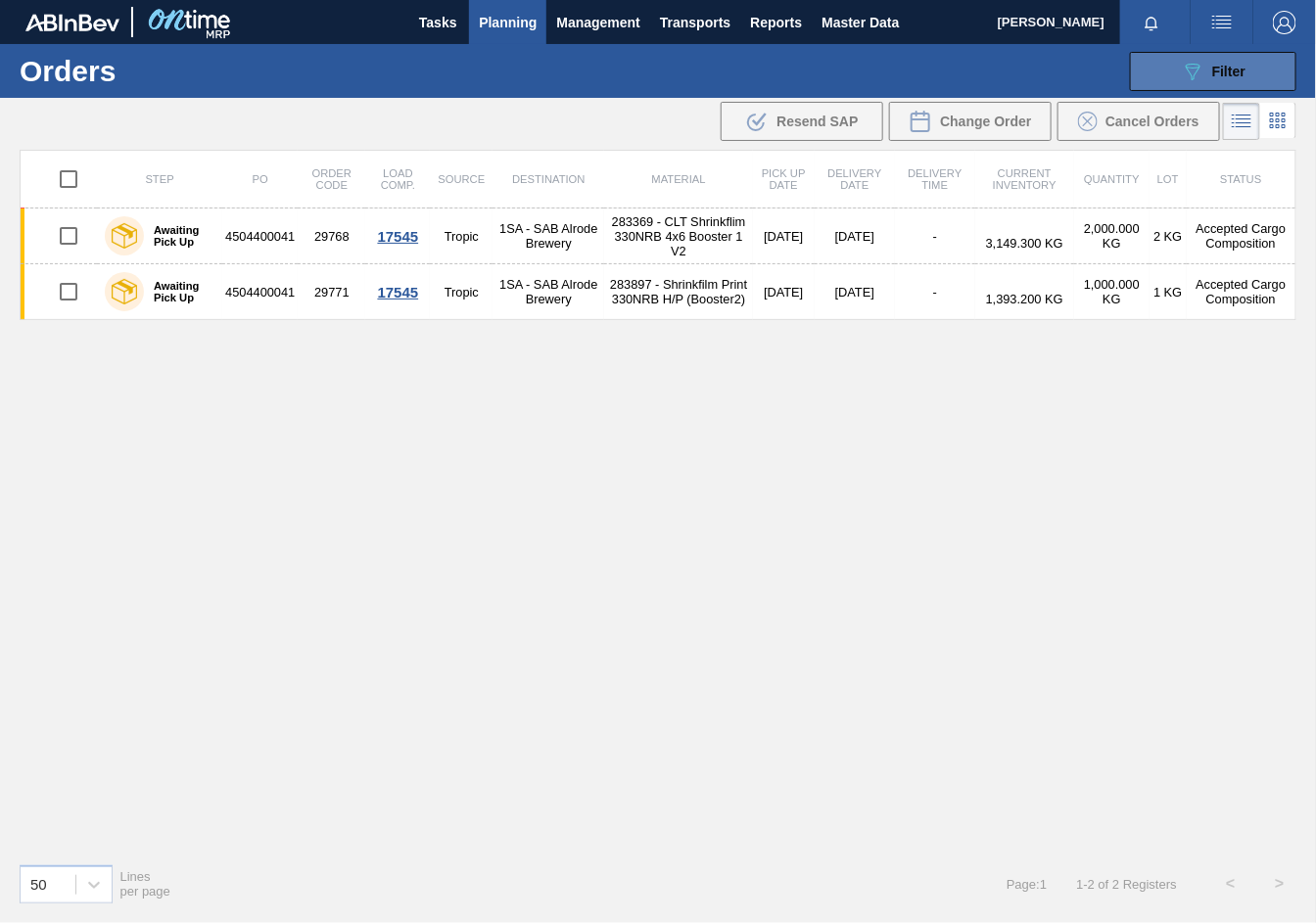 click on "Filter" at bounding box center (1229, 71) 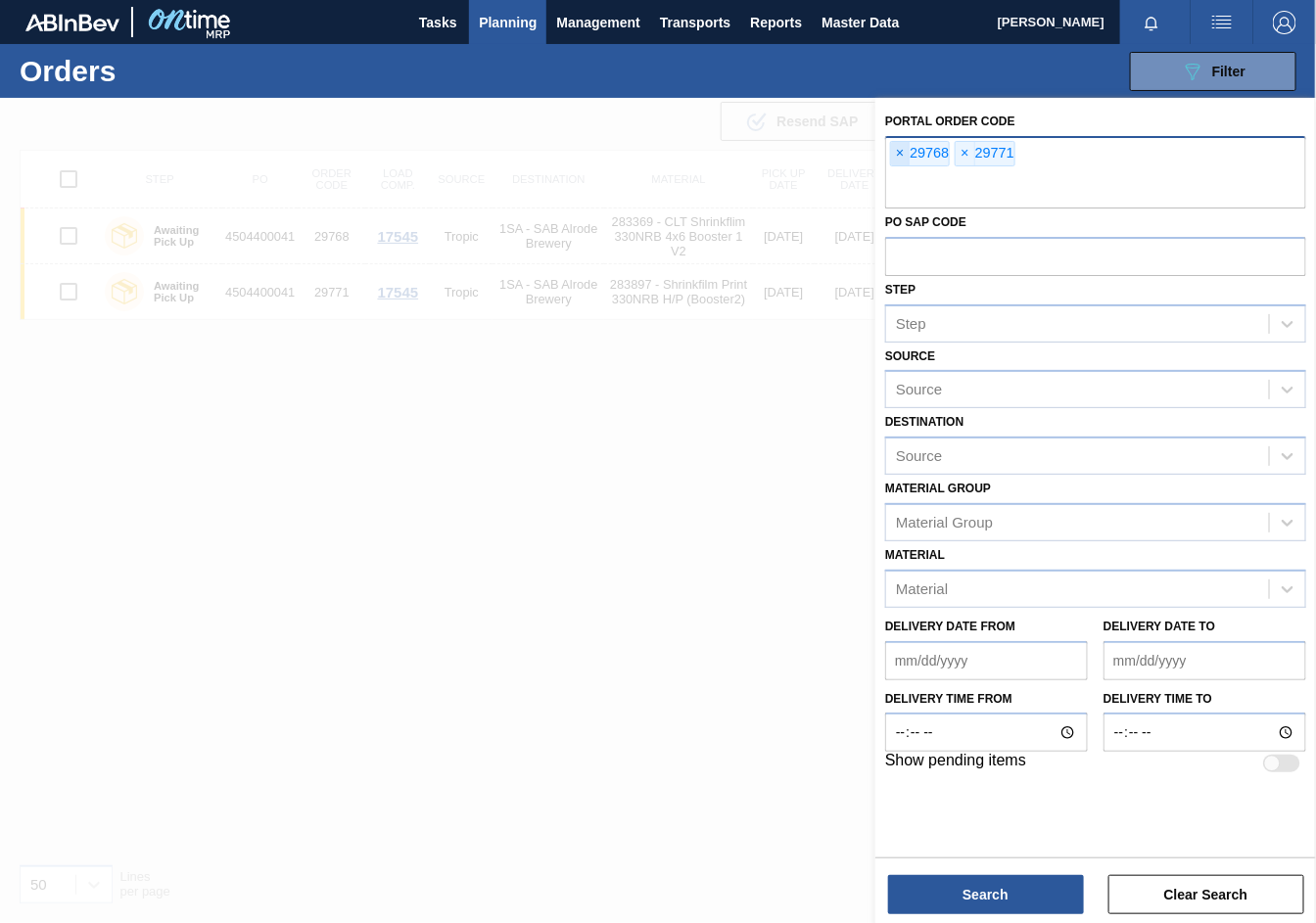 click on "×" at bounding box center [900, 154] 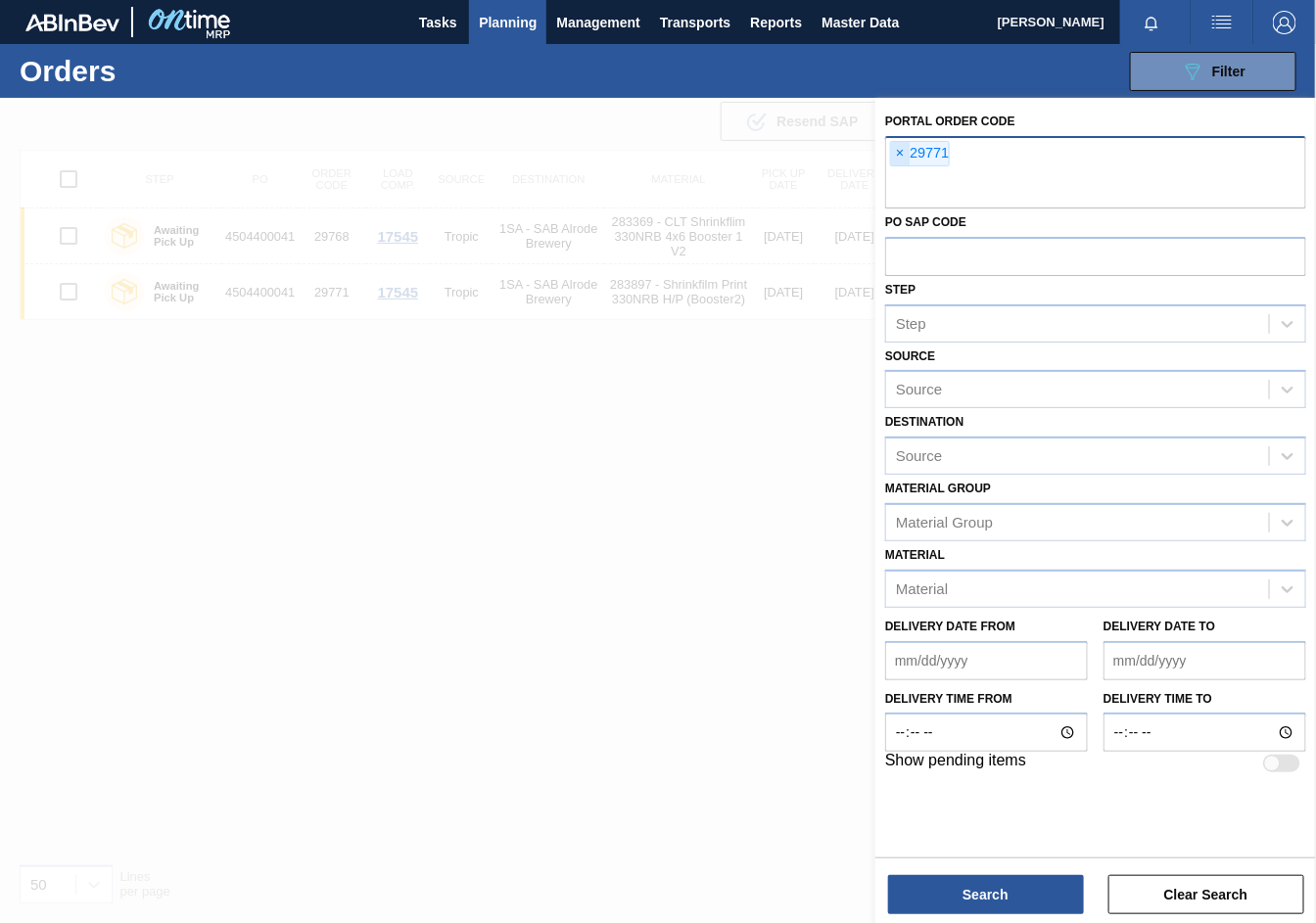 click on "×" at bounding box center (900, 154) 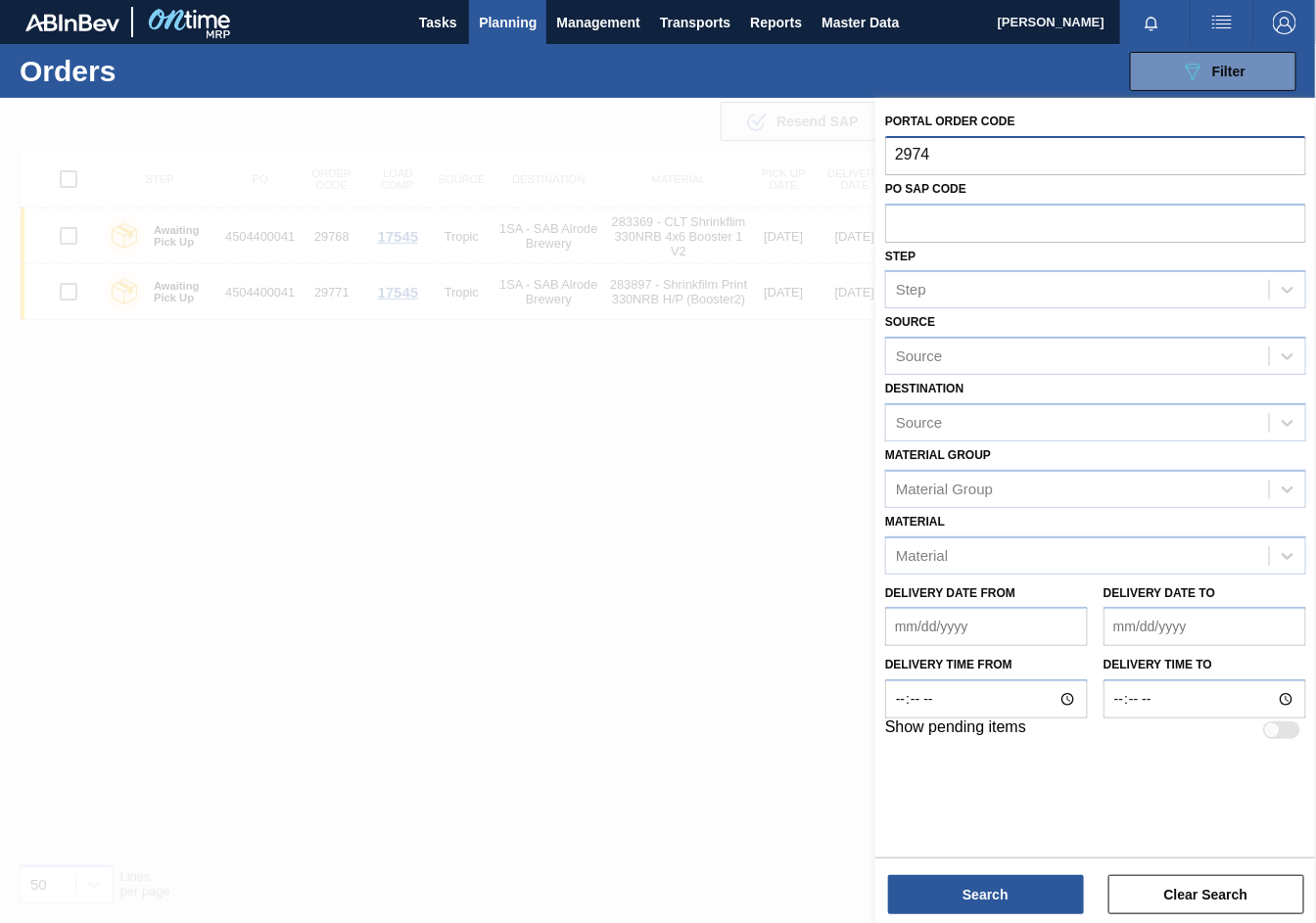 type on "29747" 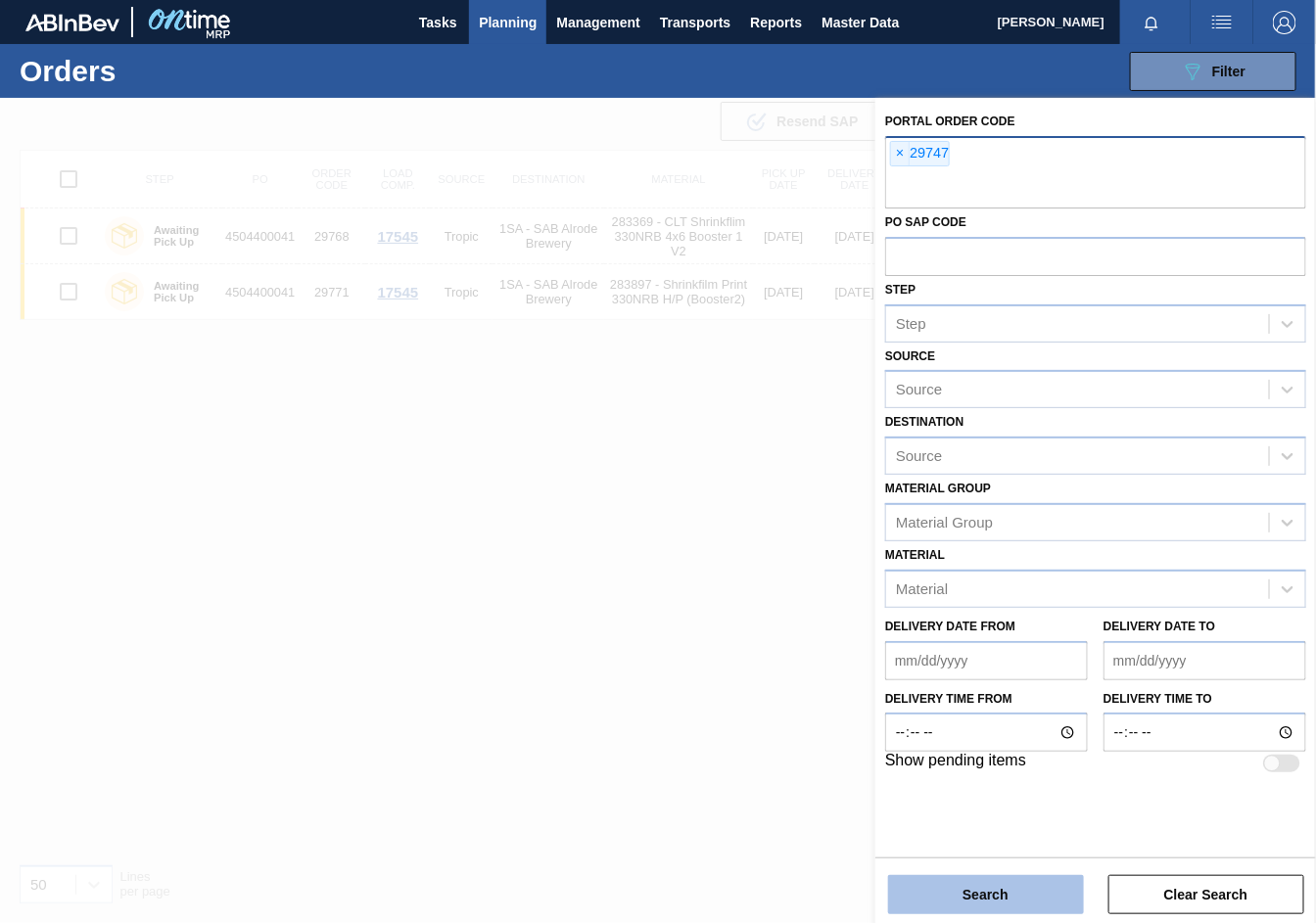 click on "Search" at bounding box center (986, 895) 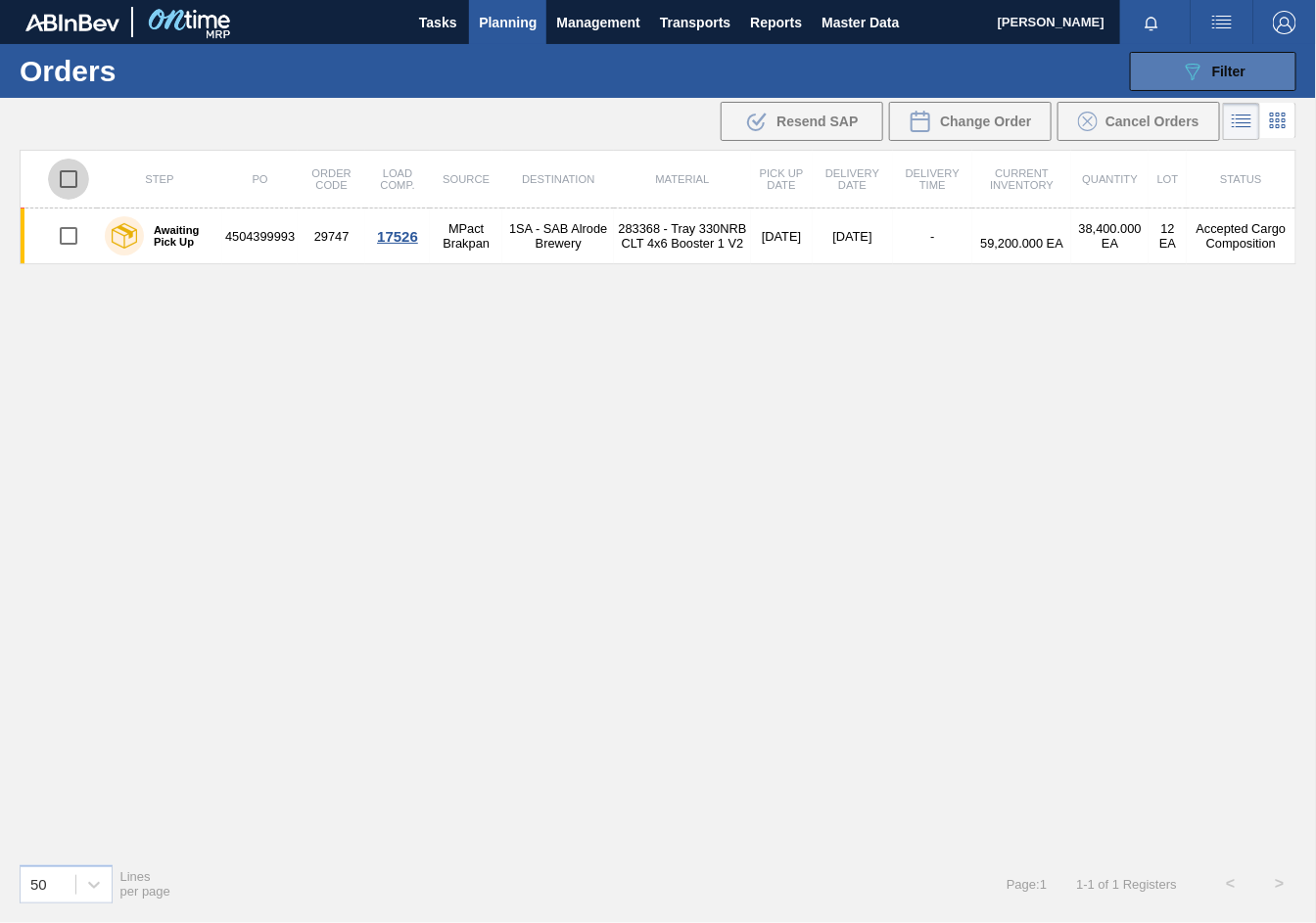 click on "Filter" at bounding box center (1229, 71) 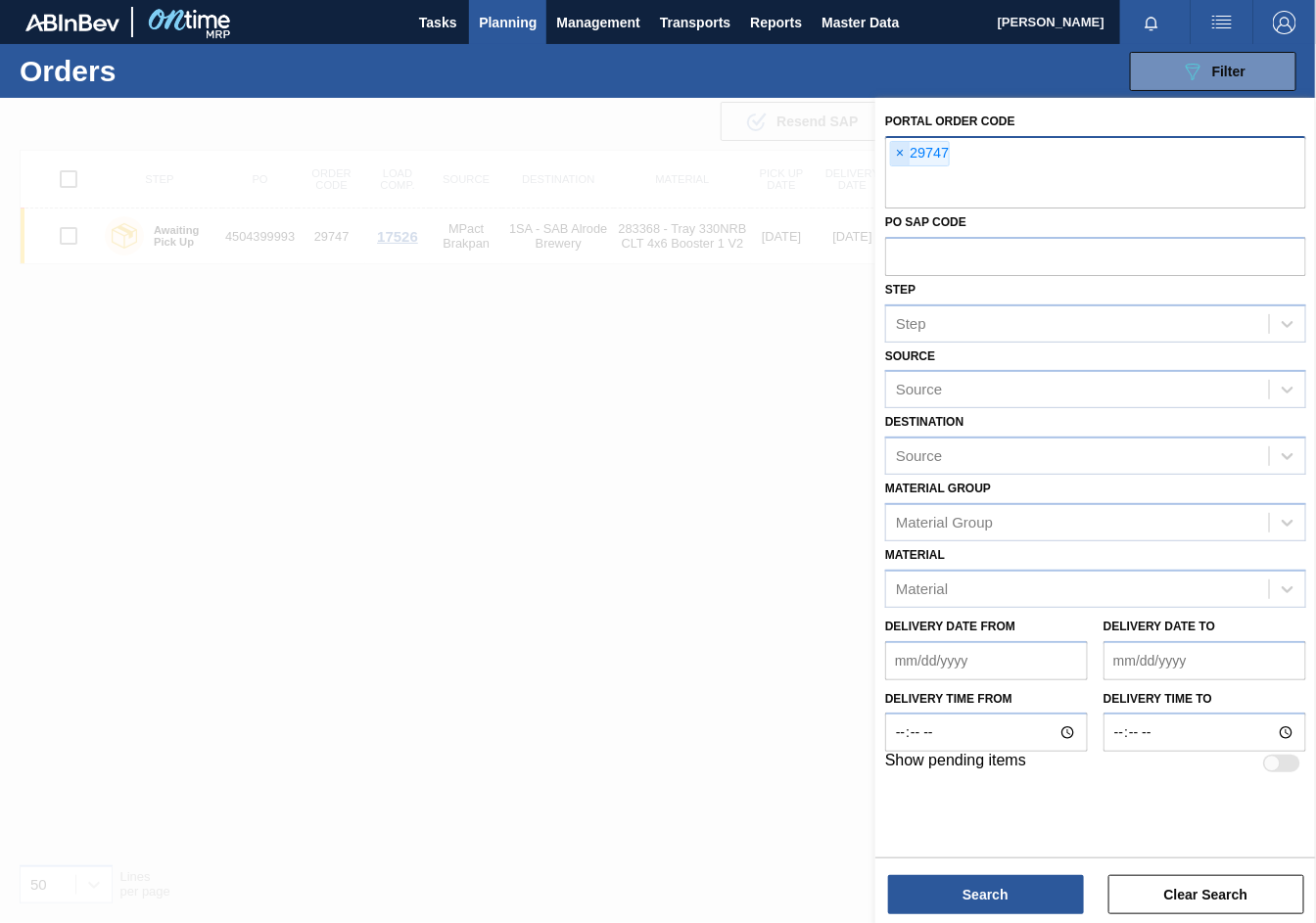 click on "×" at bounding box center (900, 154) 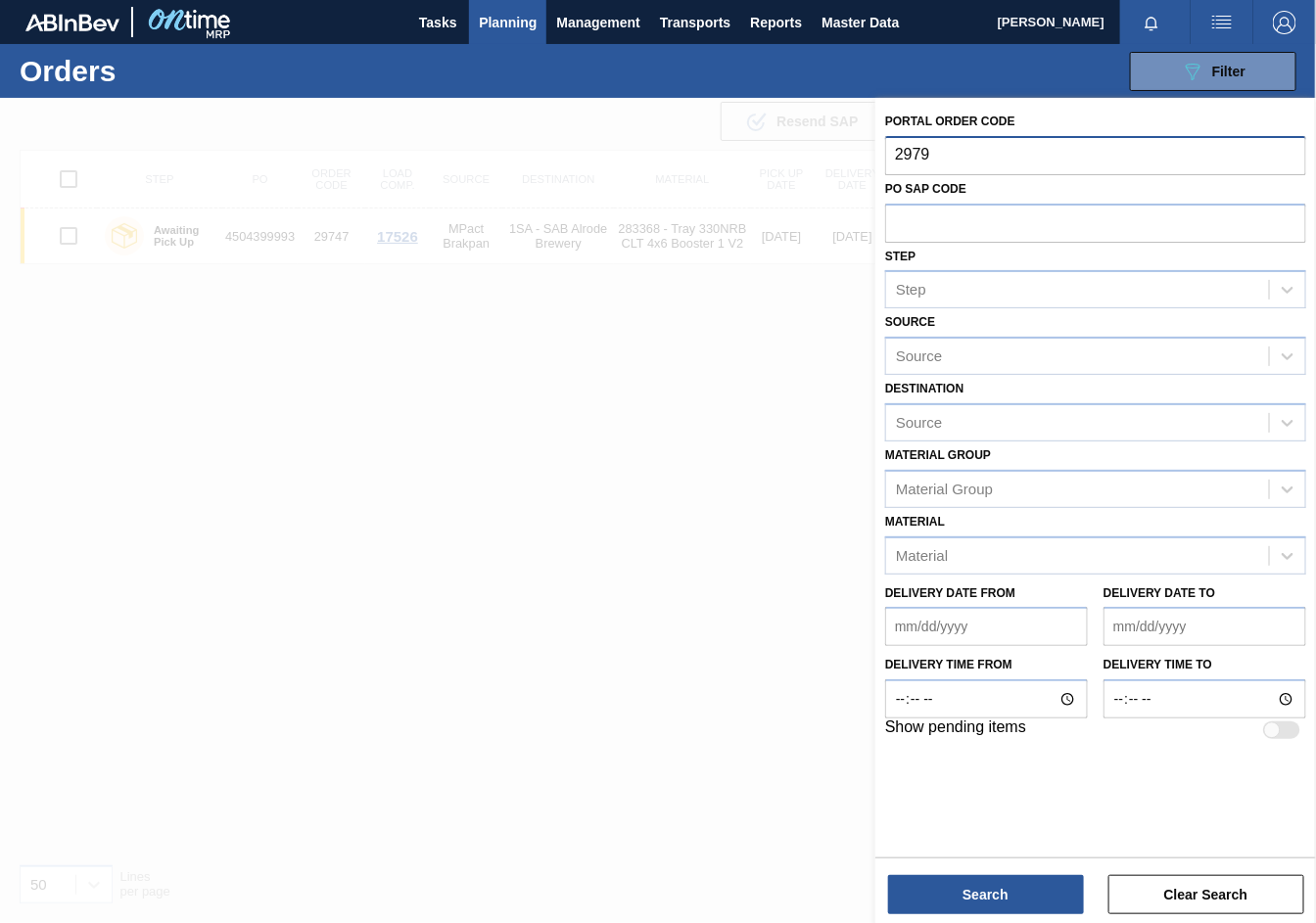 type on "29792" 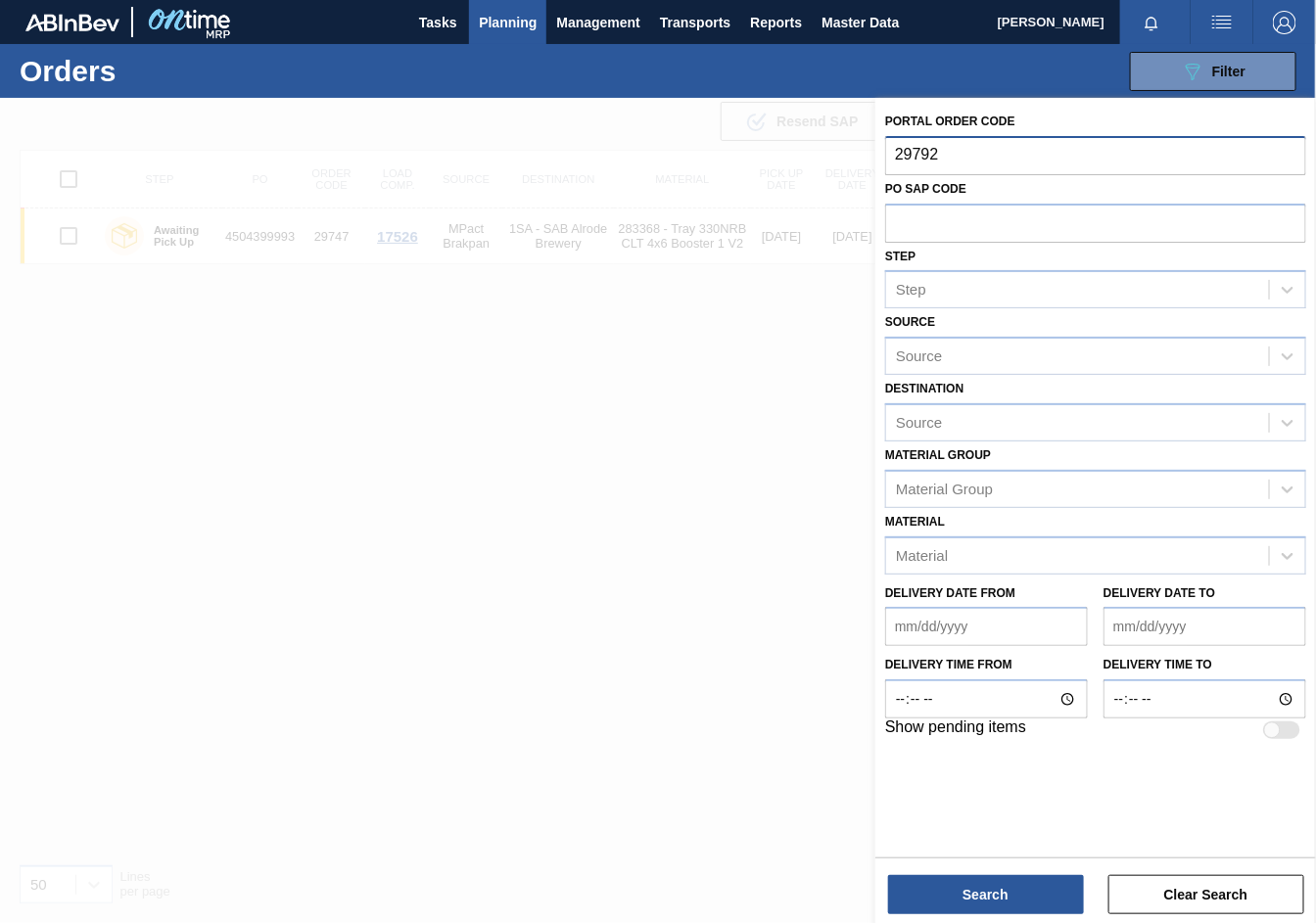 type 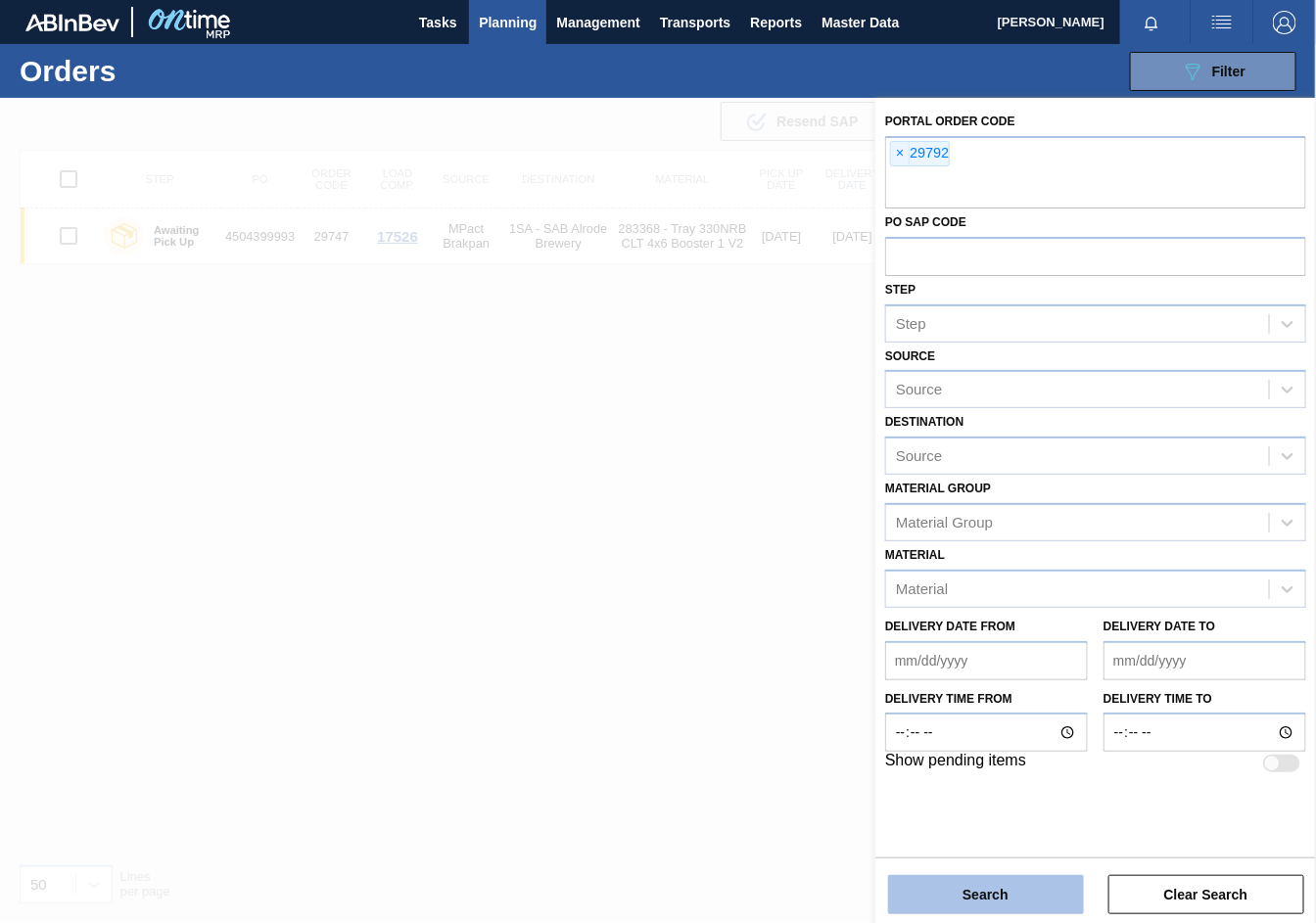 click on "Search" at bounding box center [986, 895] 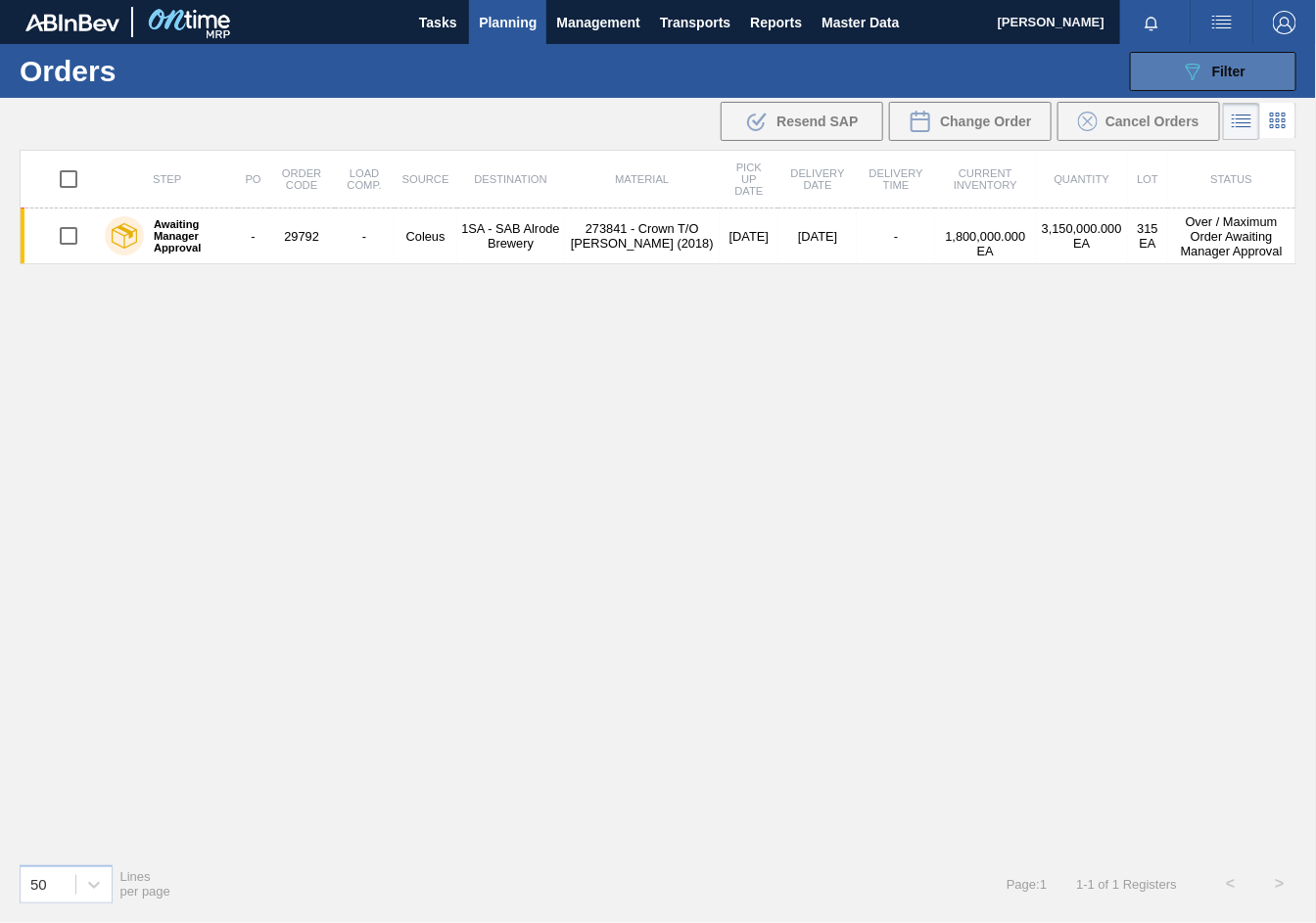 click on "089F7B8B-B2A5-4AFE-B5C0-19BA573D28AC Filter" at bounding box center (1213, 71) 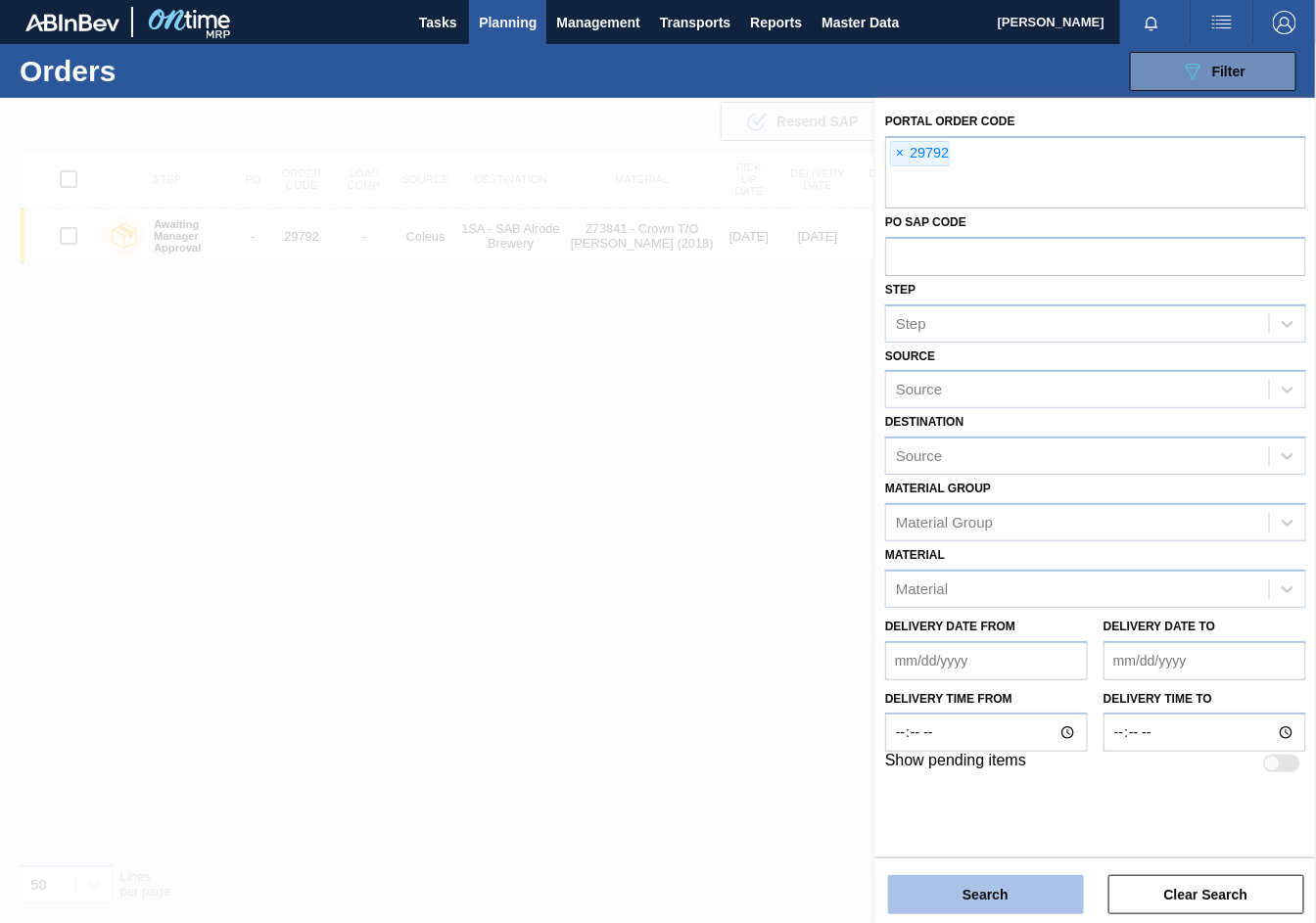 click on "Search" at bounding box center [986, 895] 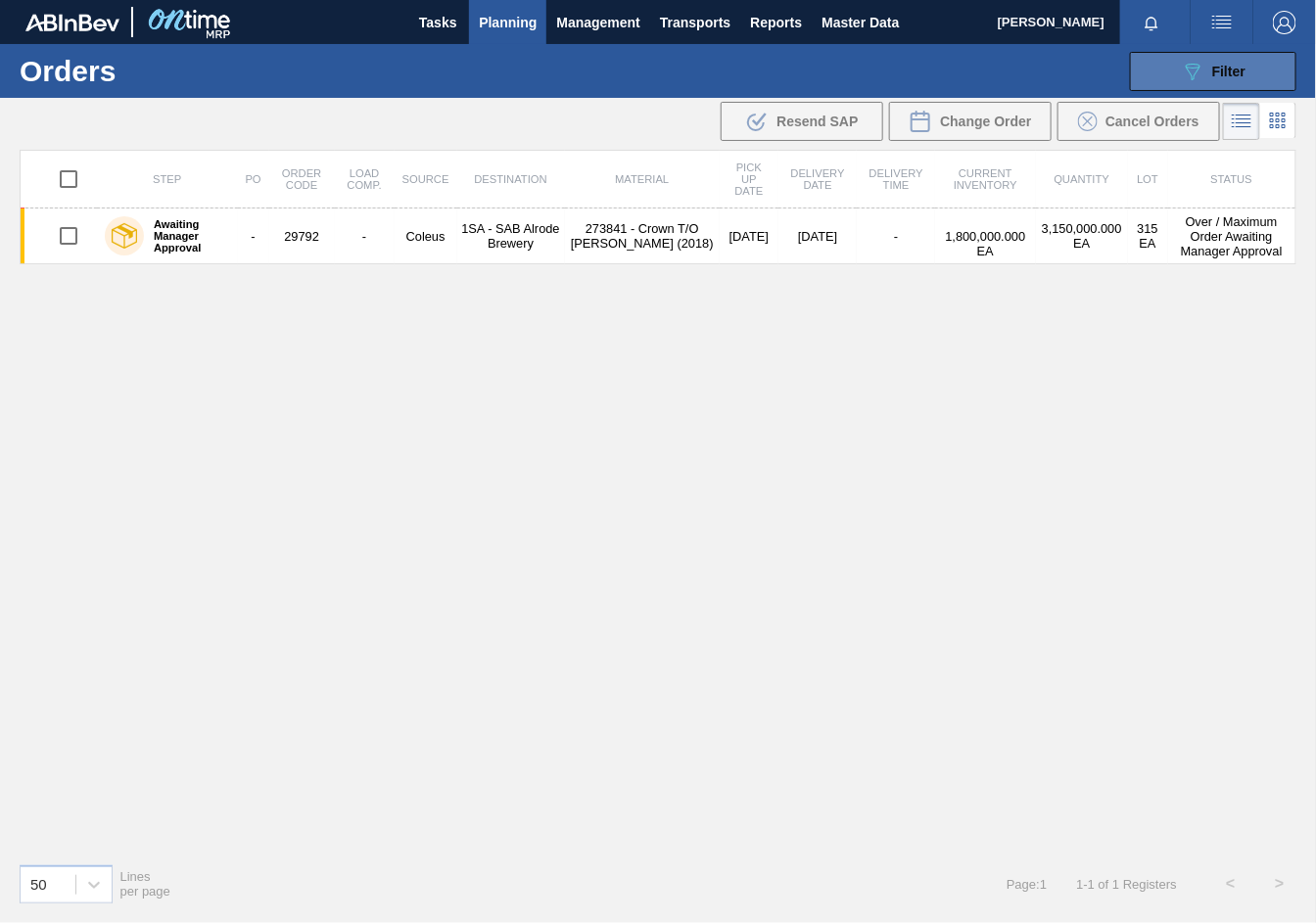 click on "Filter" at bounding box center (1229, 71) 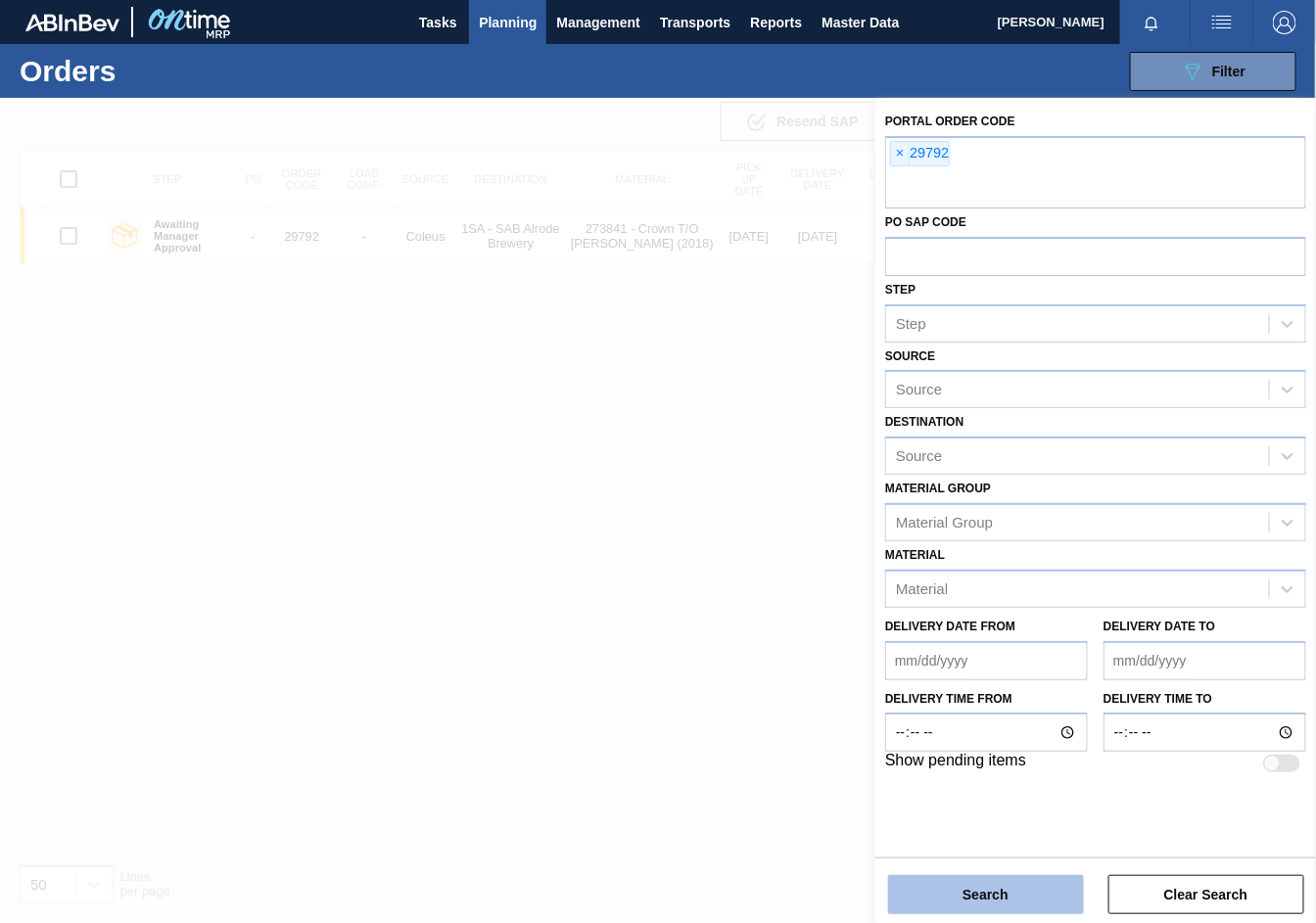 click on "Search" at bounding box center (986, 895) 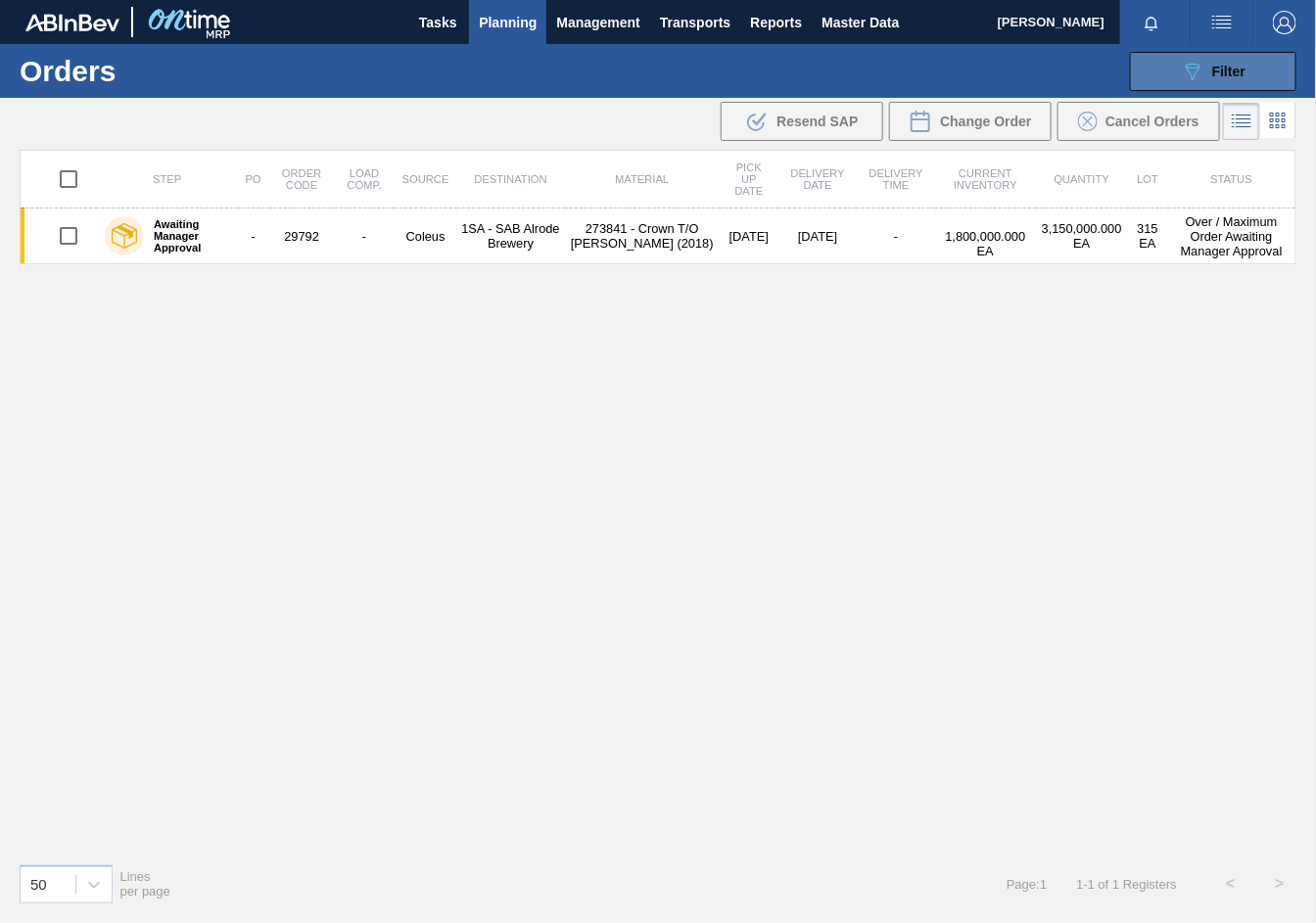 click on "089F7B8B-B2A5-4AFE-B5C0-19BA573D28AC Filter" at bounding box center (1213, 71) 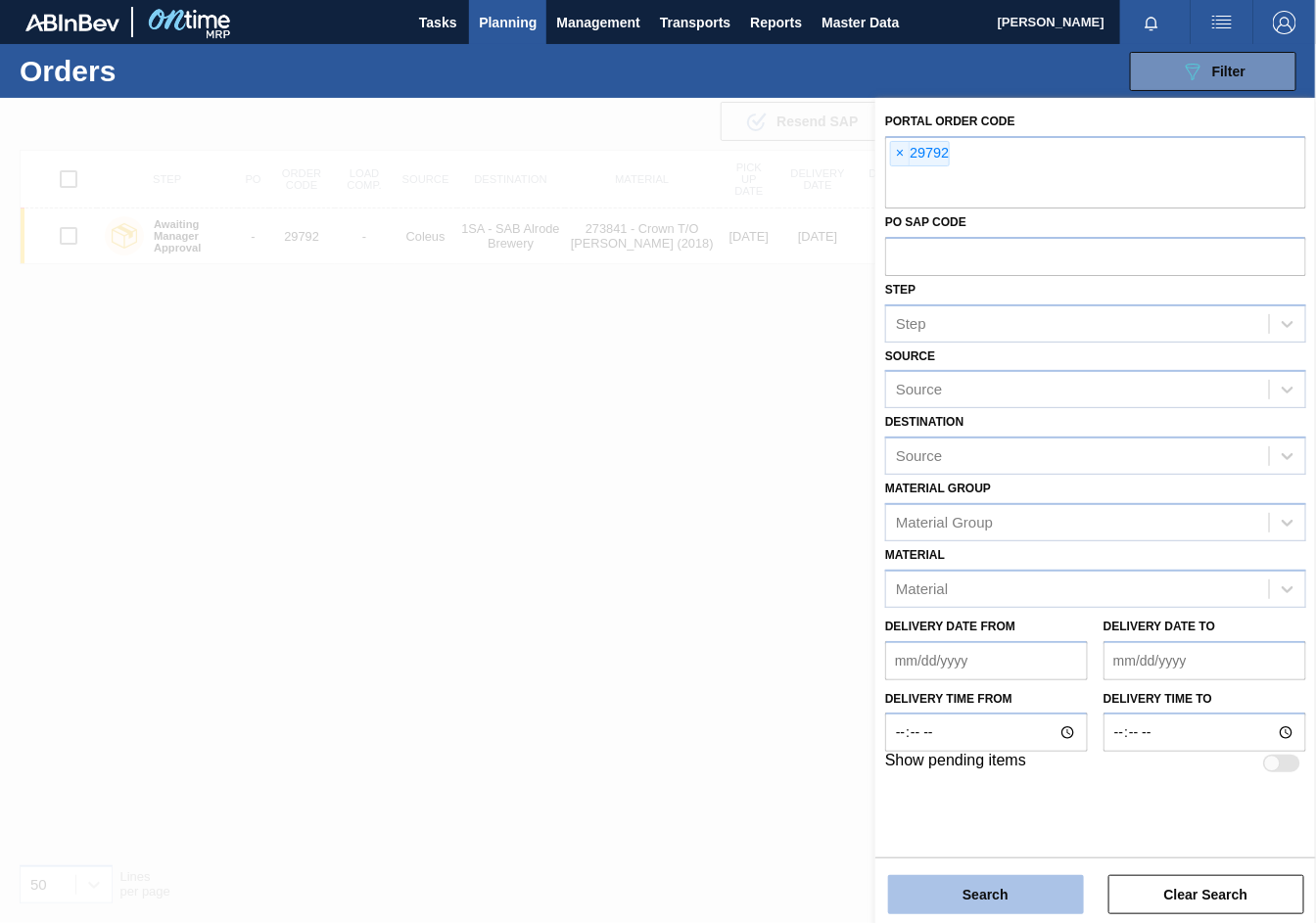 click on "Search" at bounding box center (986, 895) 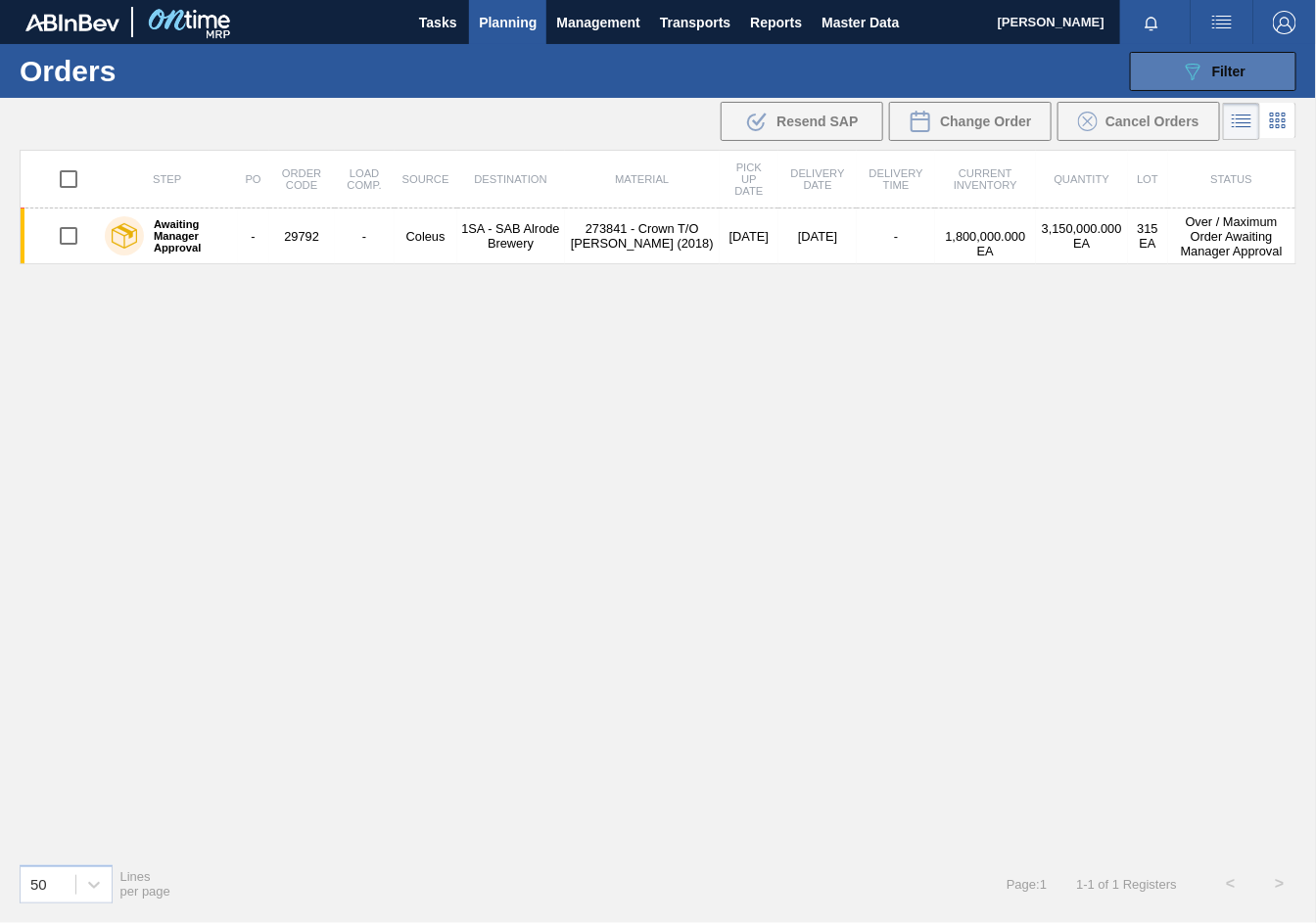 click on "089F7B8B-B2A5-4AFE-B5C0-19BA573D28AC Filter" at bounding box center (1213, 71) 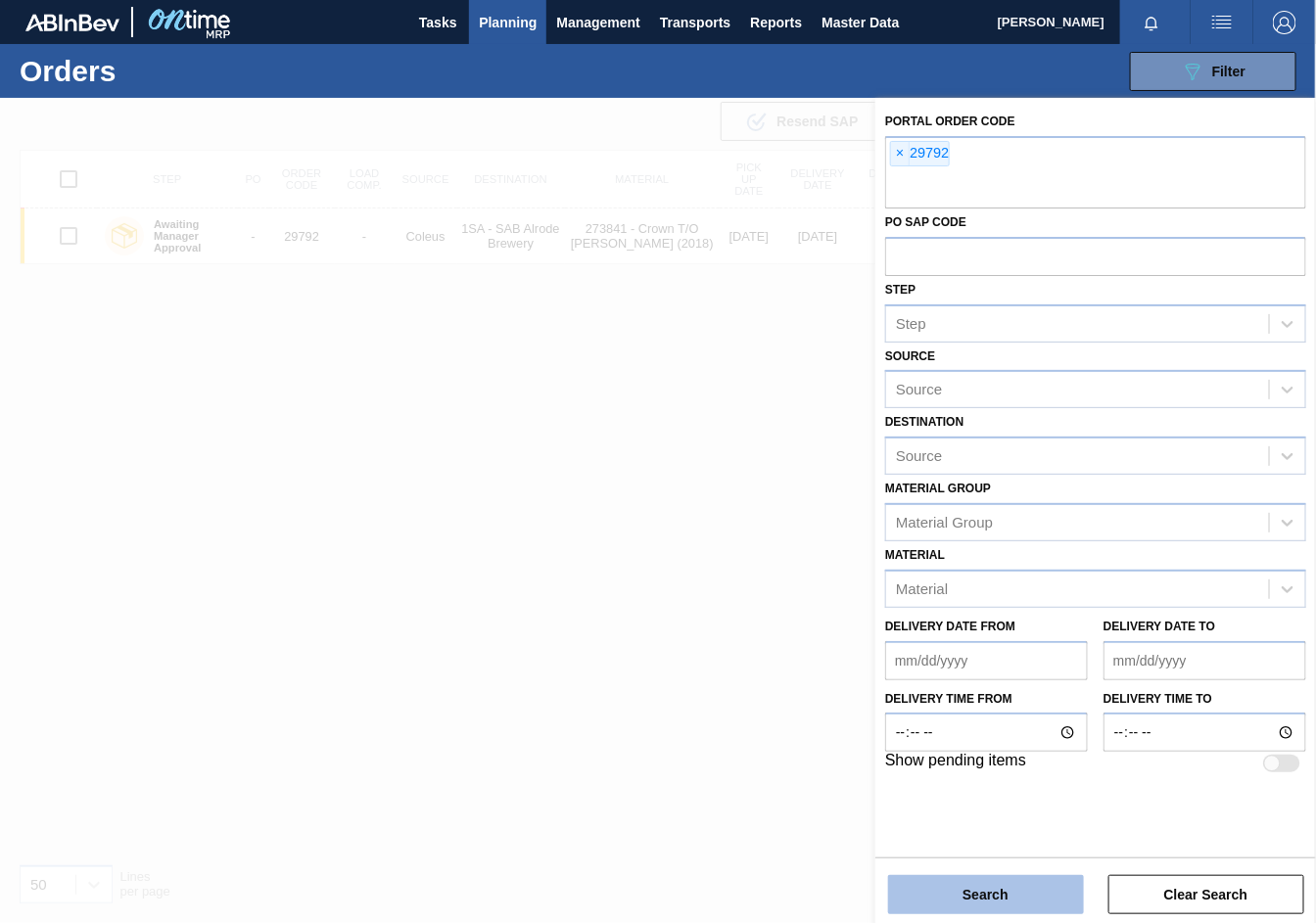 click on "Search" at bounding box center [986, 895] 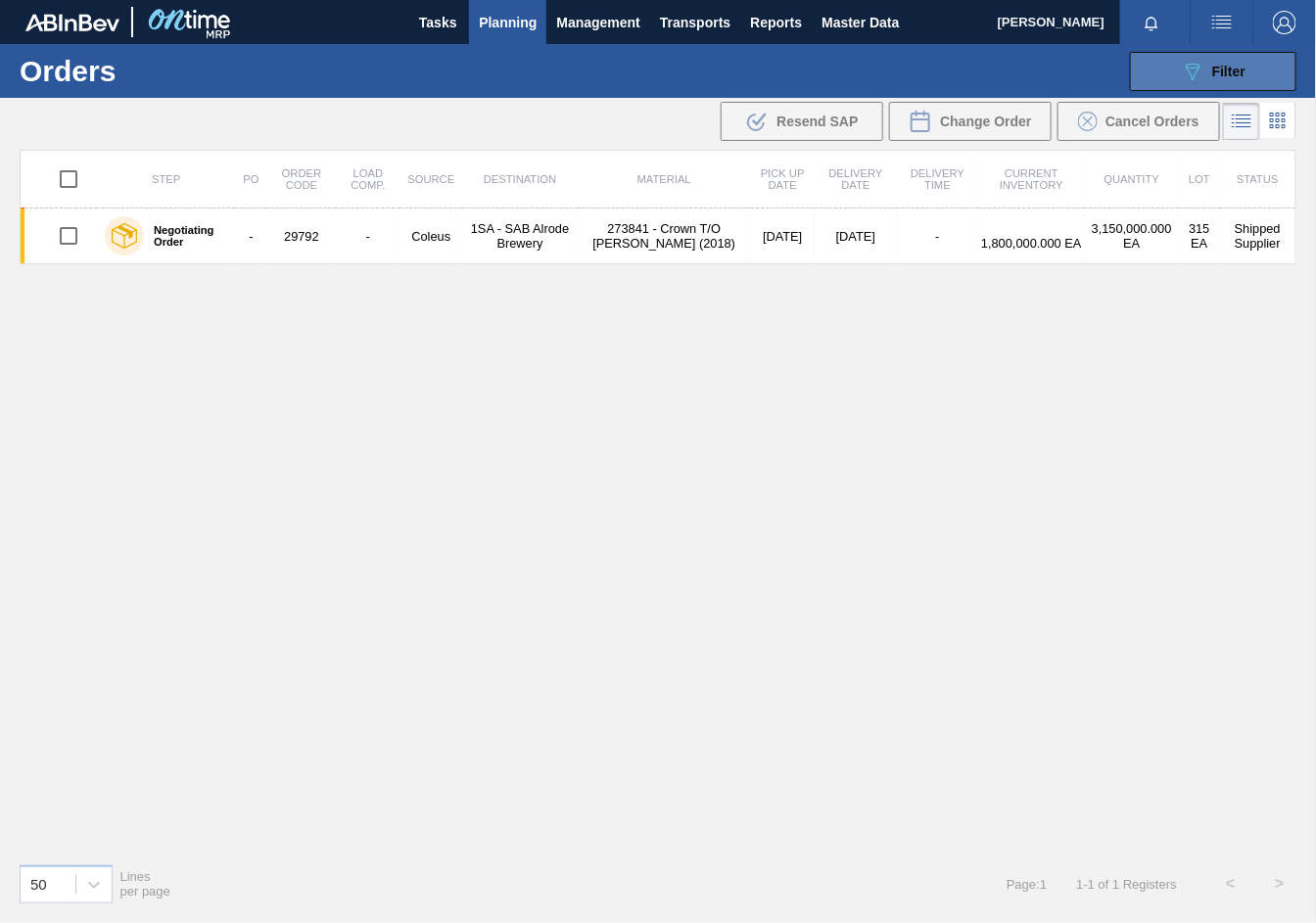 click on "089F7B8B-B2A5-4AFE-B5C0-19BA573D28AC" 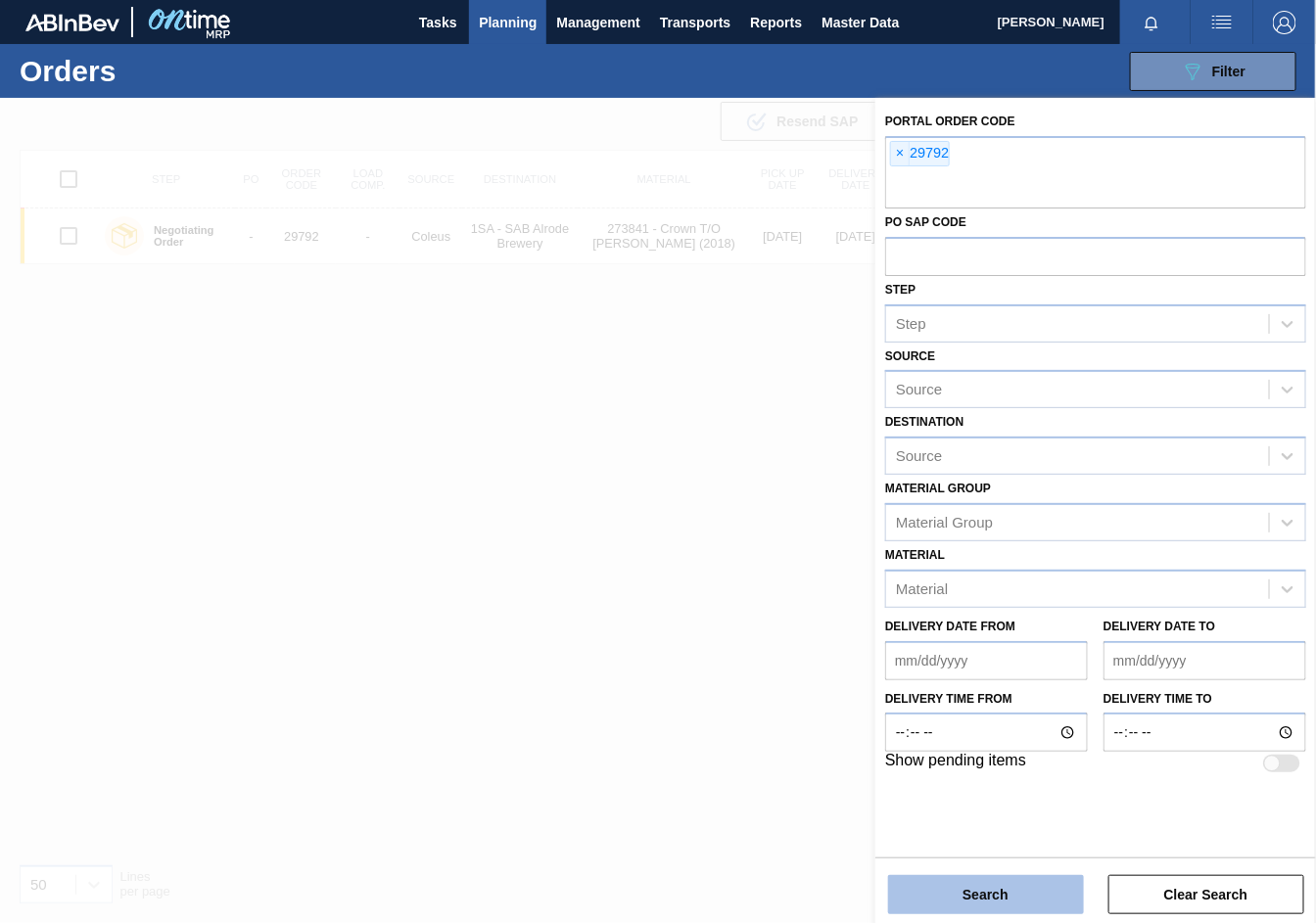click on "Search" at bounding box center (986, 895) 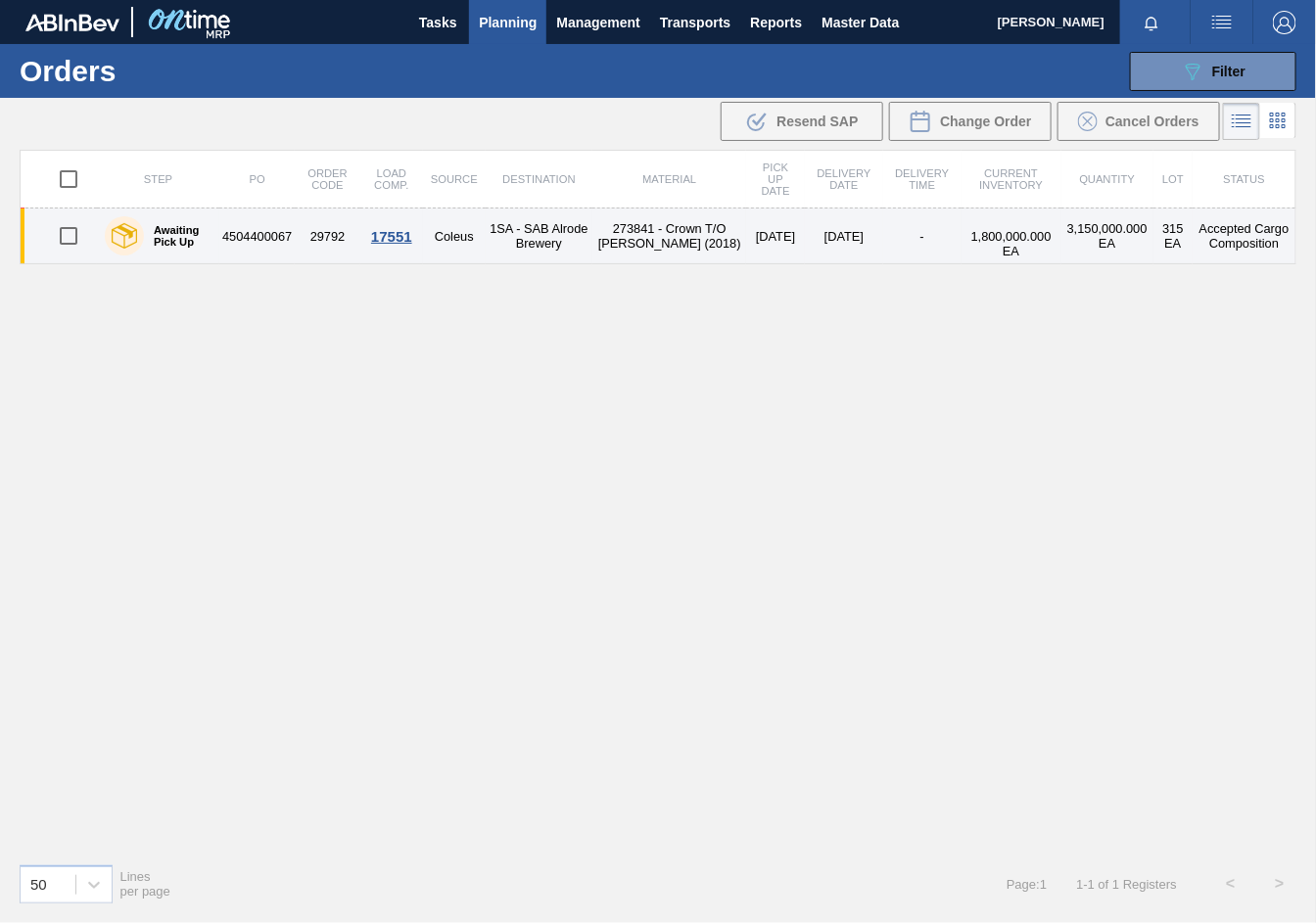 click on "17551" at bounding box center [392, 236] 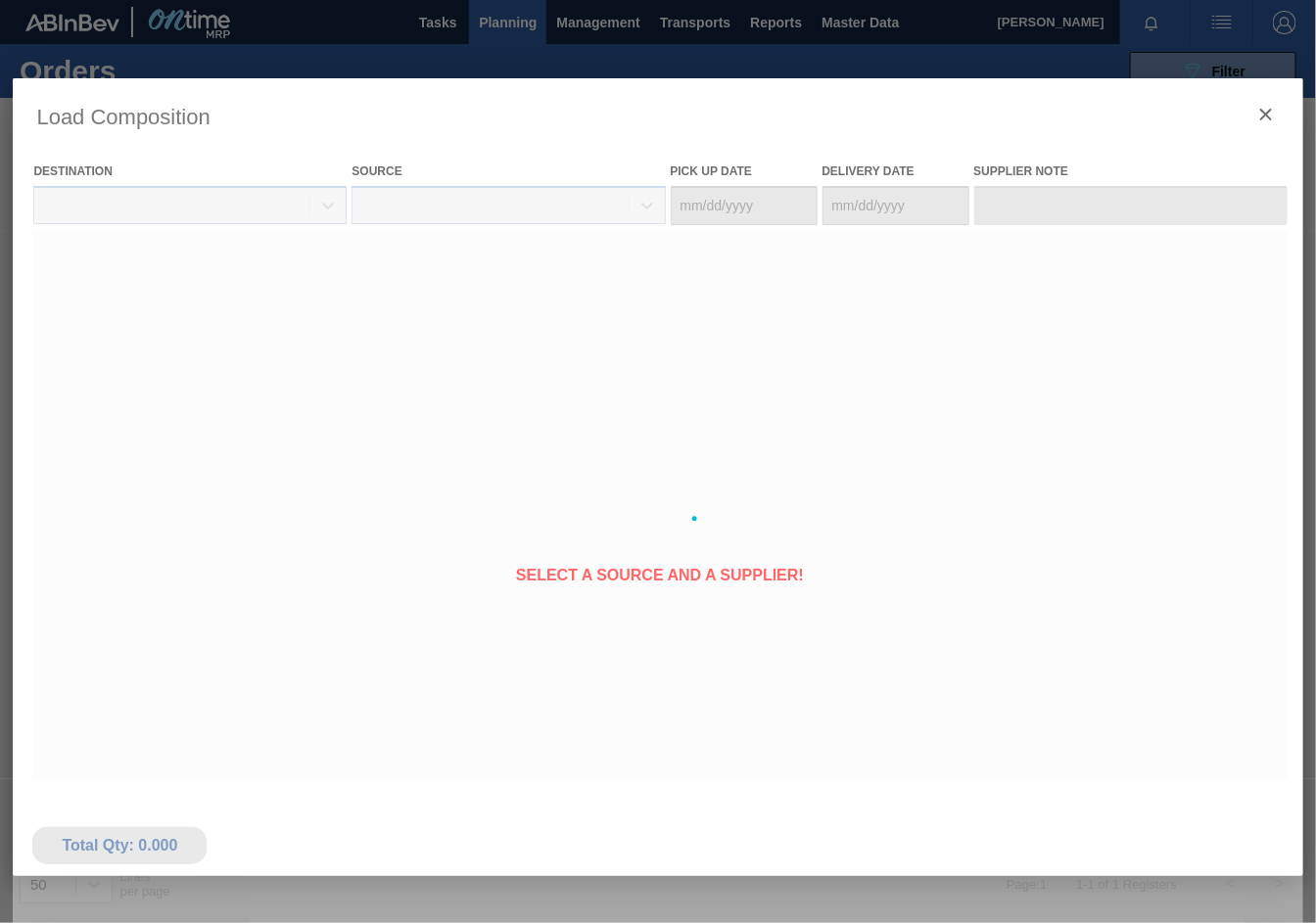 type on "[DATE]" 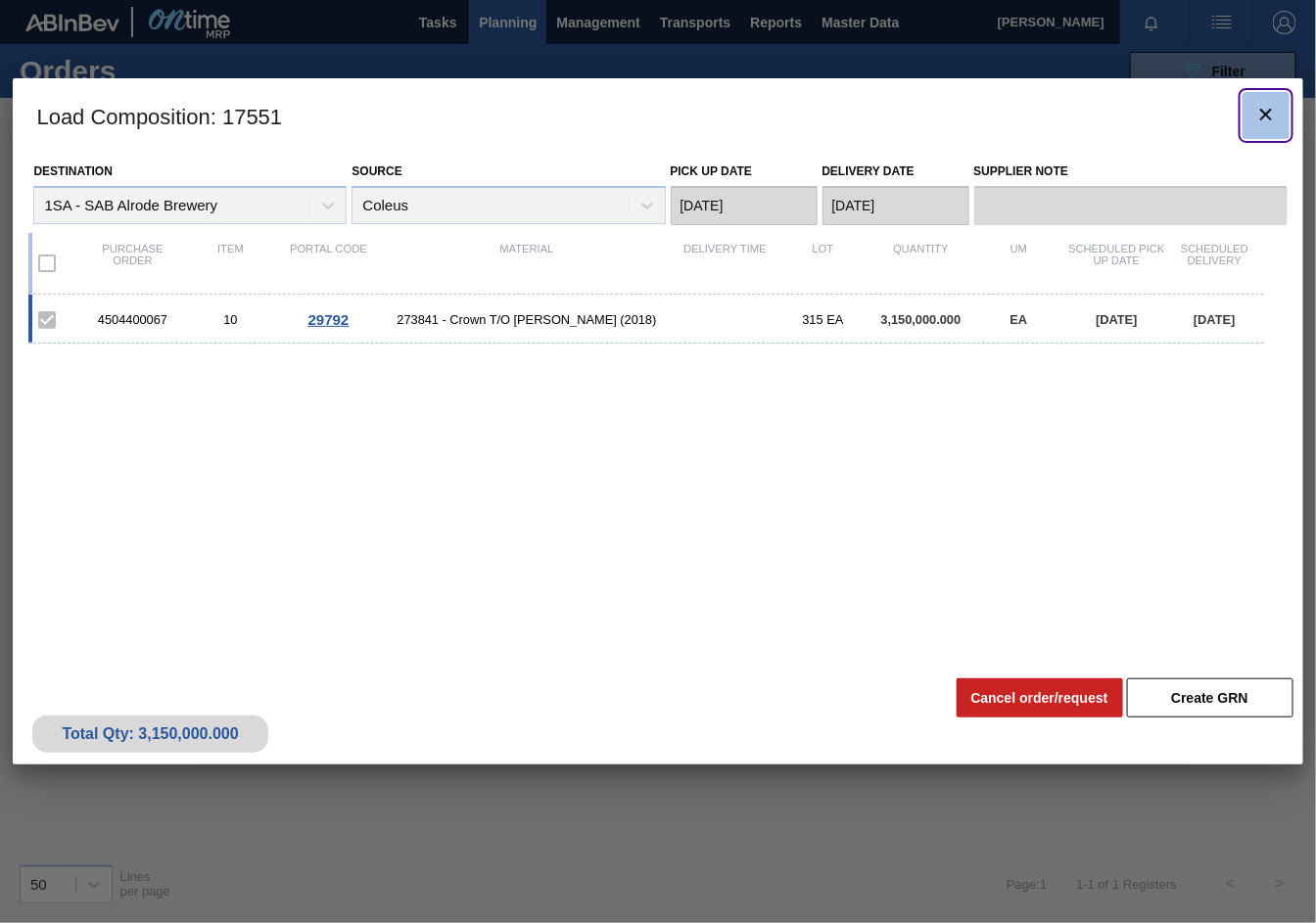 click 